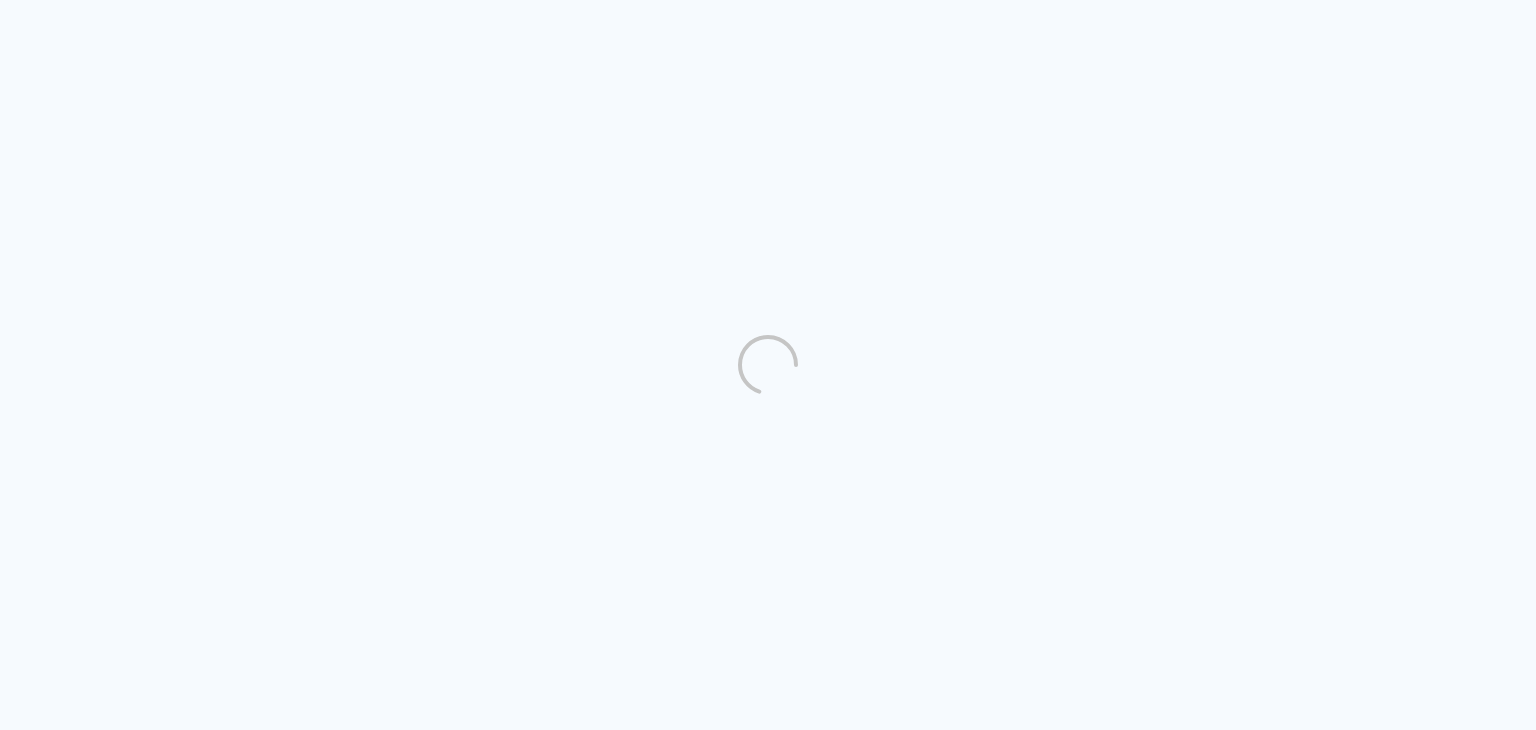 scroll, scrollTop: 0, scrollLeft: 0, axis: both 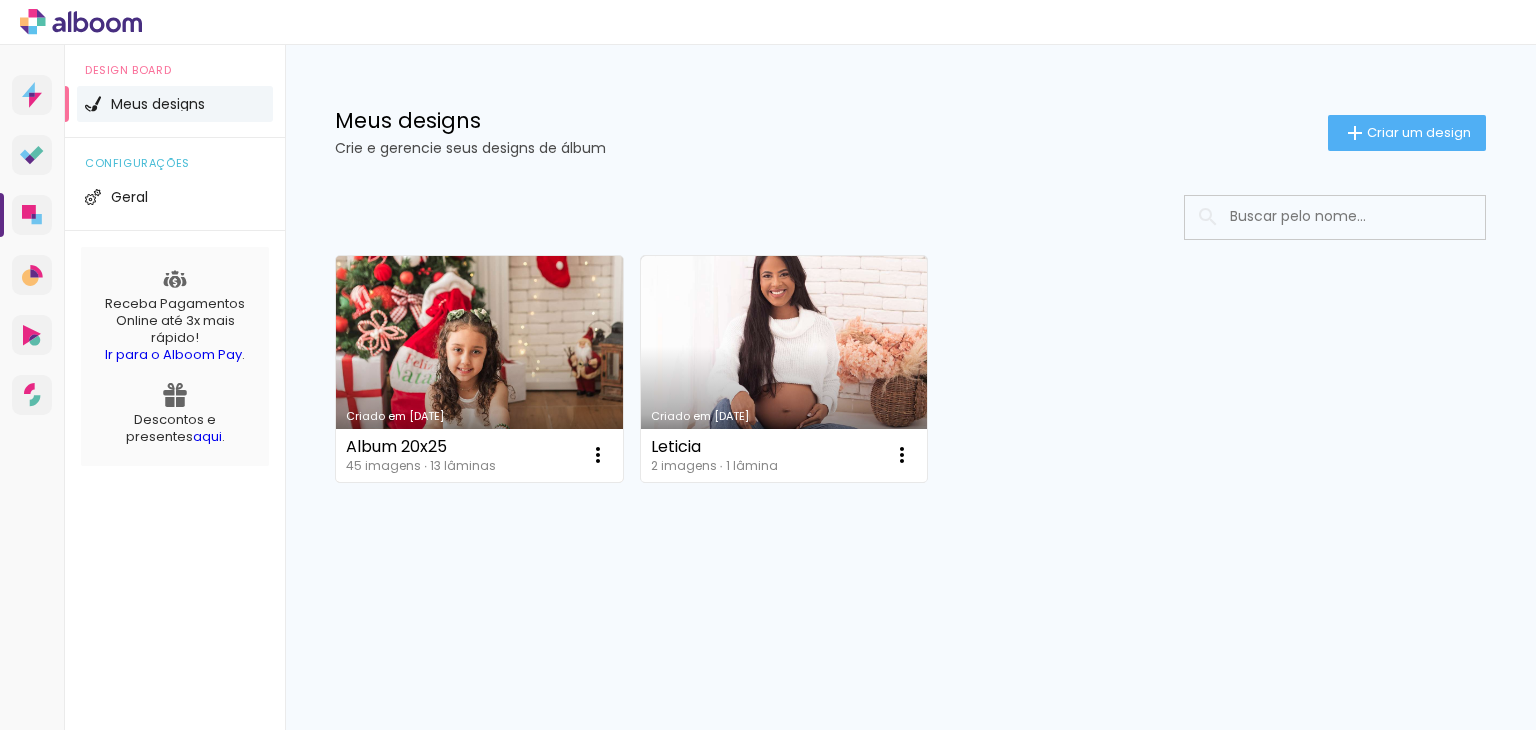 click on "Criado em [DATE]" at bounding box center (479, 369) 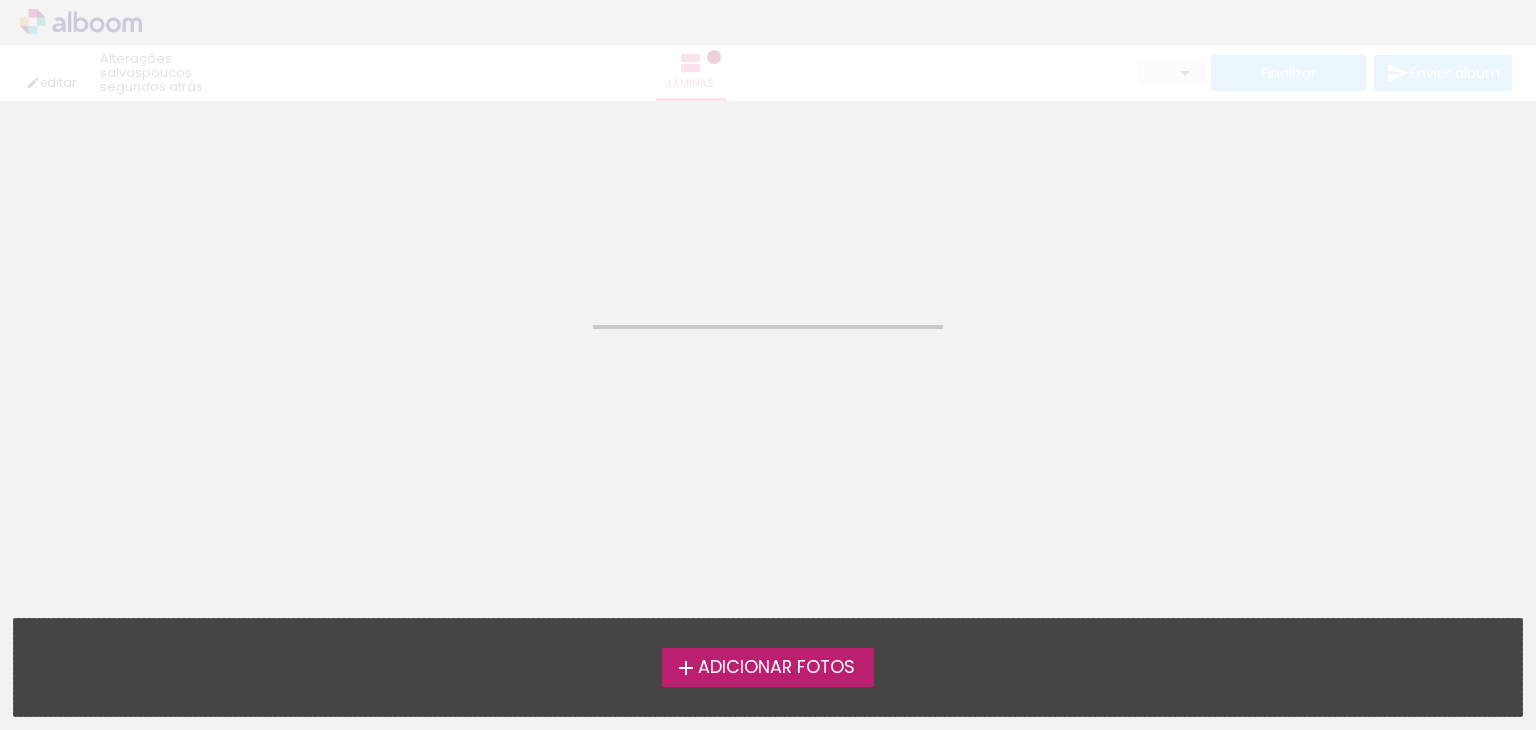 click on "Confirmar Cancelar" 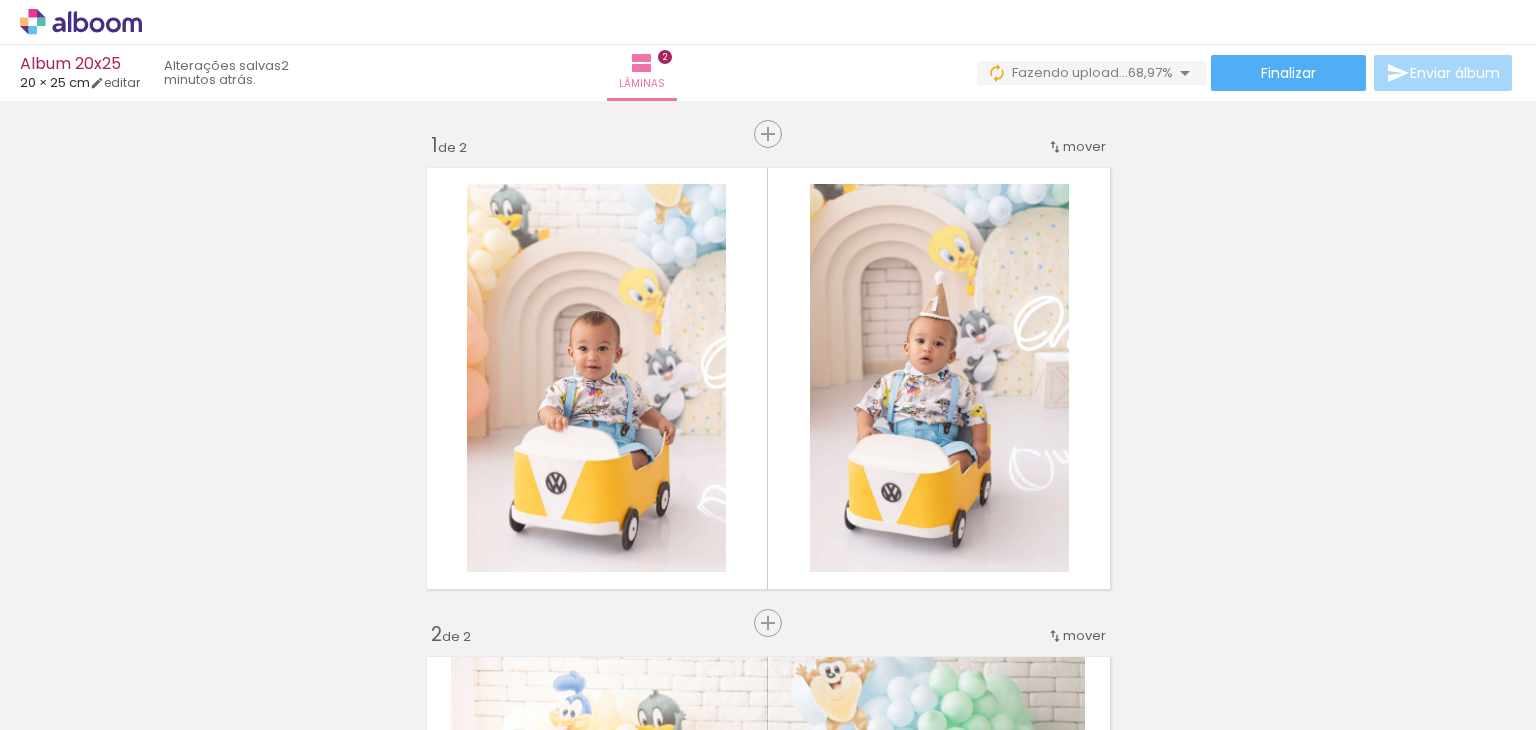 scroll, scrollTop: 0, scrollLeft: 0, axis: both 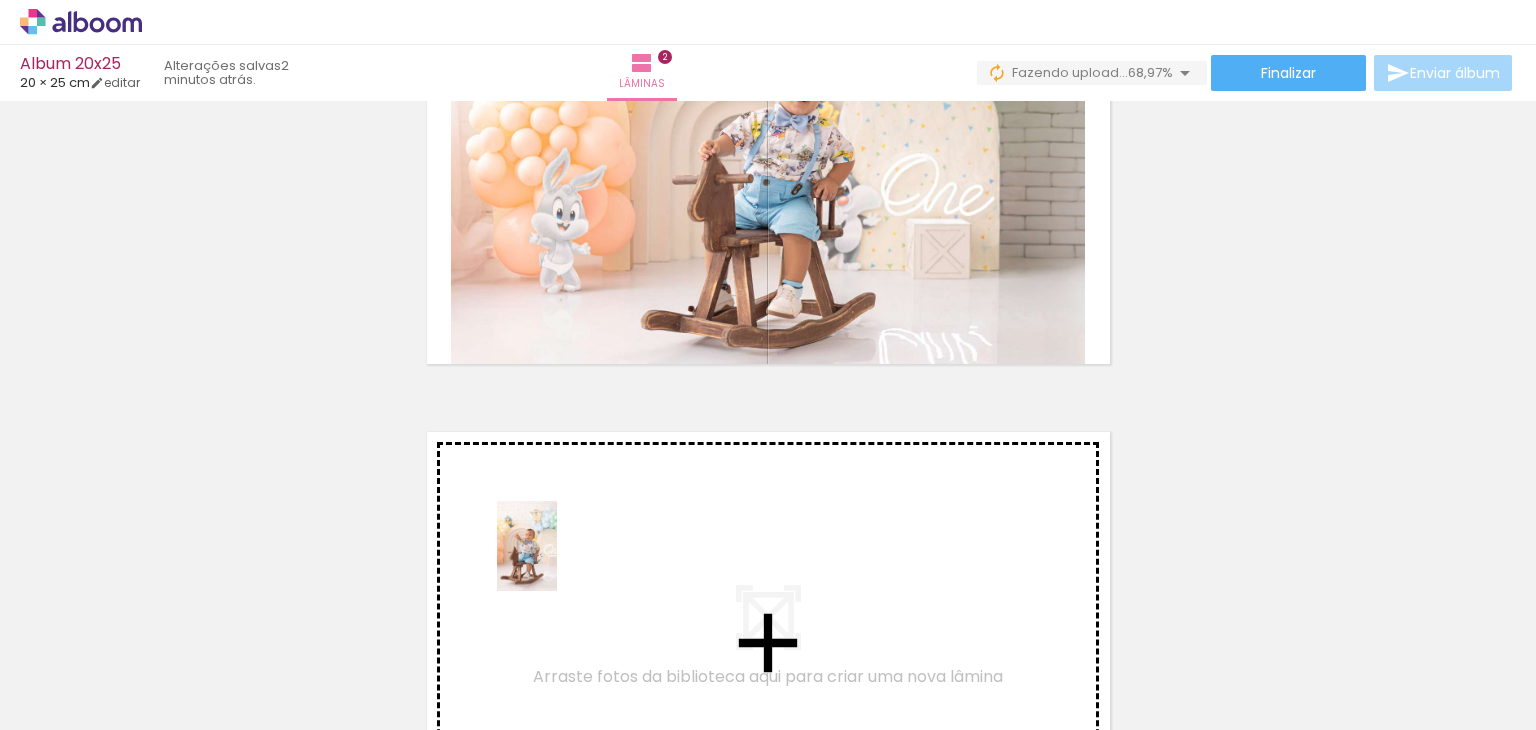 drag, startPoint x: 350, startPoint y: 673, endPoint x: 560, endPoint y: 557, distance: 239.90831 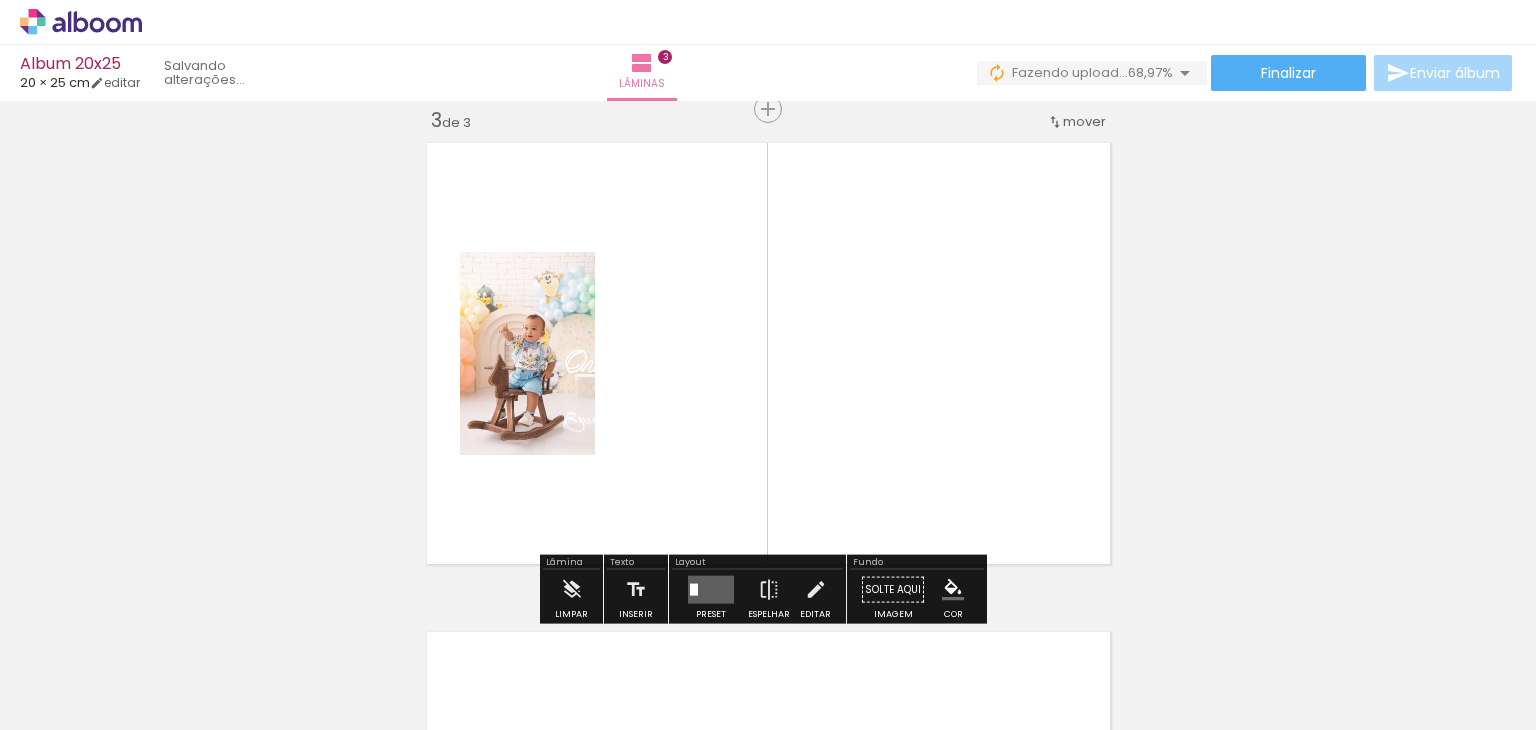scroll, scrollTop: 1004, scrollLeft: 0, axis: vertical 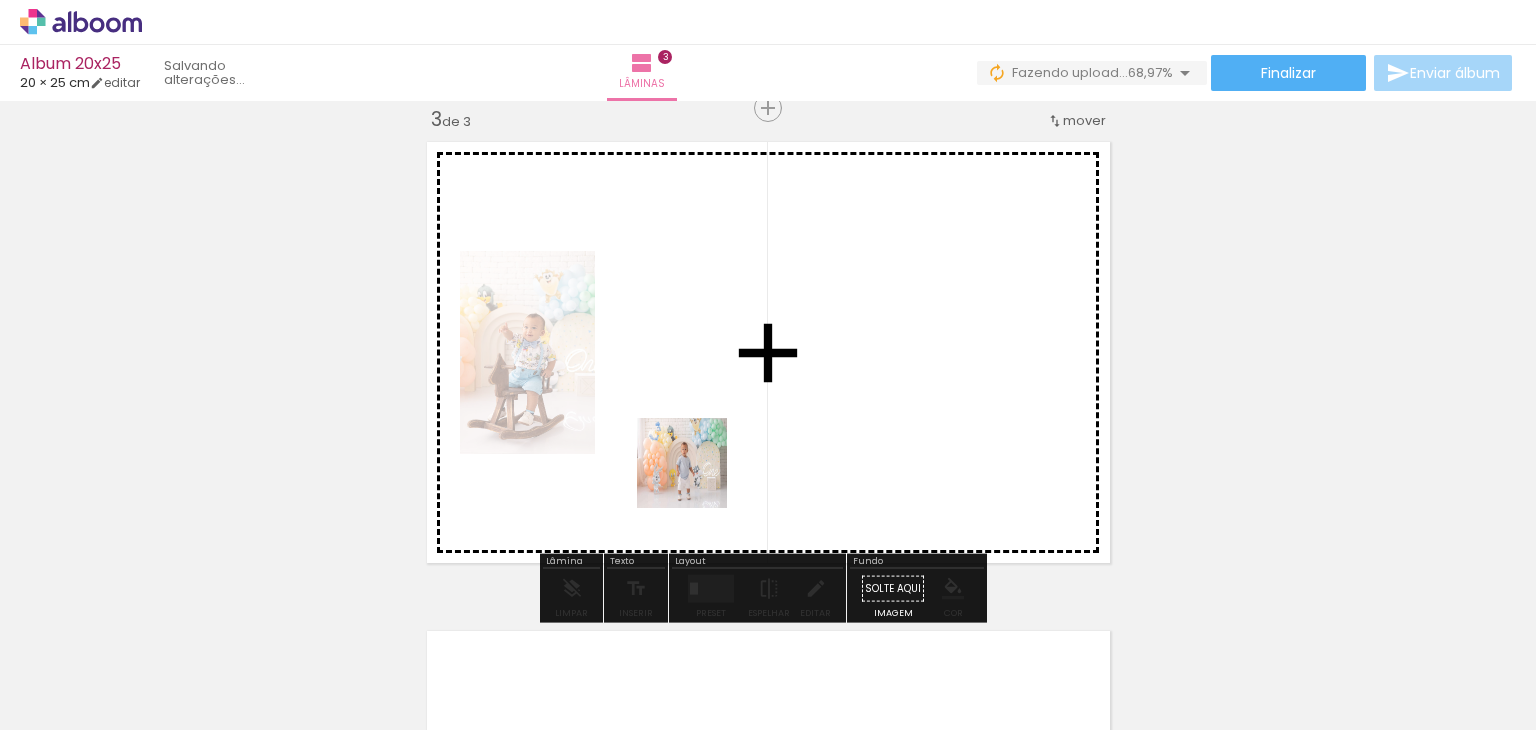 drag, startPoint x: 579, startPoint y: 677, endPoint x: 720, endPoint y: 441, distance: 274.91272 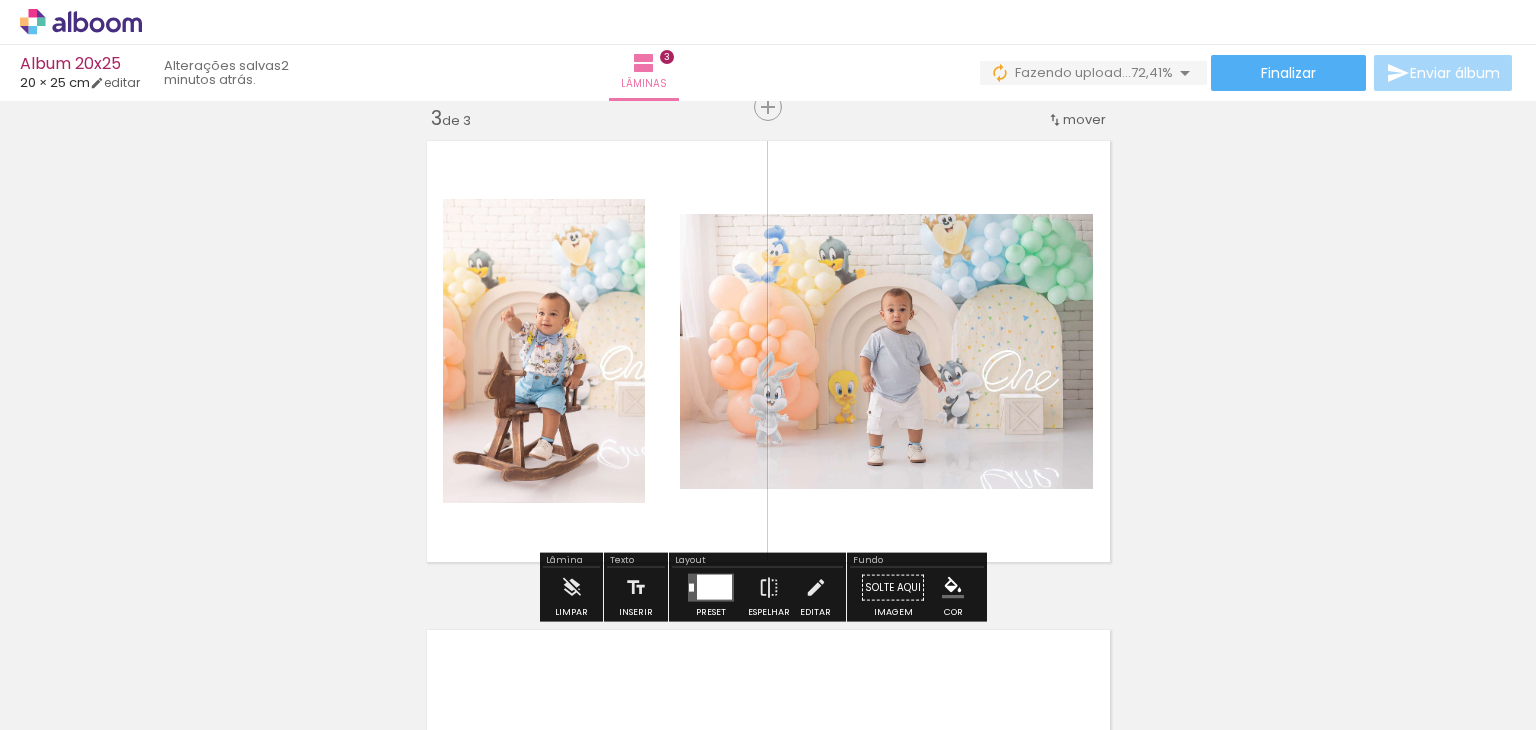 scroll, scrollTop: 1004, scrollLeft: 0, axis: vertical 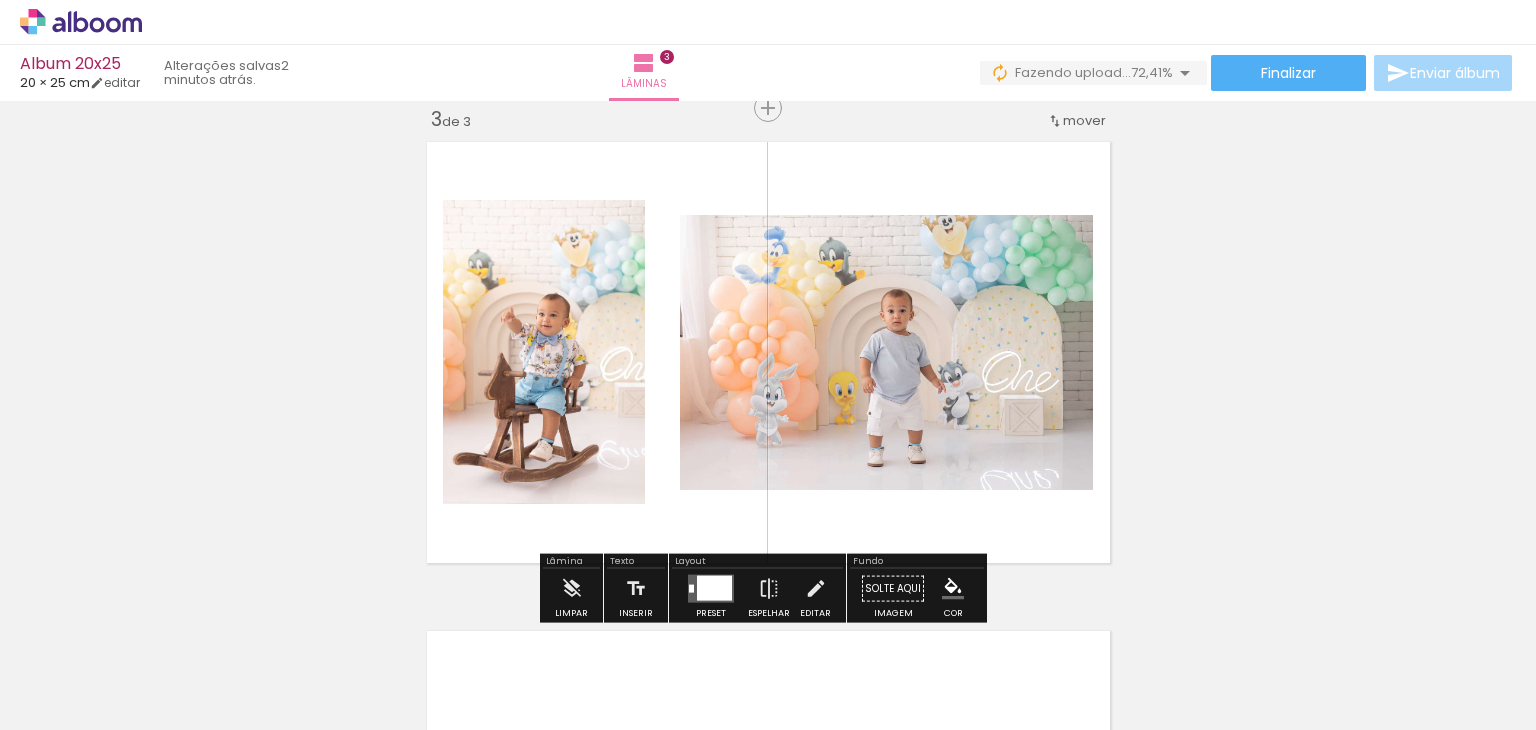 click at bounding box center (714, 588) 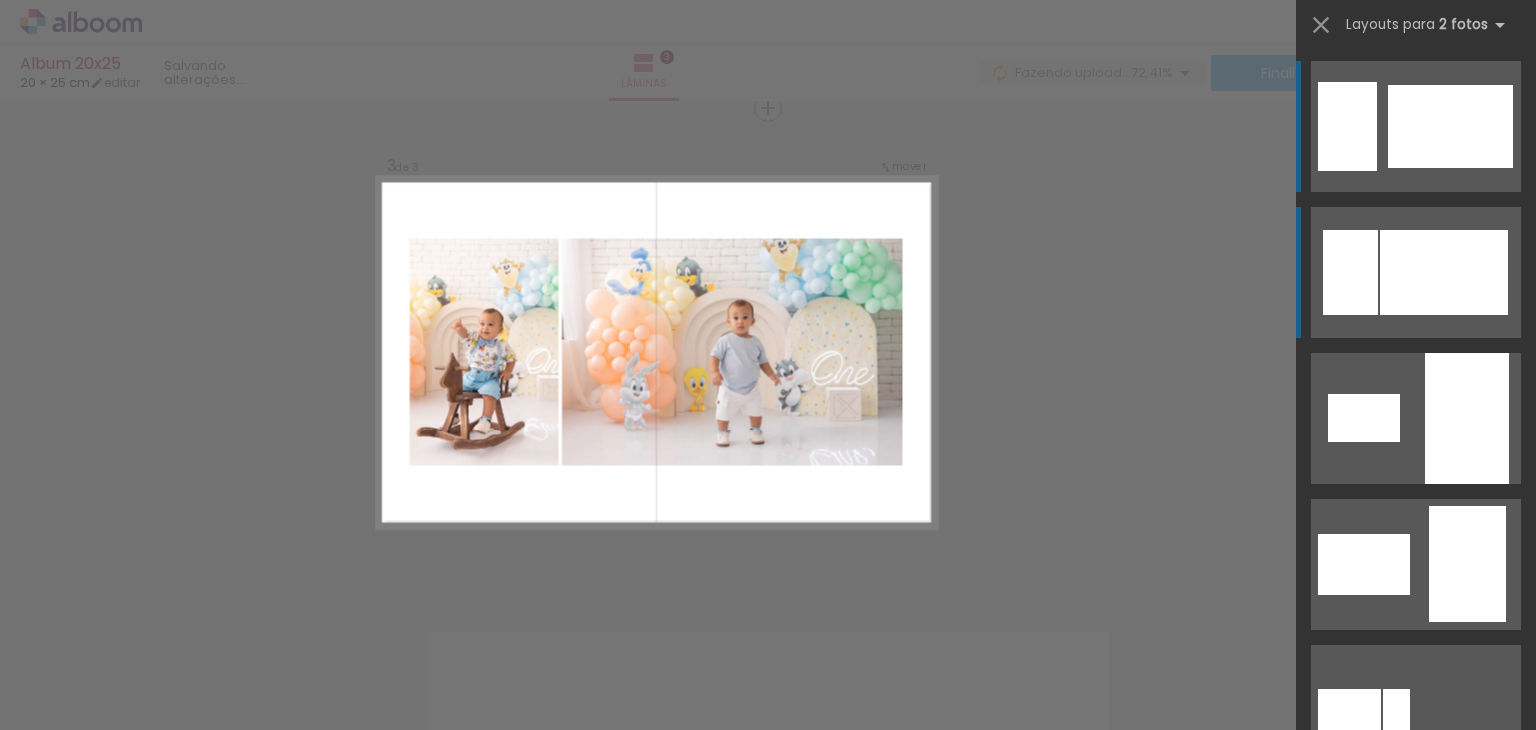click at bounding box center [1450, 126] 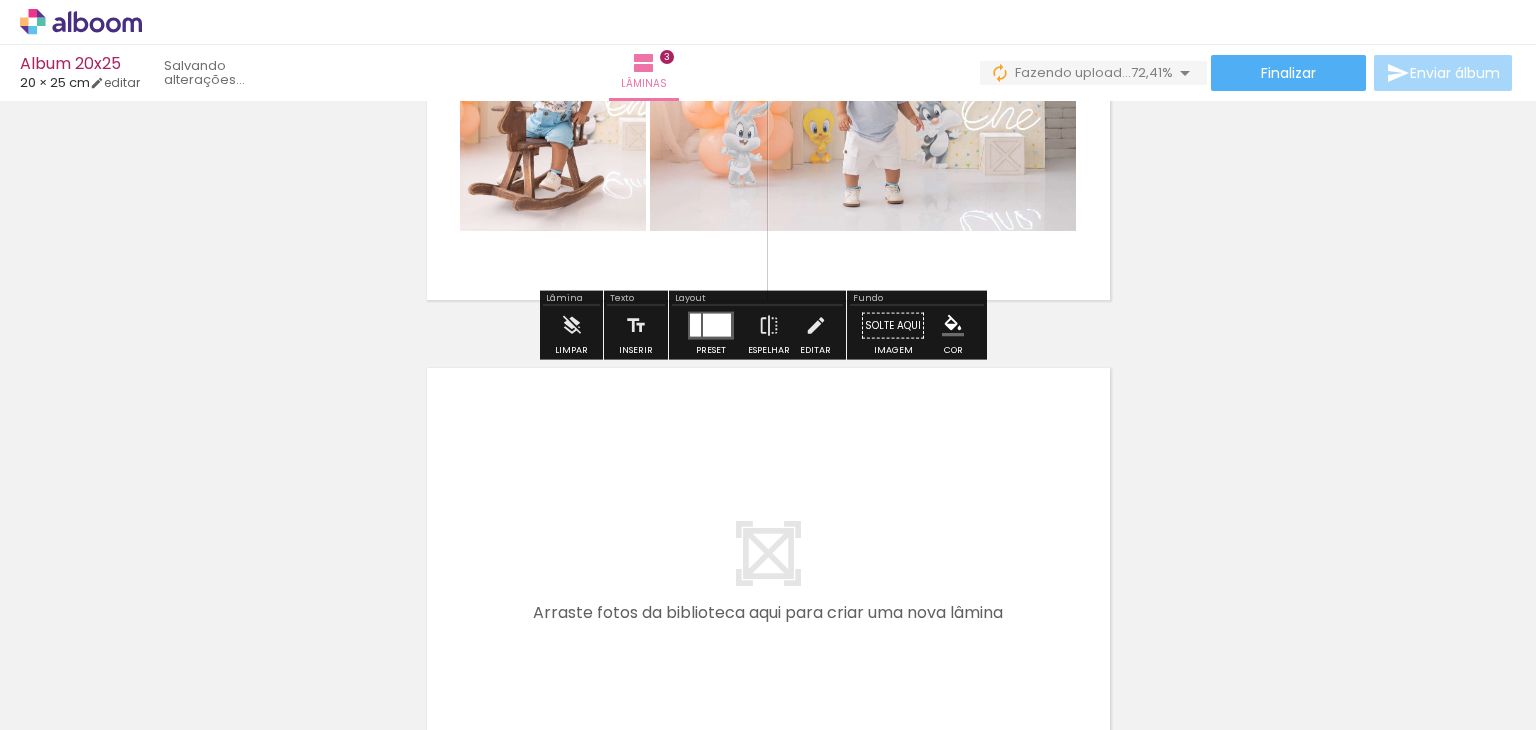 scroll, scrollTop: 1404, scrollLeft: 0, axis: vertical 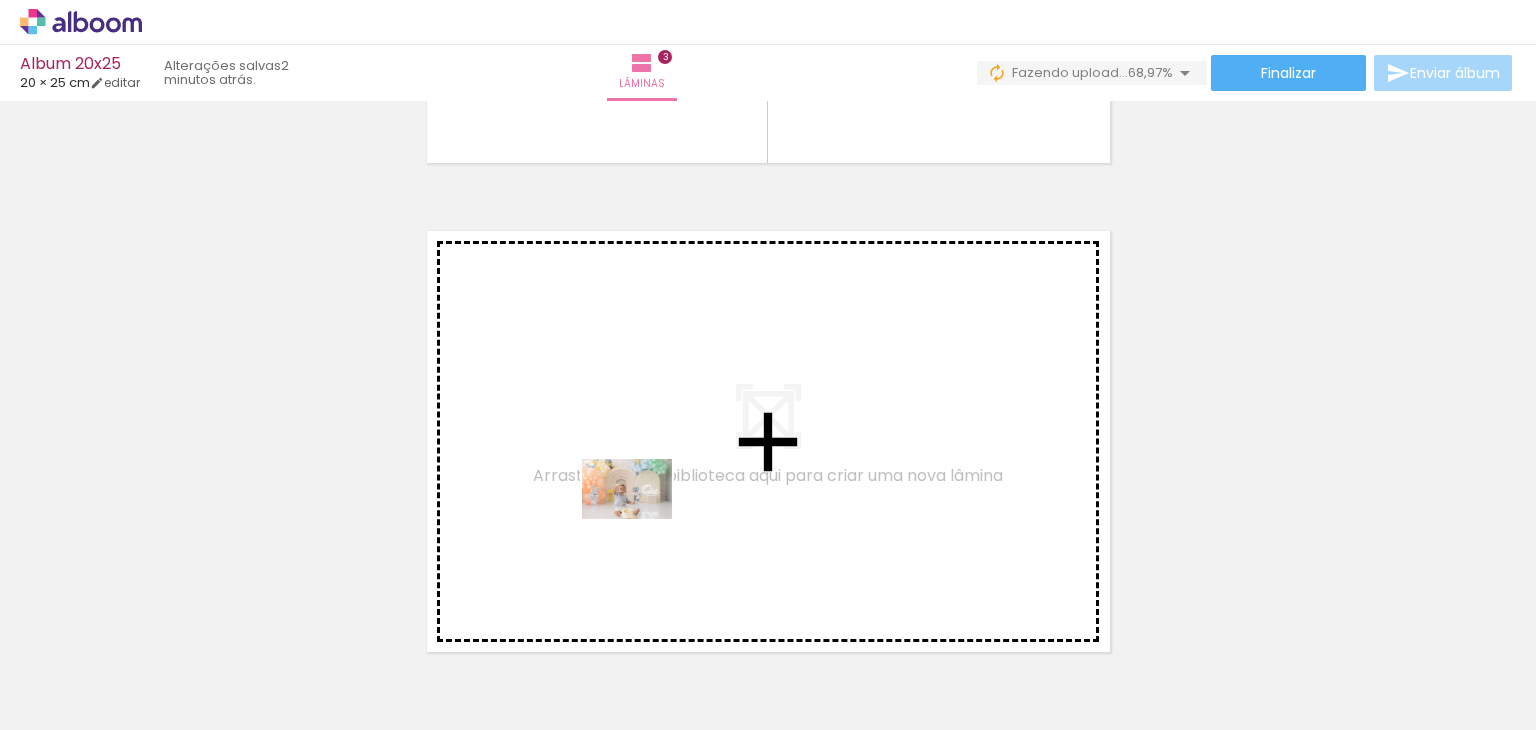 drag, startPoint x: 684, startPoint y: 652, endPoint x: 642, endPoint y: 518, distance: 140.42792 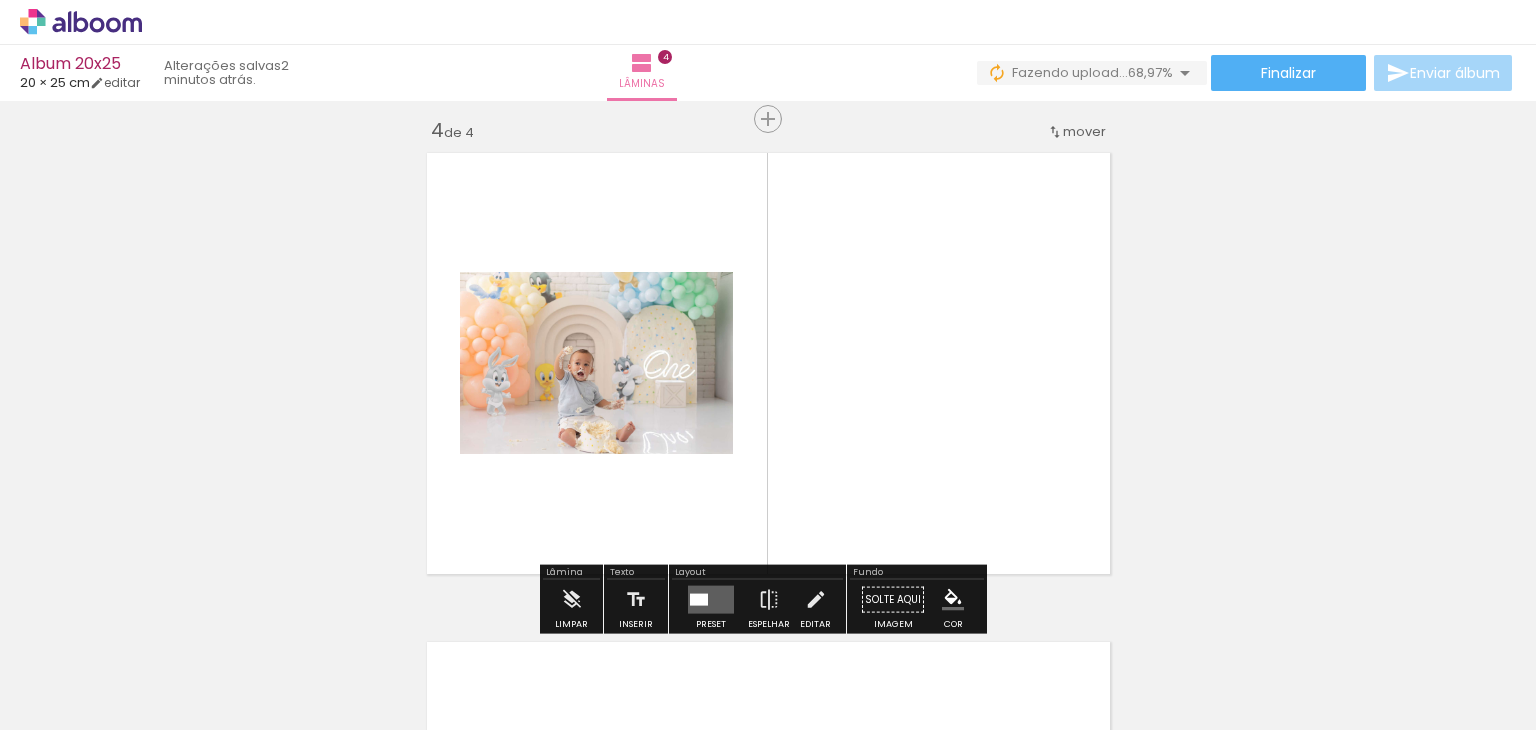 scroll, scrollTop: 1492, scrollLeft: 0, axis: vertical 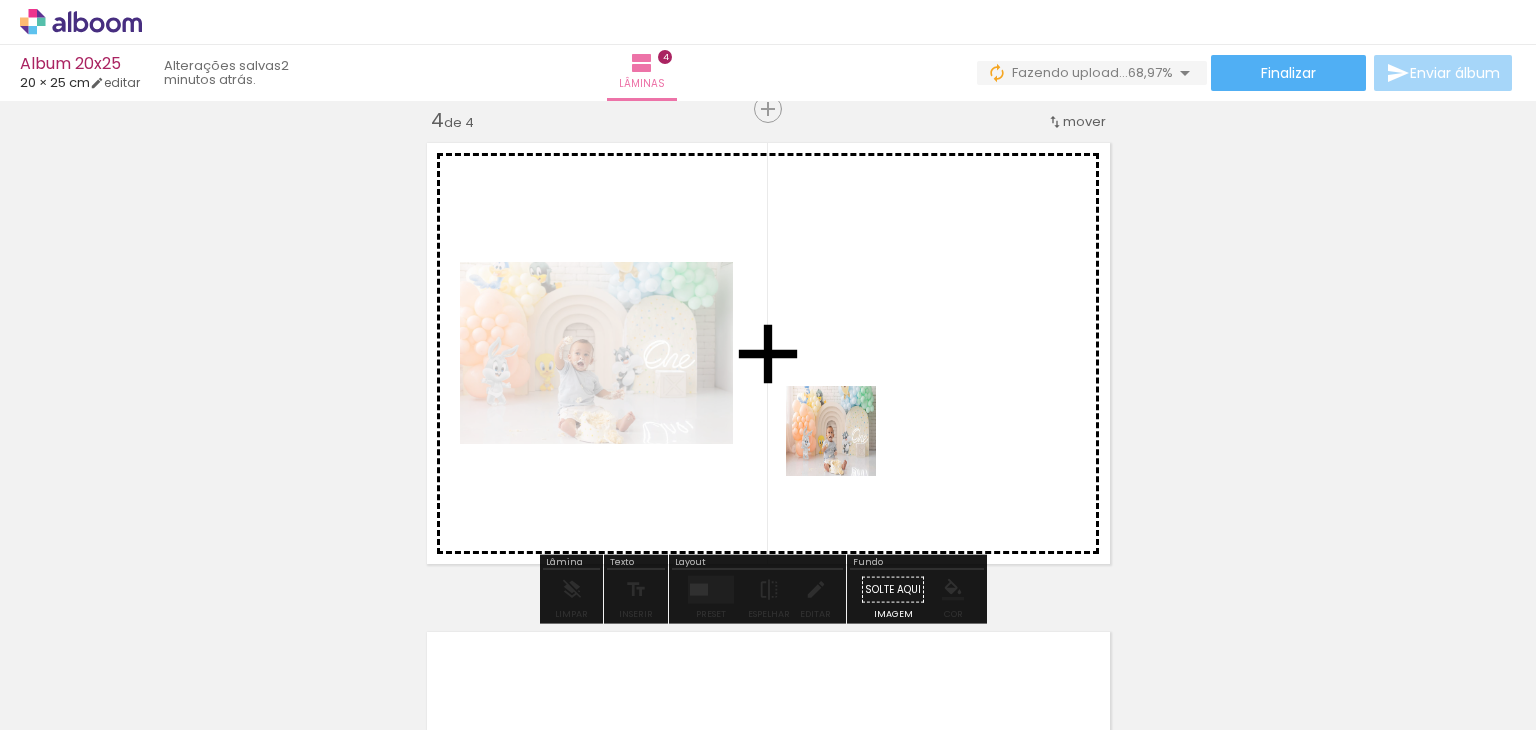 drag, startPoint x: 790, startPoint y: 682, endPoint x: 855, endPoint y: 439, distance: 251.54324 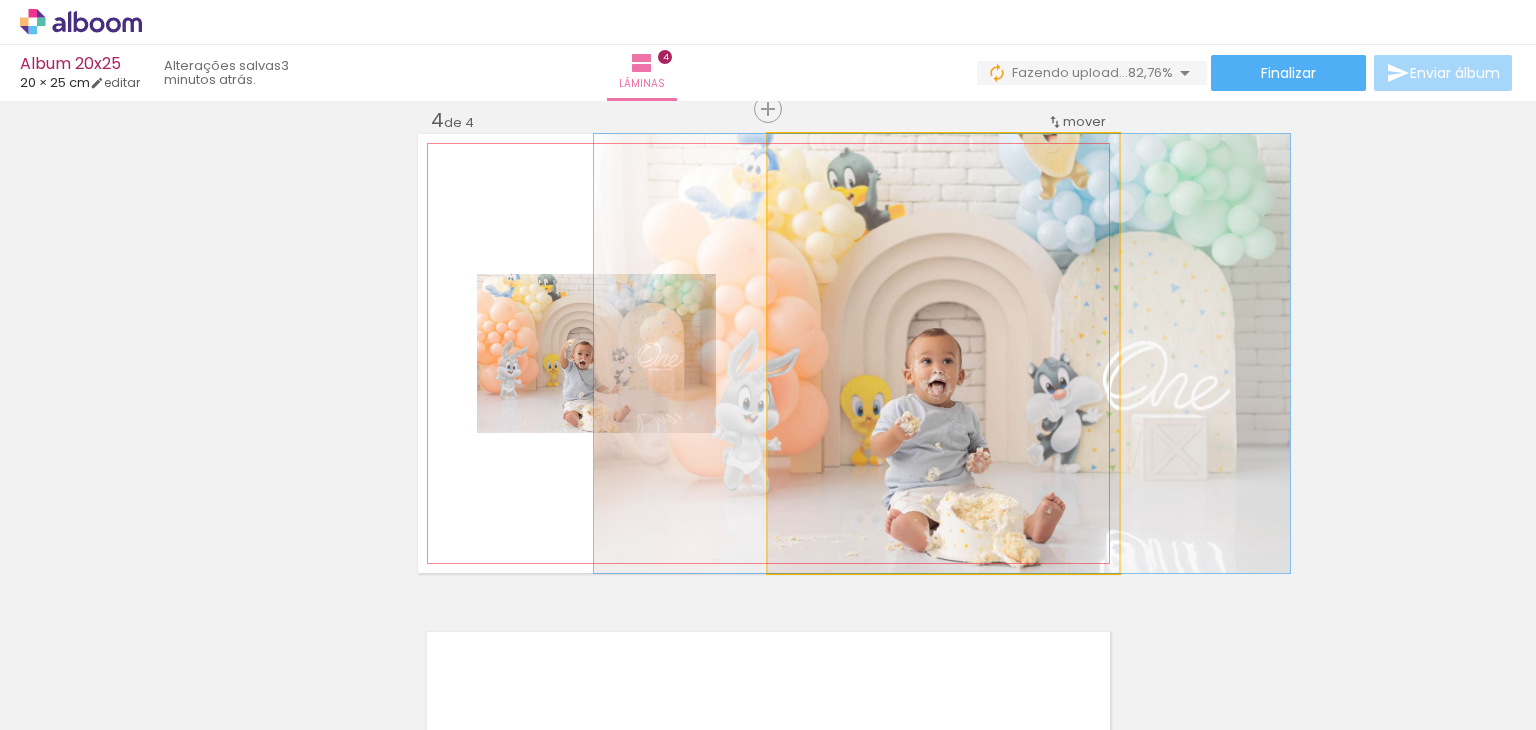 drag, startPoint x: 886, startPoint y: 417, endPoint x: 885, endPoint y: 377, distance: 40.012497 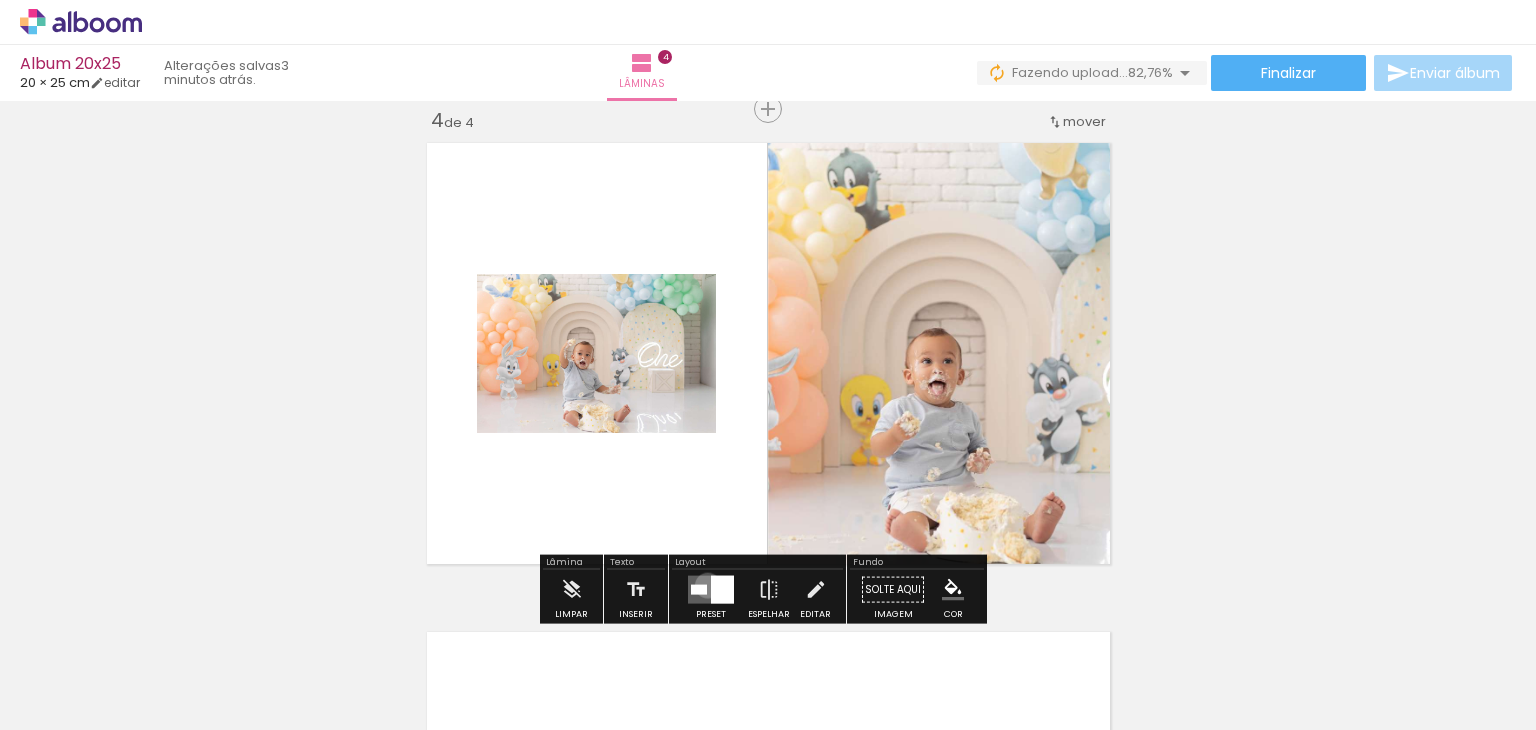 click at bounding box center (711, 590) 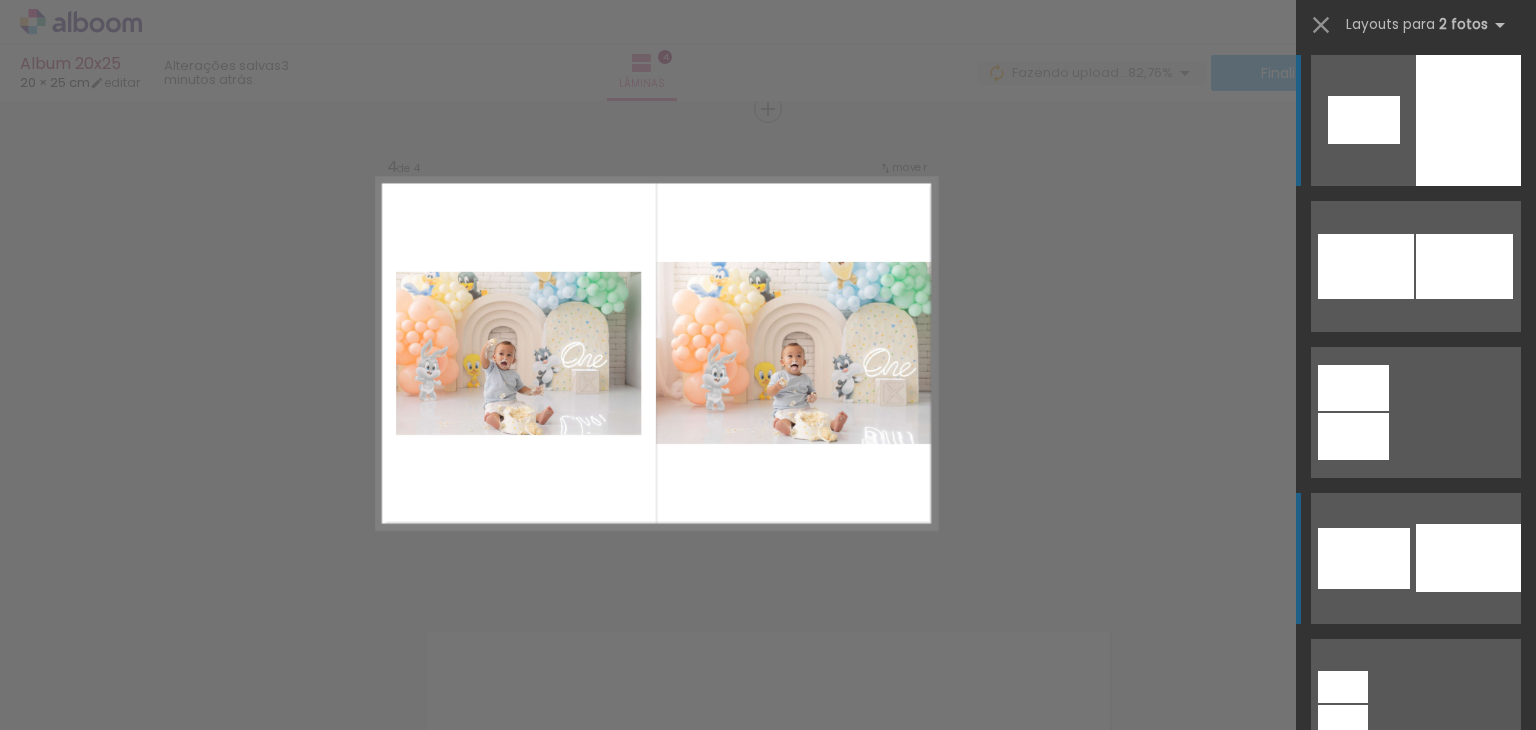 scroll, scrollTop: 0, scrollLeft: 0, axis: both 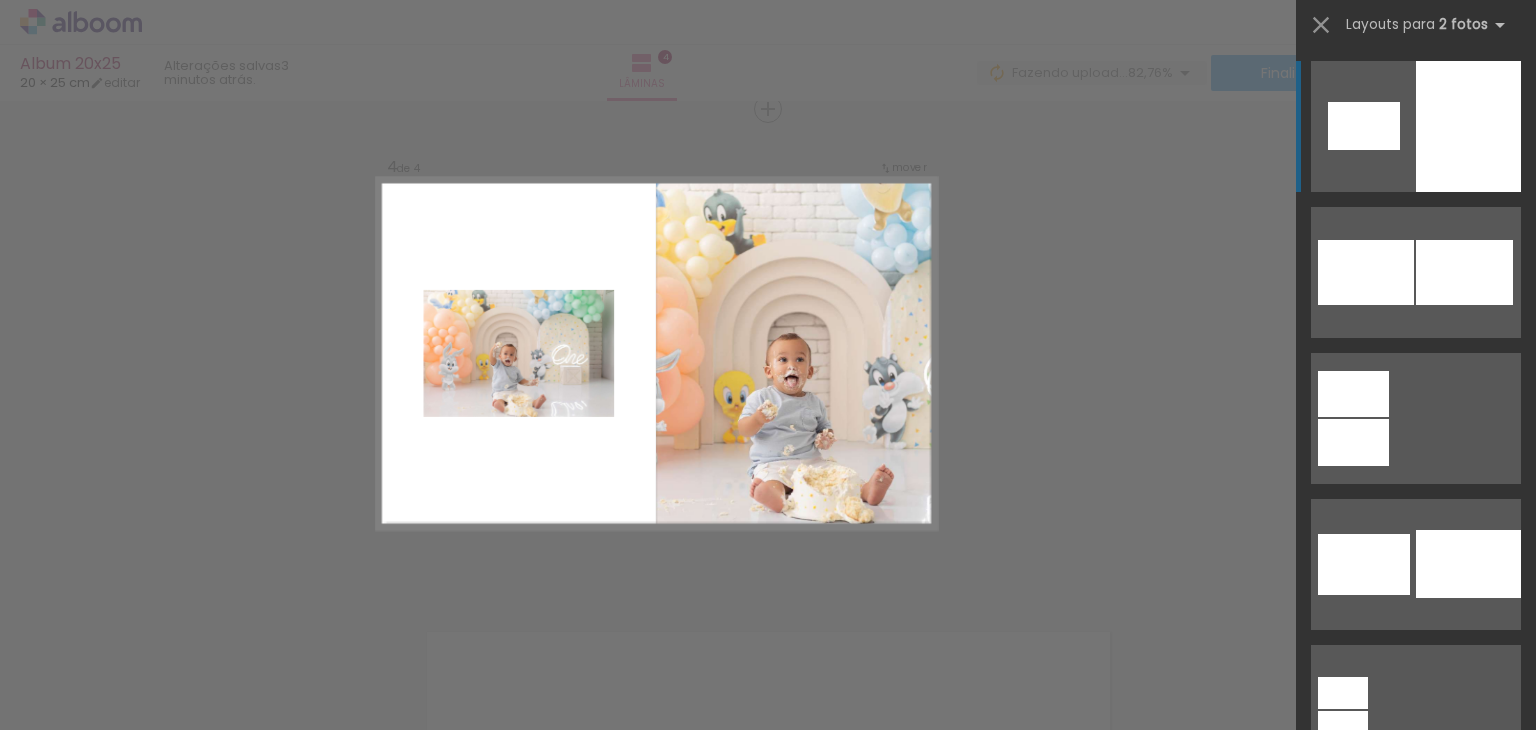 click at bounding box center [1468, 126] 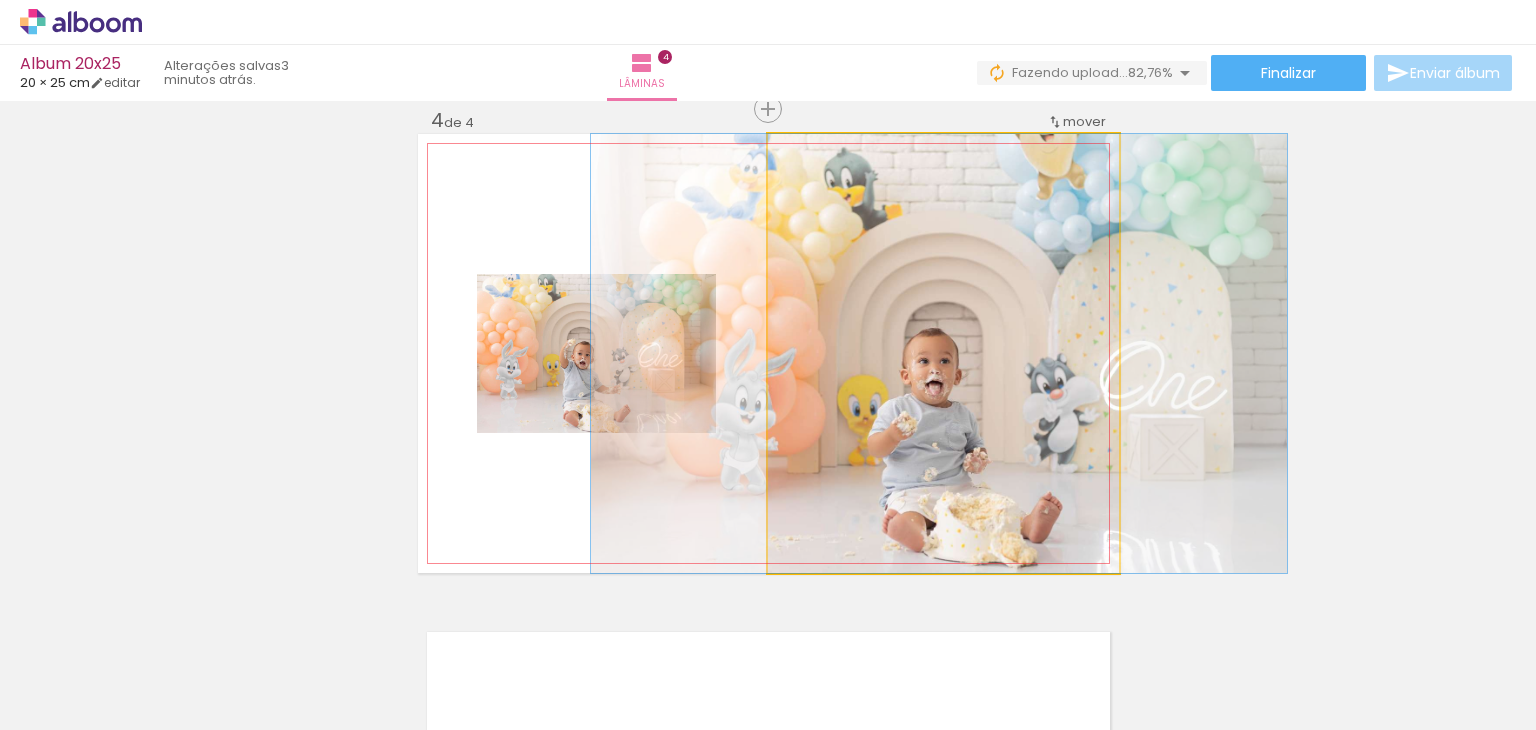 drag, startPoint x: 955, startPoint y: 445, endPoint x: 951, endPoint y: 367, distance: 78.10249 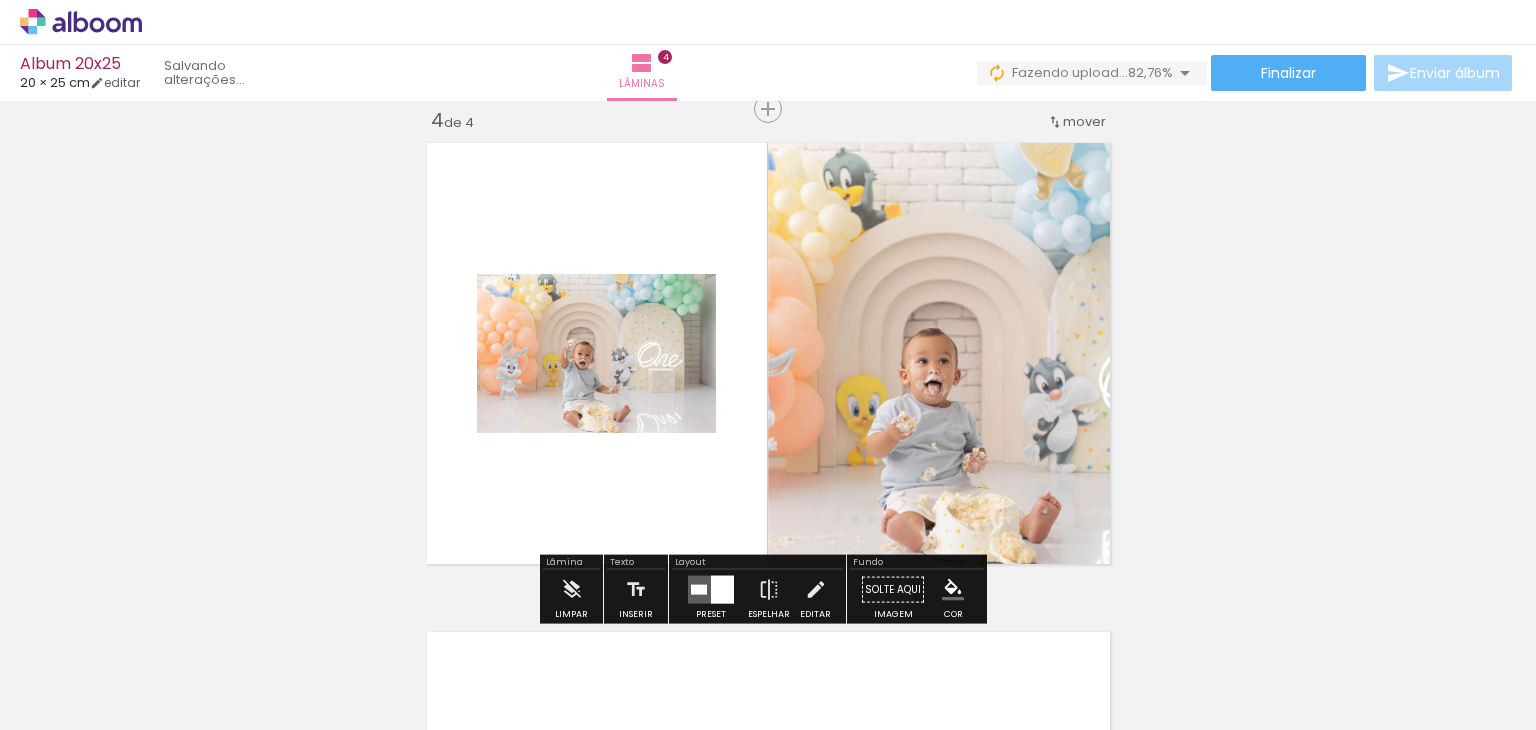 click at bounding box center (699, 590) 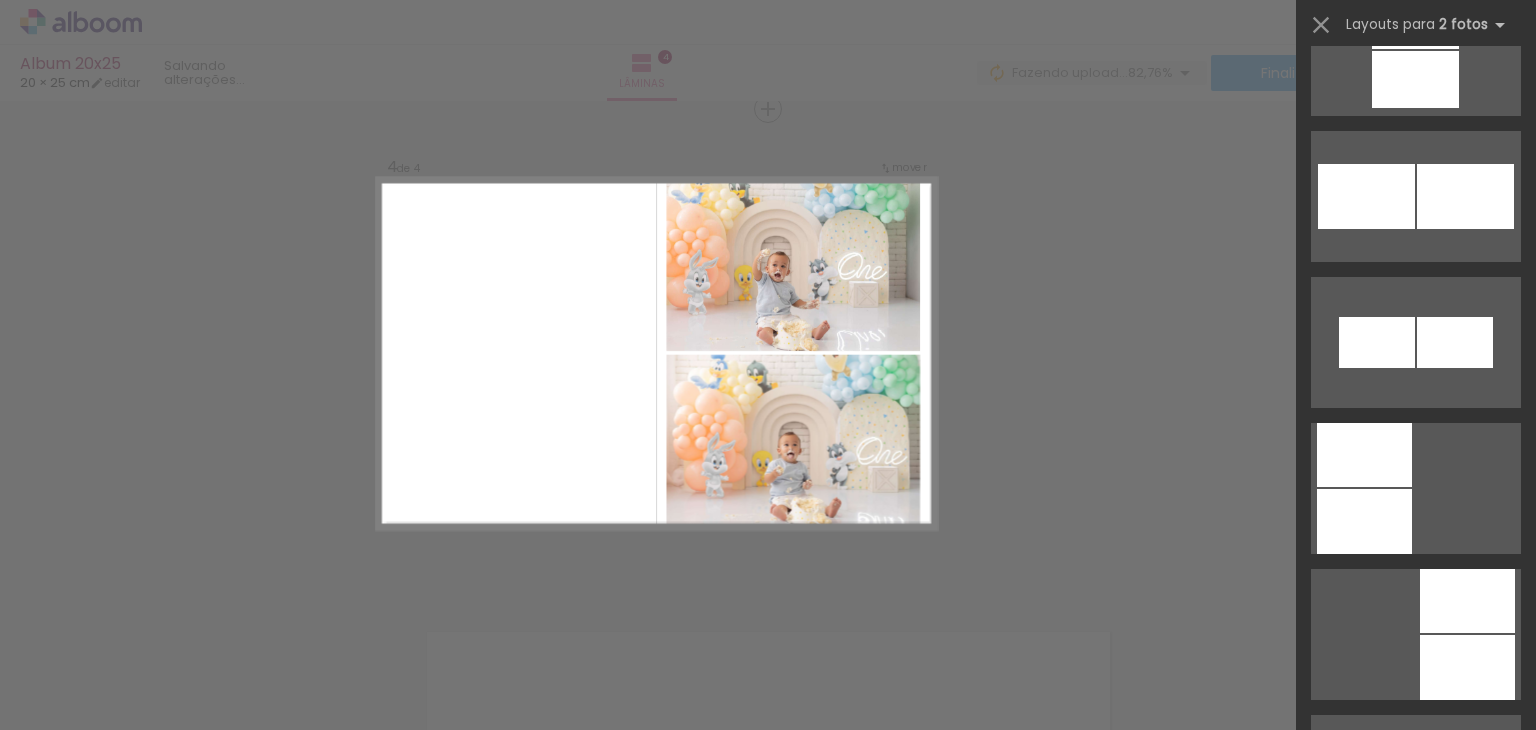 scroll, scrollTop: 2600, scrollLeft: 0, axis: vertical 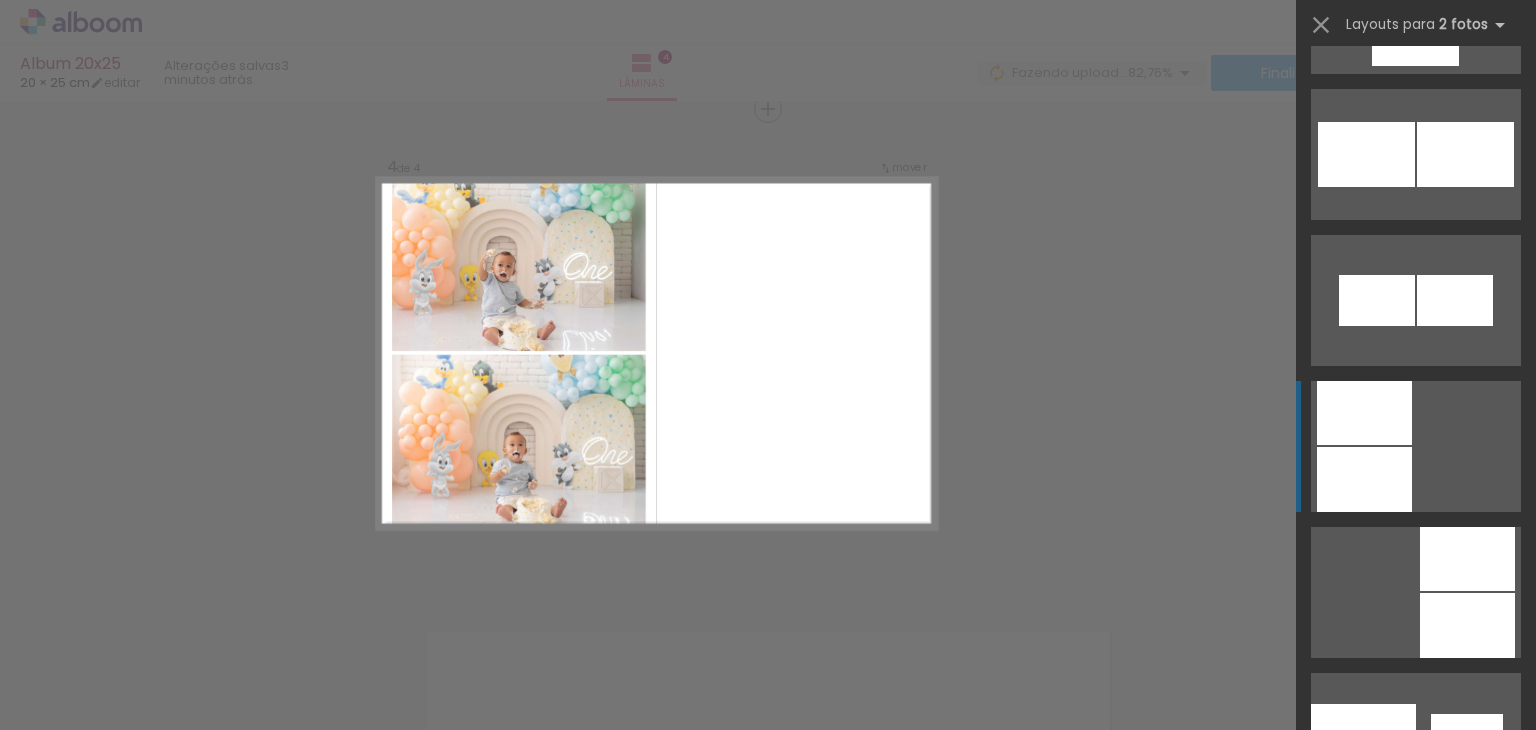 click at bounding box center [1468, 1176] 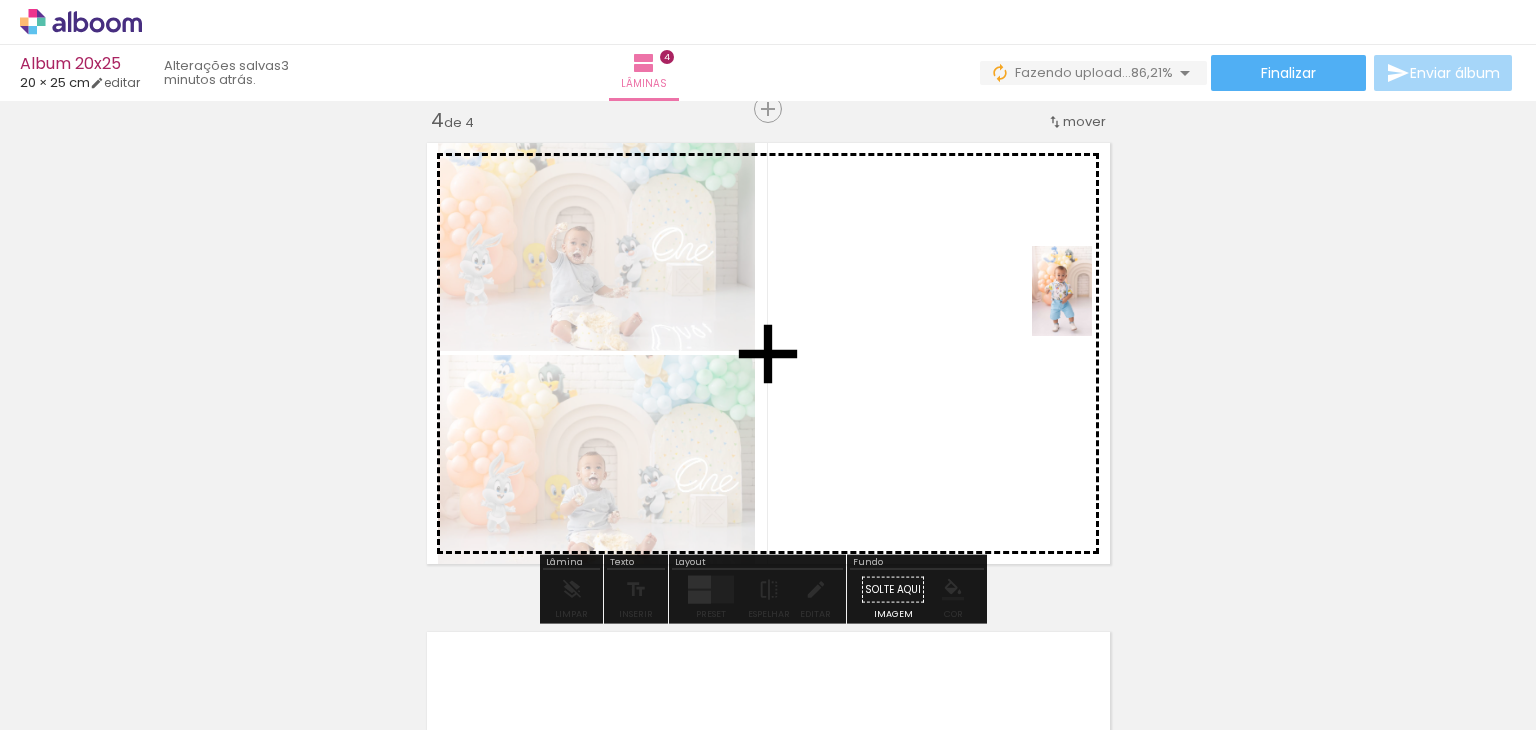drag, startPoint x: 153, startPoint y: 662, endPoint x: 1045, endPoint y: 335, distance: 950.04895 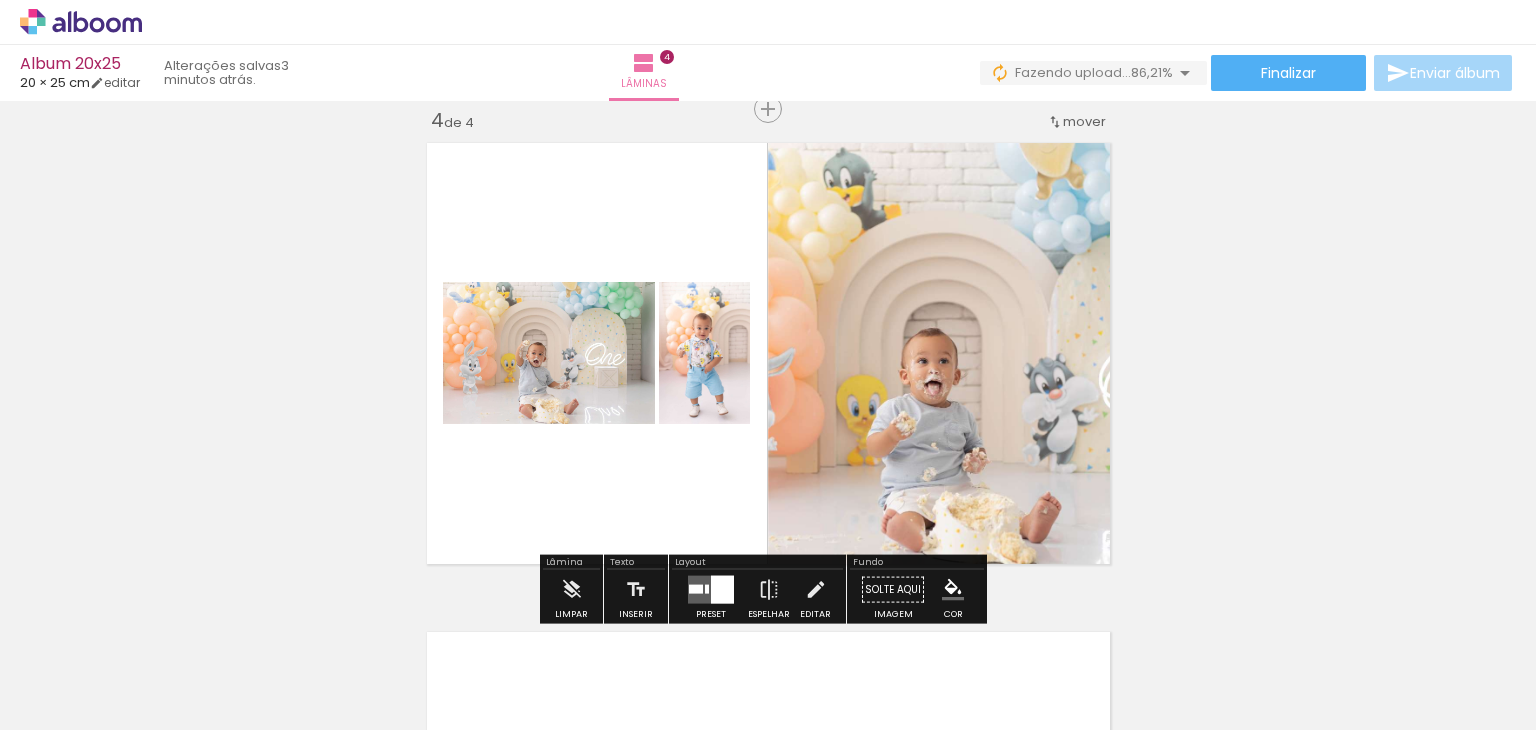 click at bounding box center (722, 590) 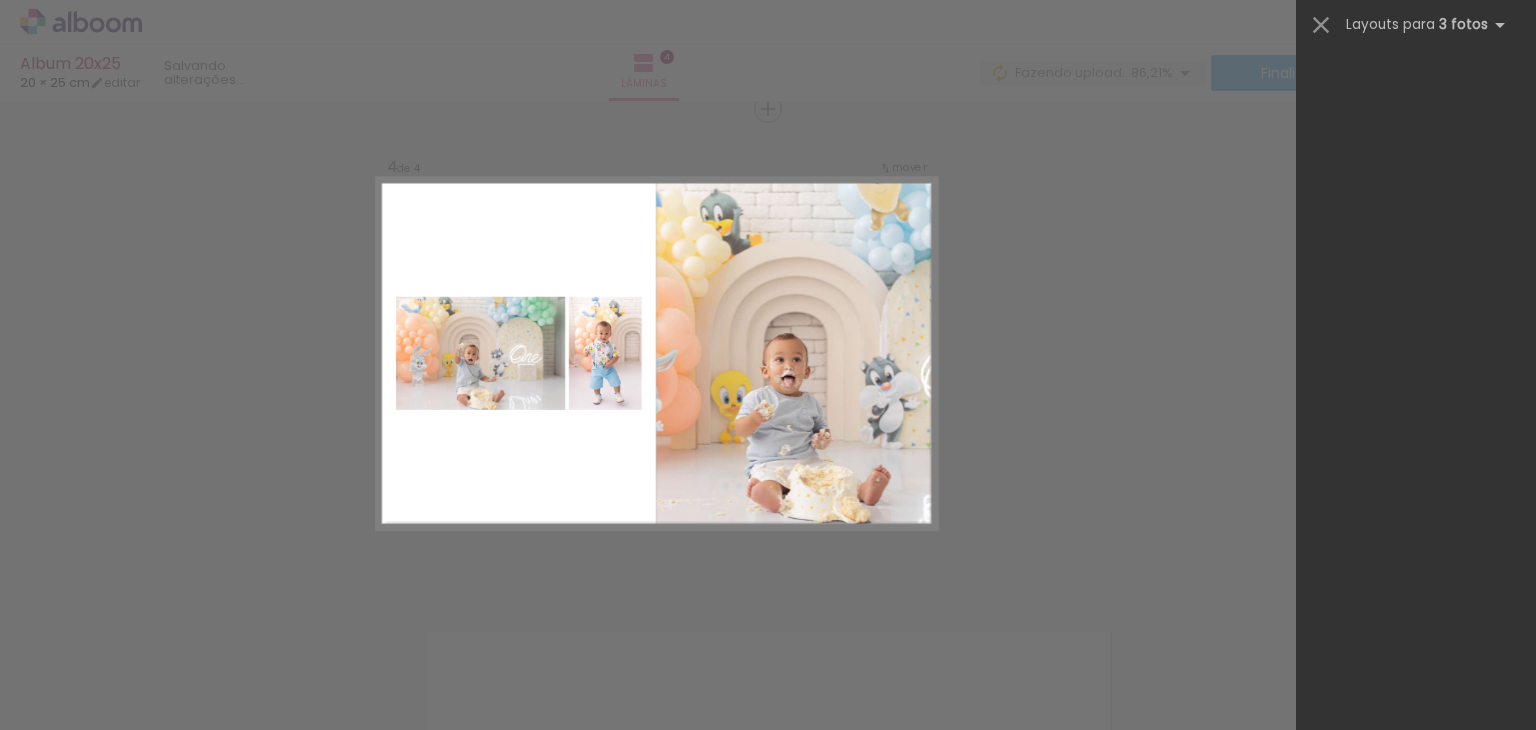 scroll, scrollTop: 0, scrollLeft: 0, axis: both 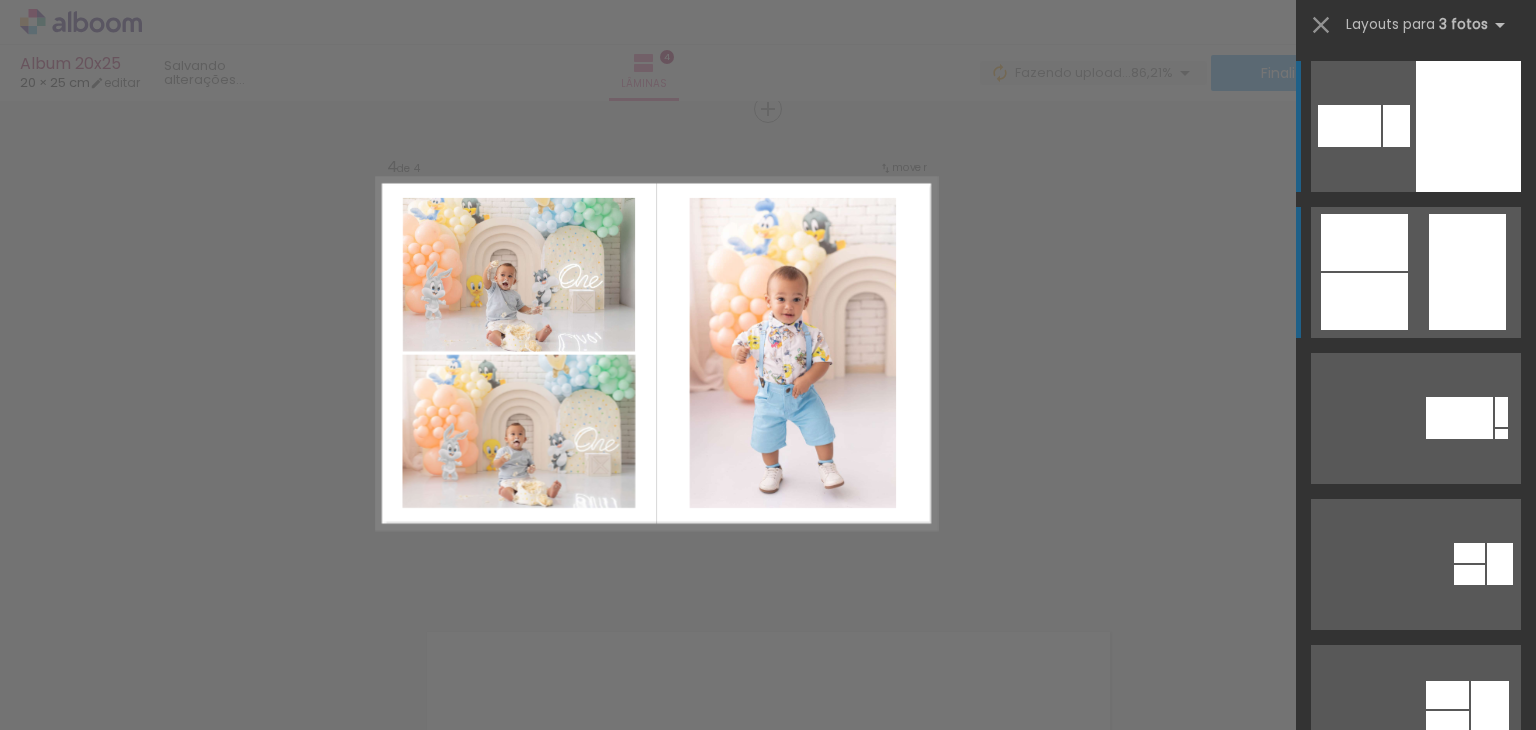 click at bounding box center [1364, 301] 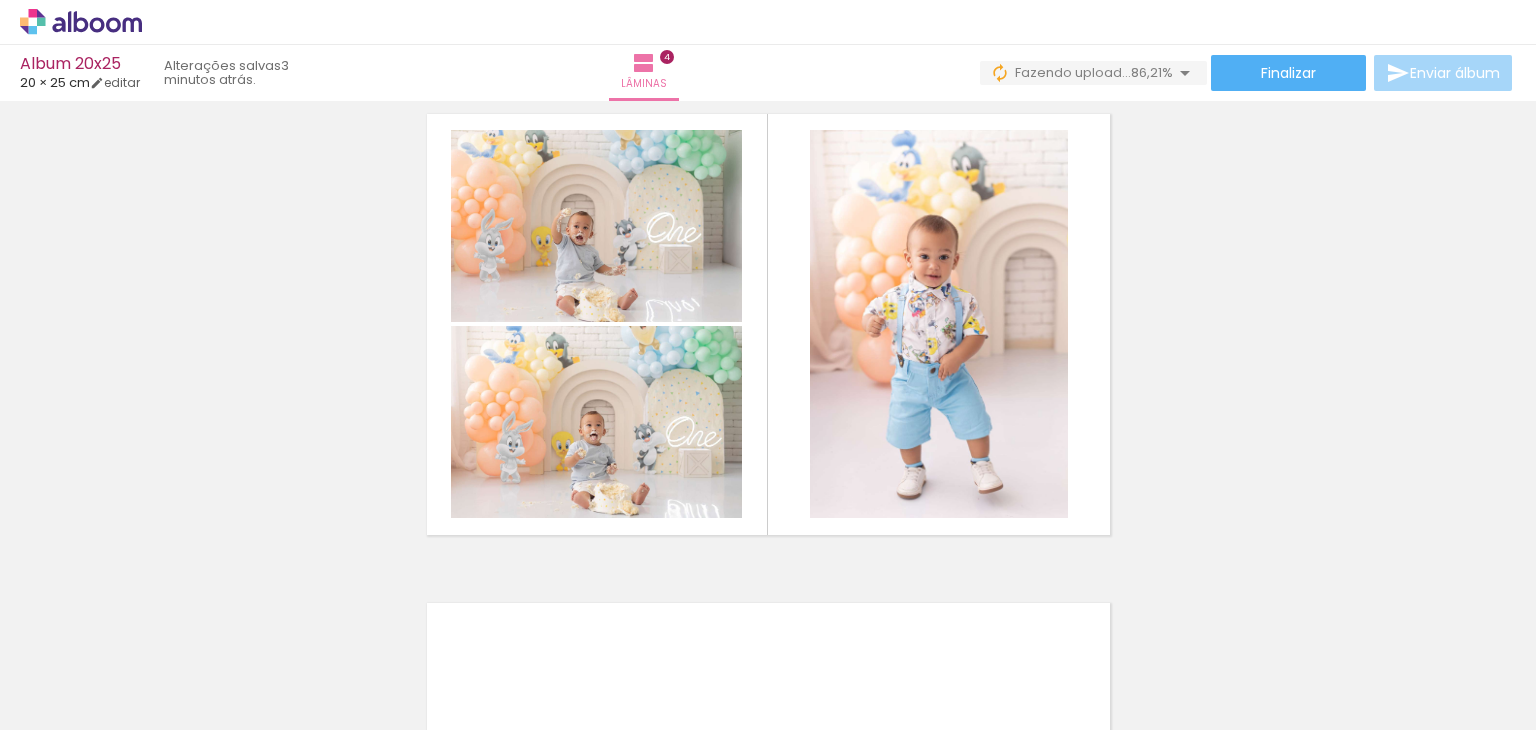 scroll, scrollTop: 1519, scrollLeft: 0, axis: vertical 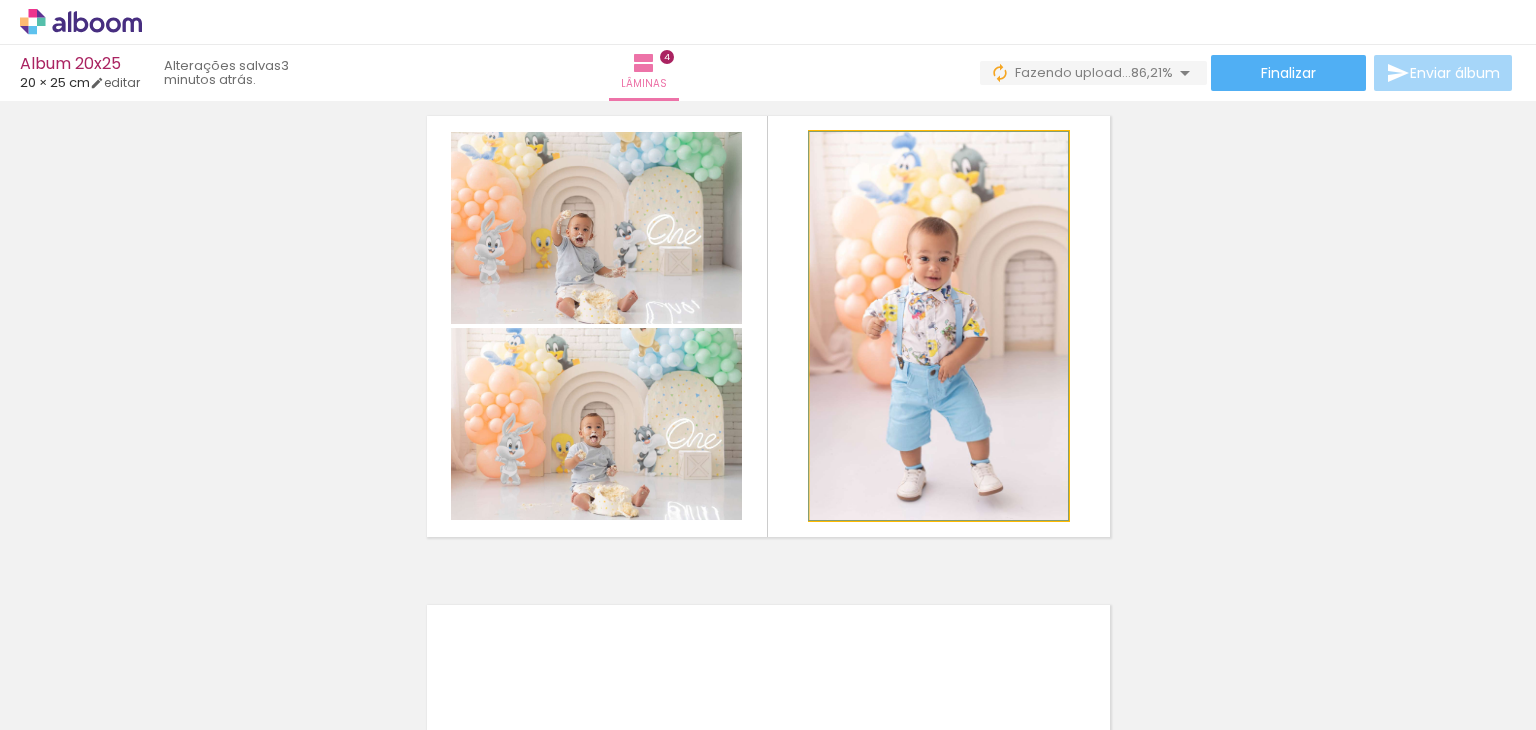 drag, startPoint x: 922, startPoint y: 443, endPoint x: 870, endPoint y: 440, distance: 52.086468 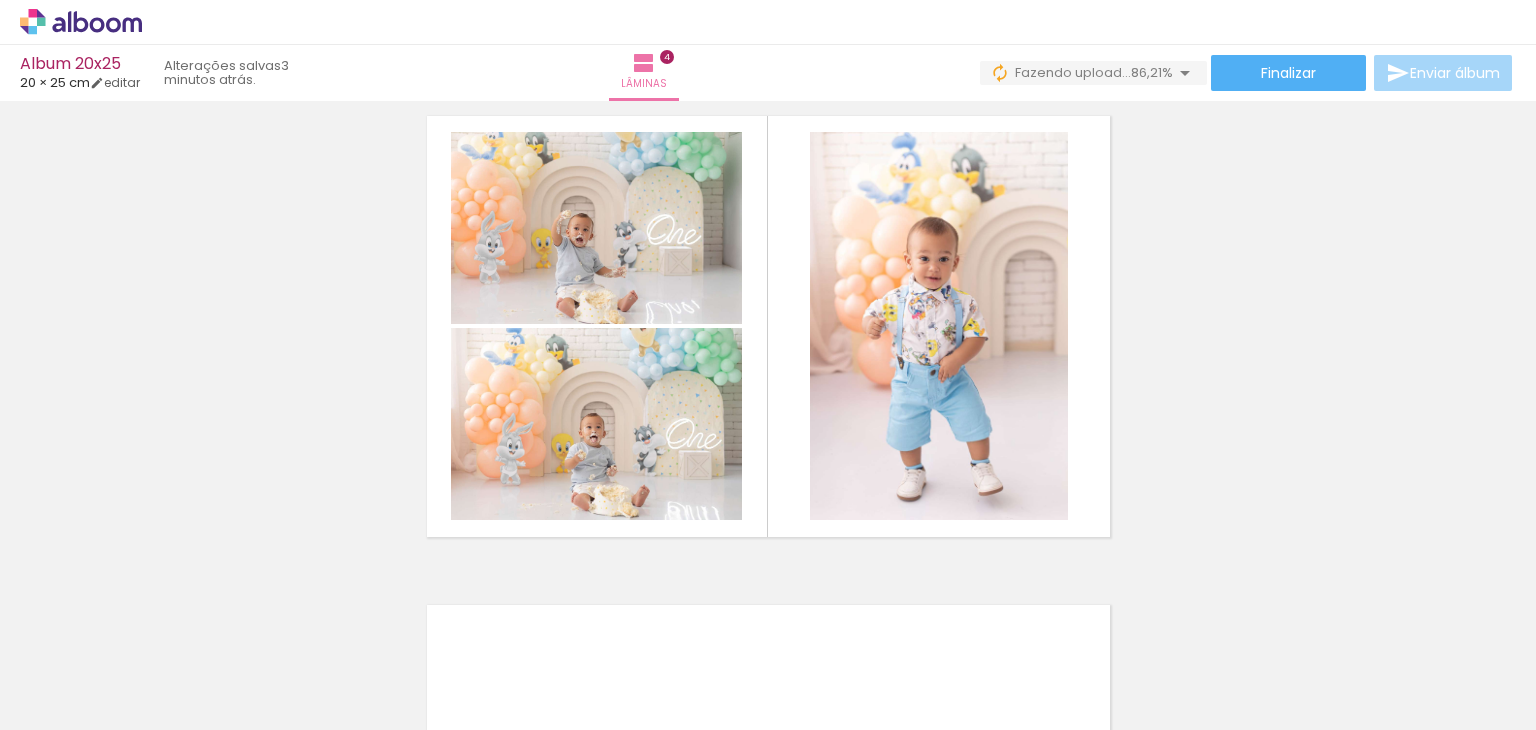 scroll, scrollTop: 0, scrollLeft: 0, axis: both 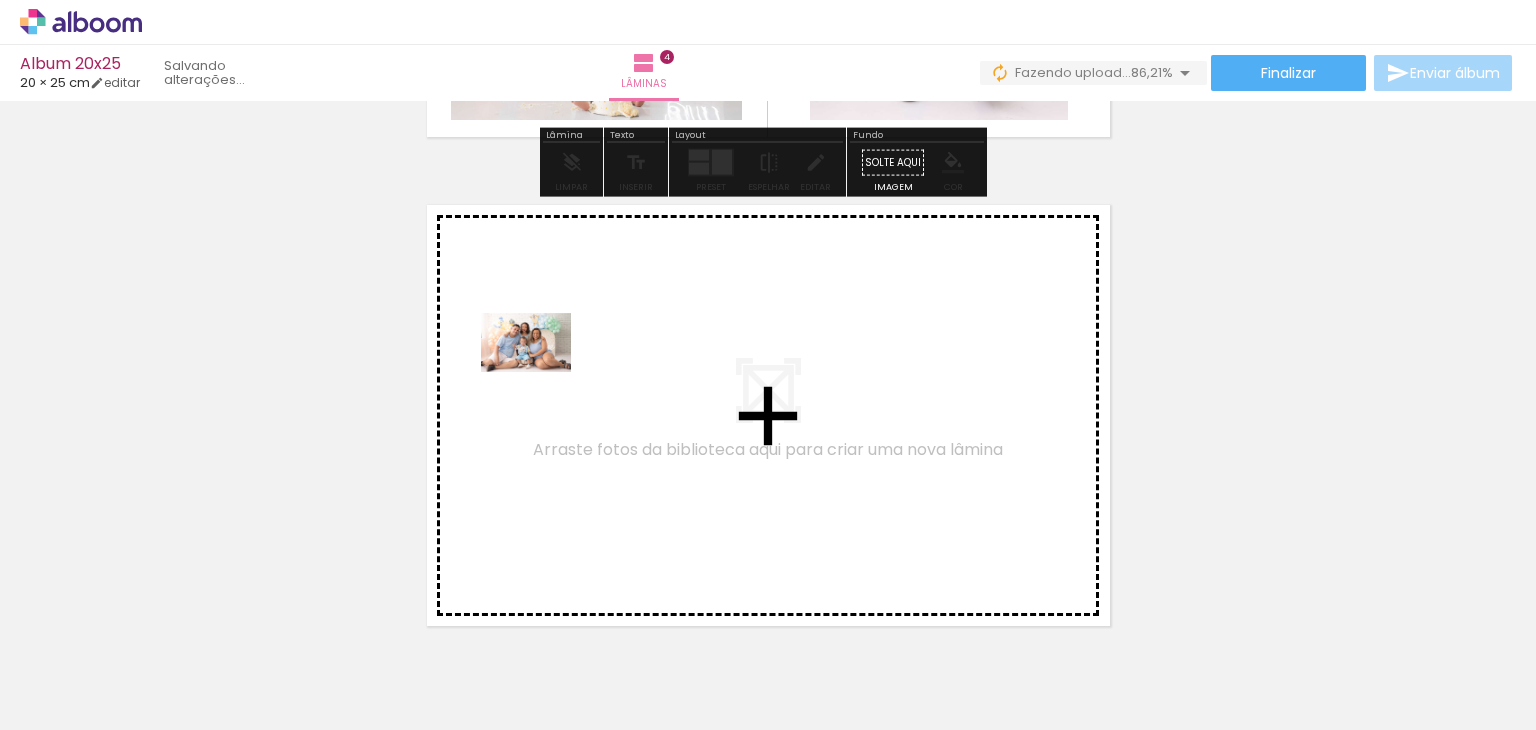 drag, startPoint x: 317, startPoint y: 673, endPoint x: 541, endPoint y: 373, distance: 374.40085 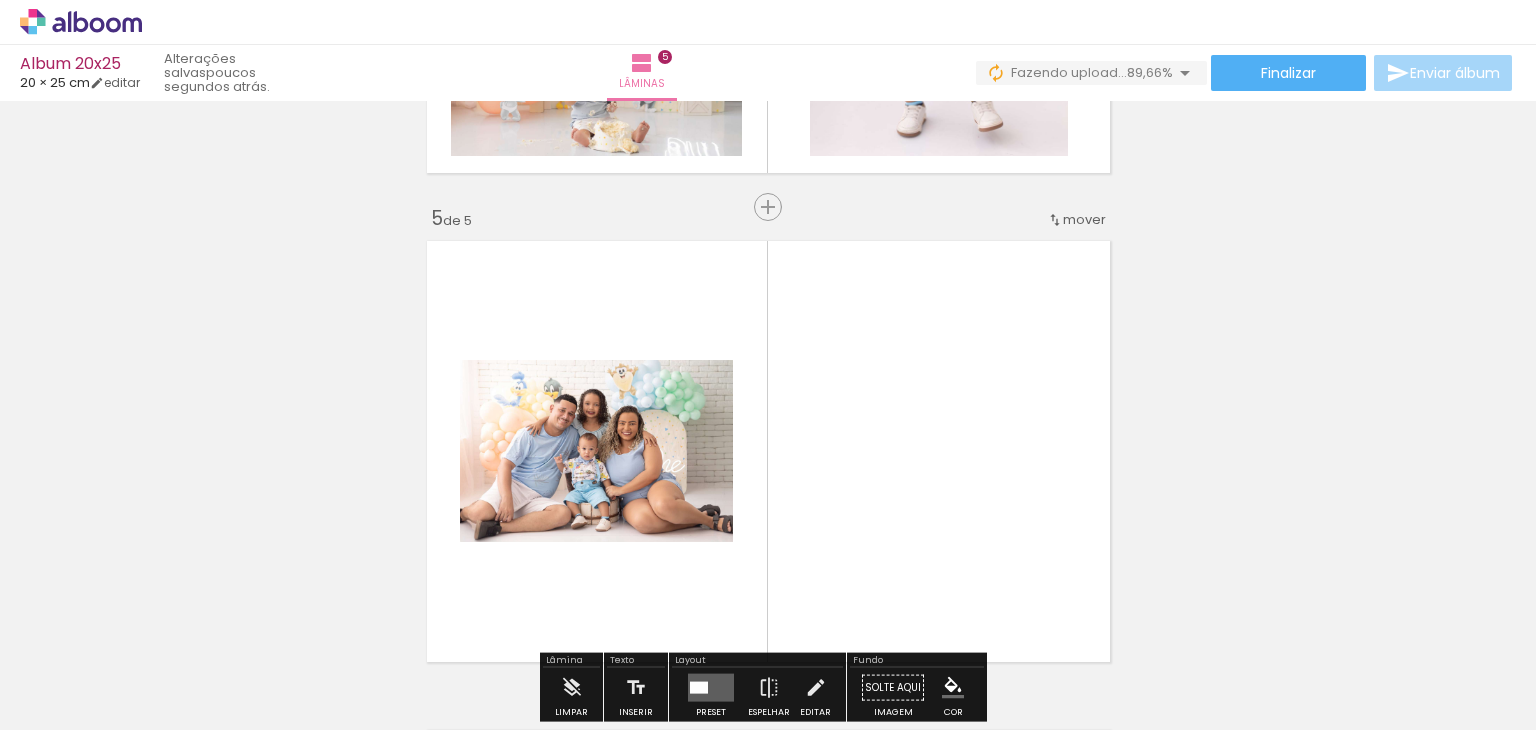 scroll, scrollTop: 1881, scrollLeft: 0, axis: vertical 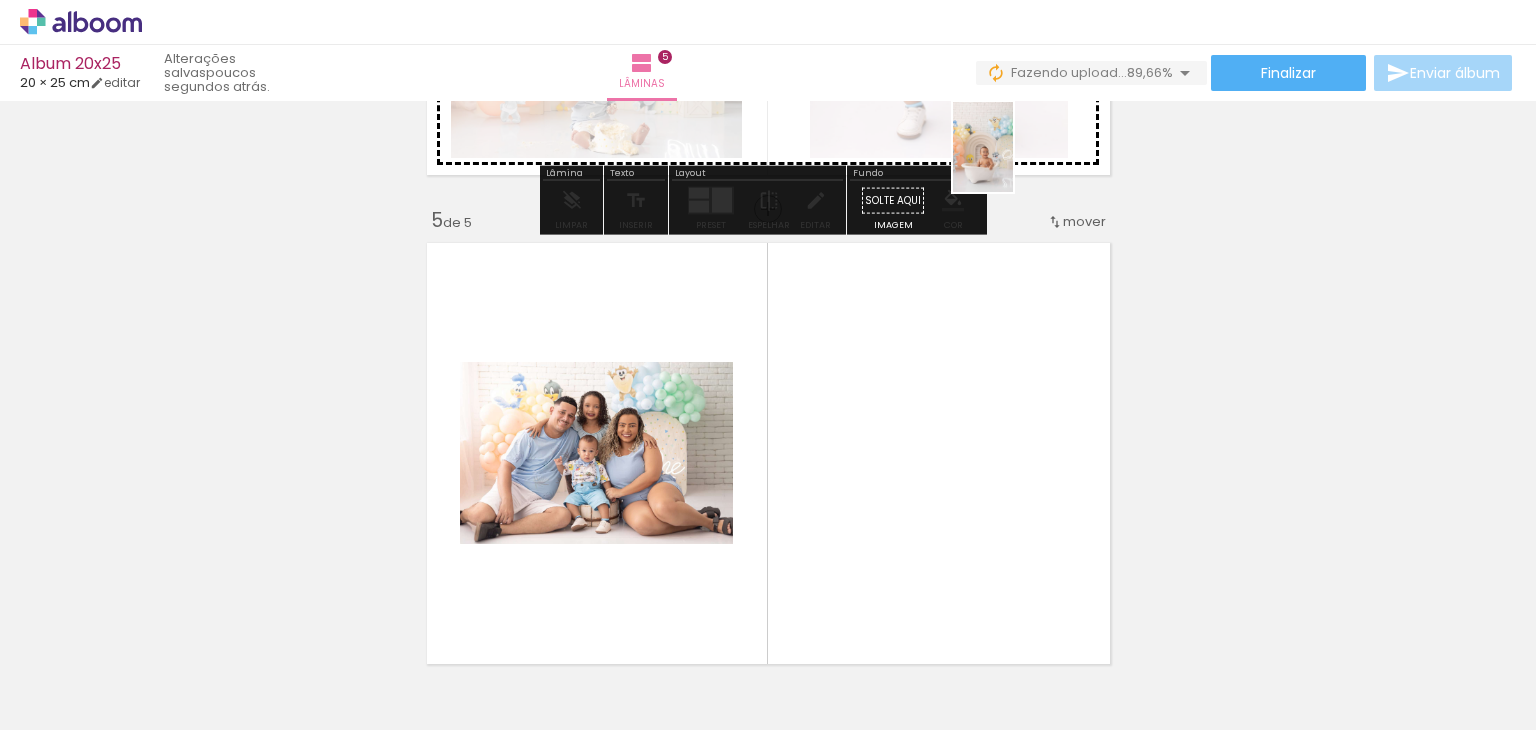 drag, startPoint x: 1003, startPoint y: 644, endPoint x: 1013, endPoint y: 162, distance: 482.10373 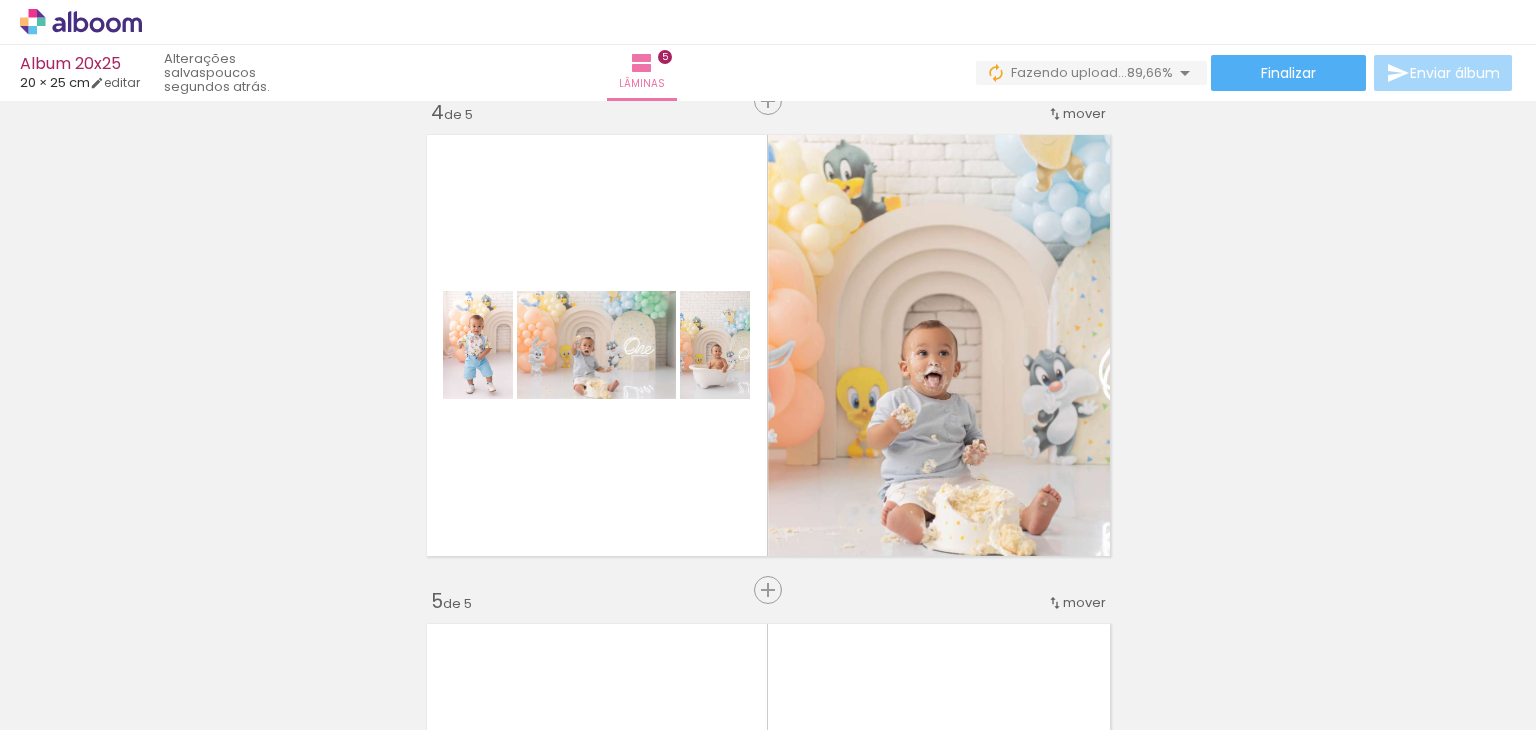 scroll, scrollTop: 1481, scrollLeft: 0, axis: vertical 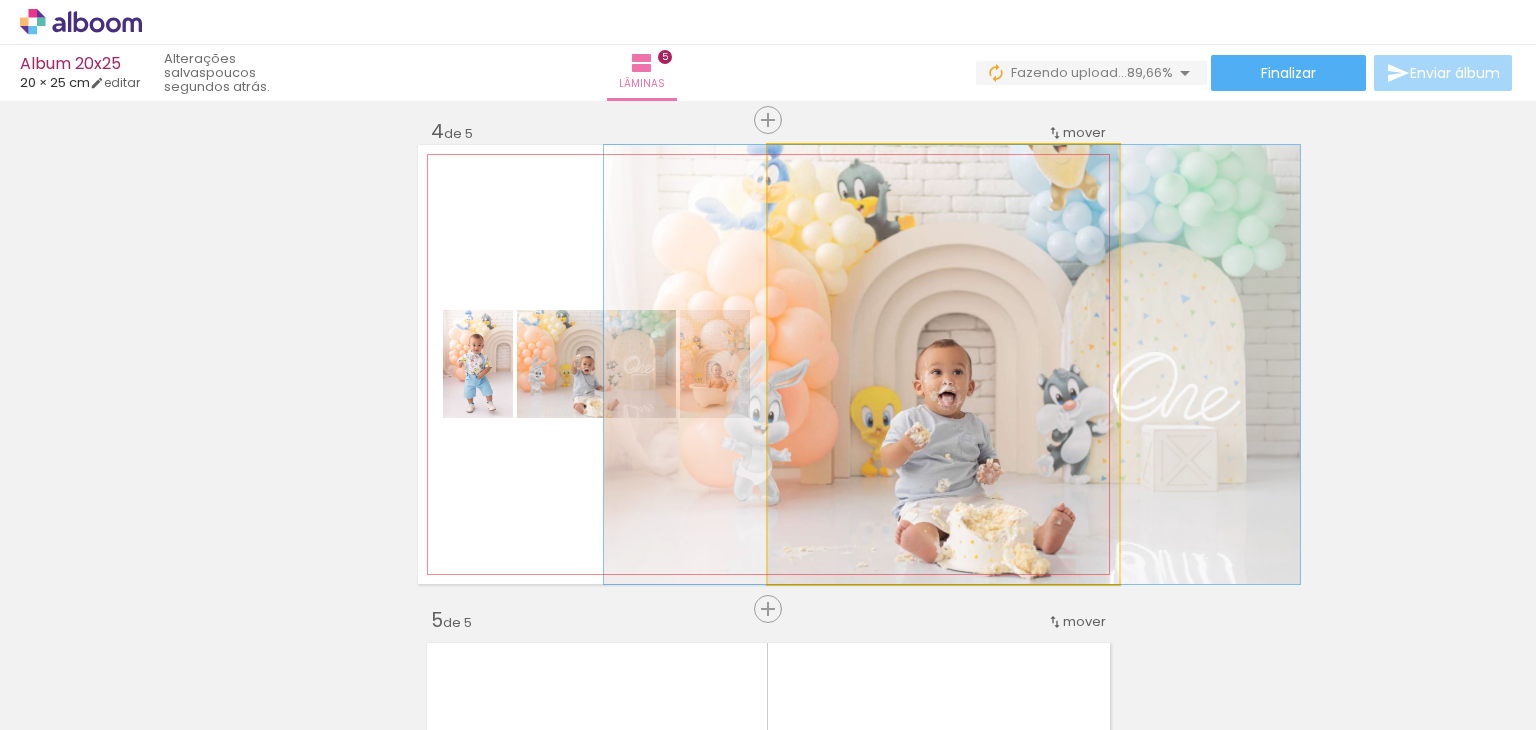 drag, startPoint x: 893, startPoint y: 437, endPoint x: 911, endPoint y: 409, distance: 33.286633 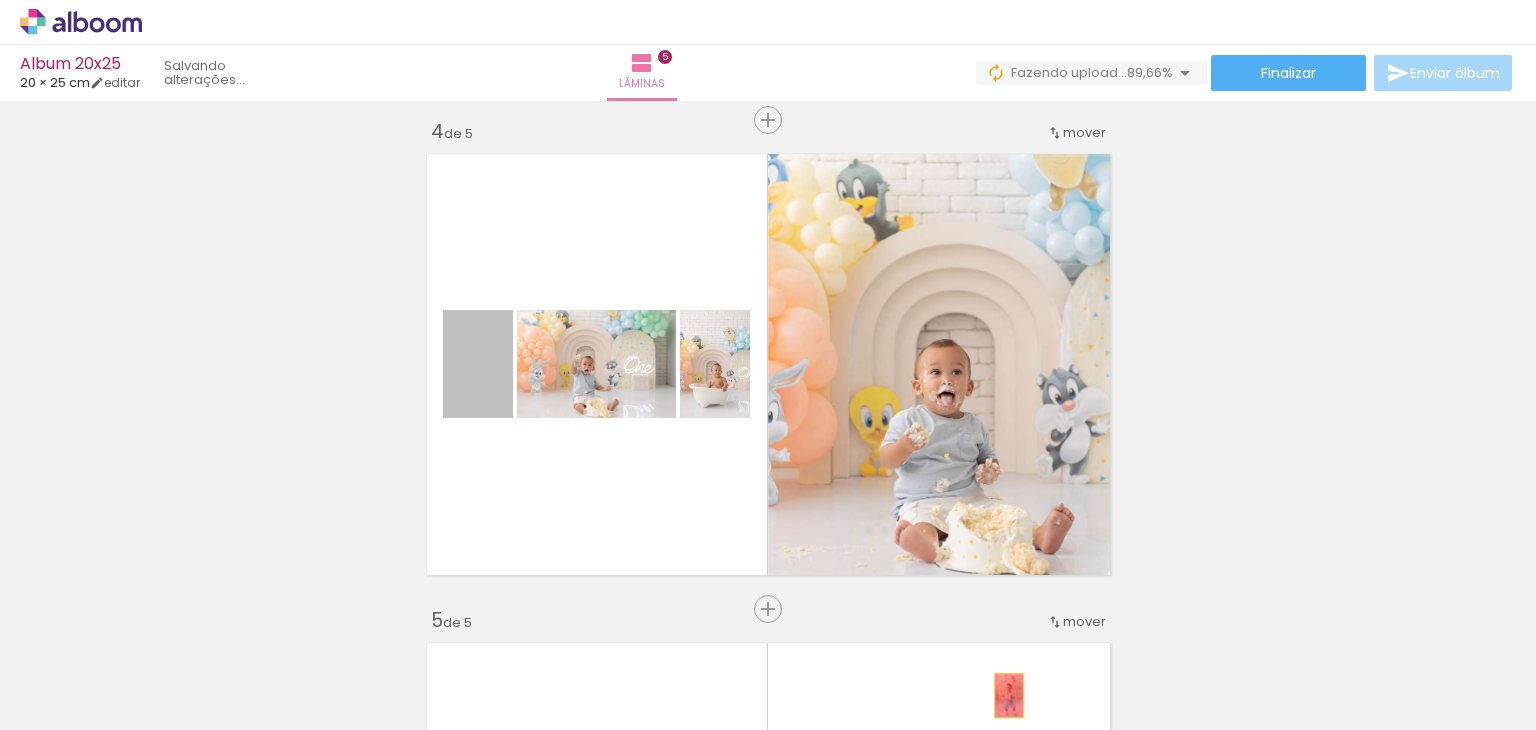 drag, startPoint x: 490, startPoint y: 397, endPoint x: 1004, endPoint y: 677, distance: 585.317 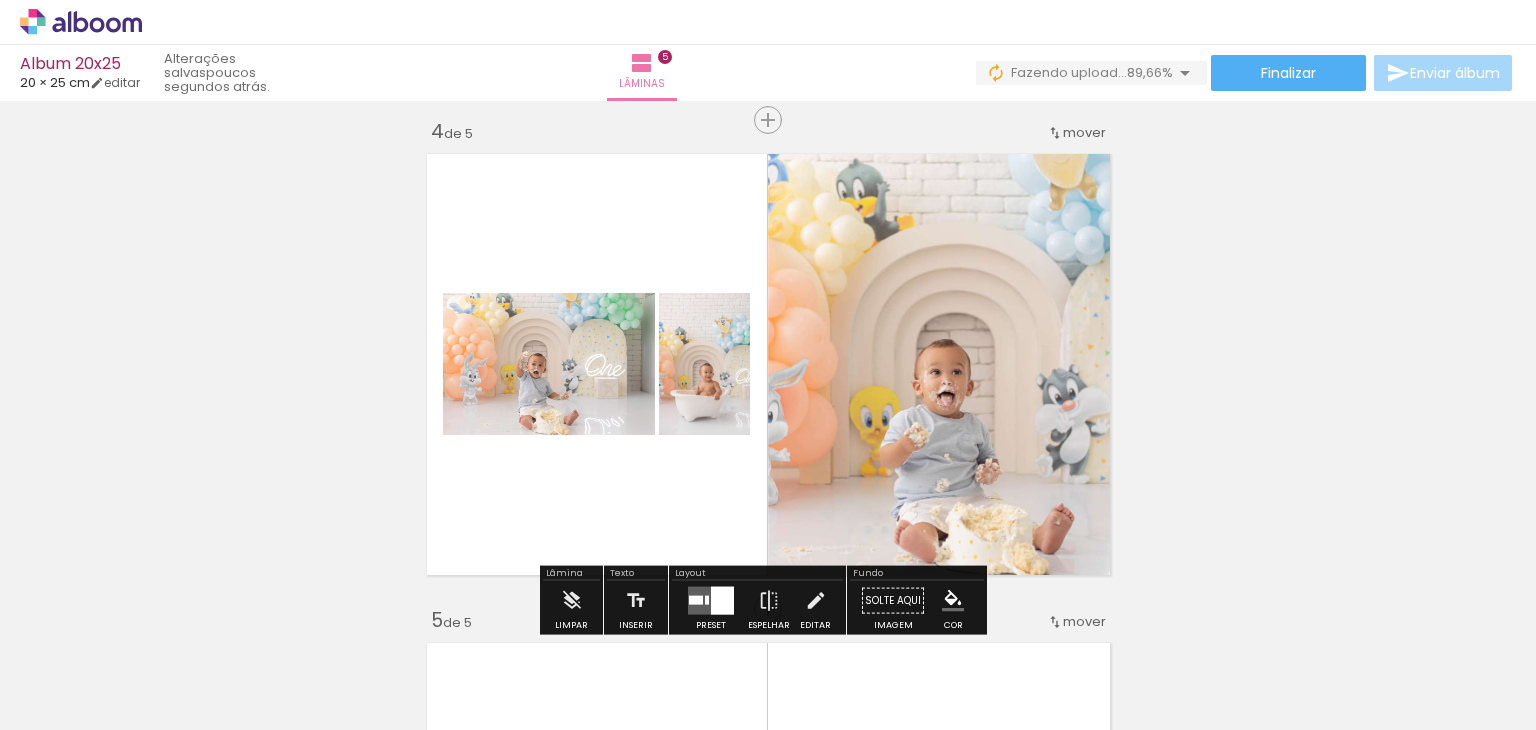 click at bounding box center (722, 601) 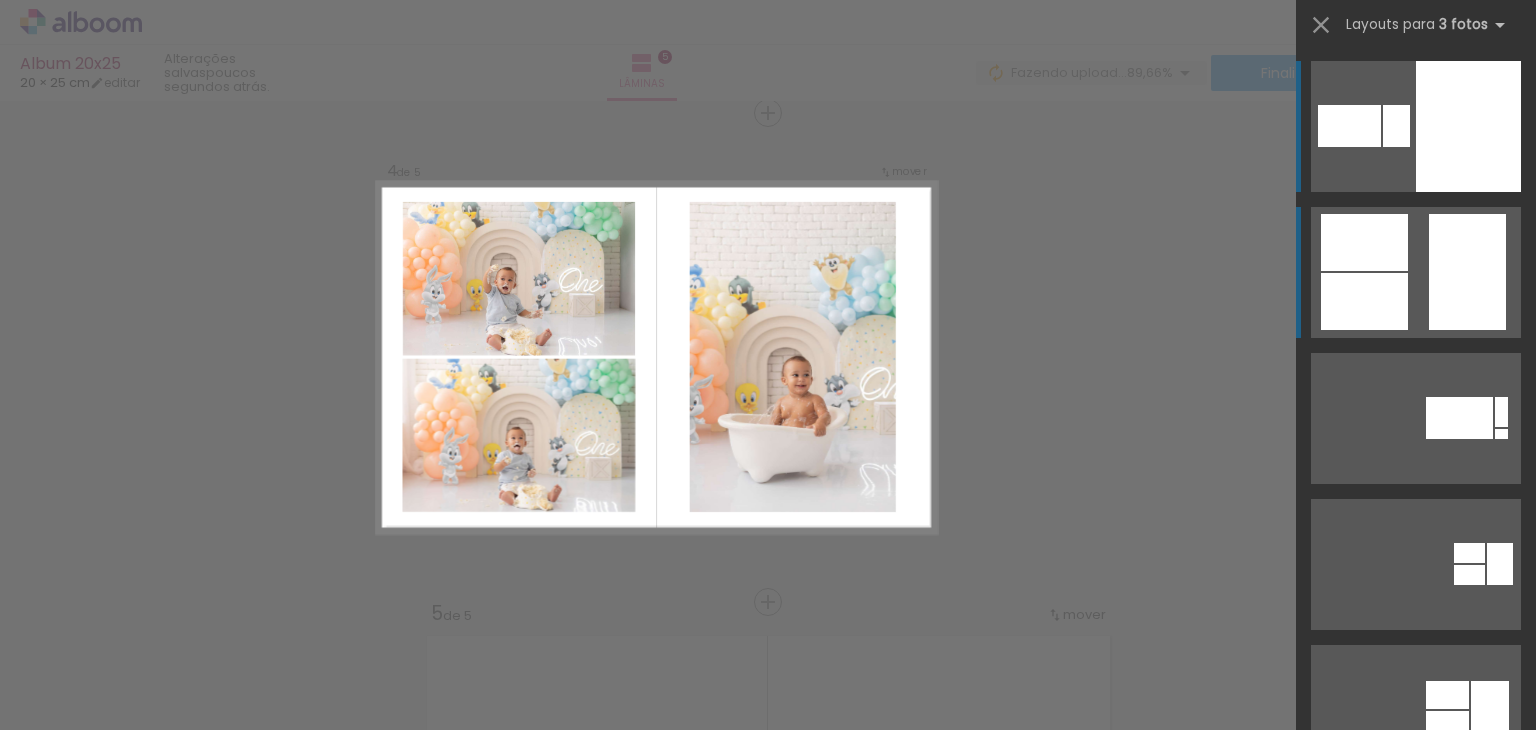 scroll, scrollTop: 1492, scrollLeft: 0, axis: vertical 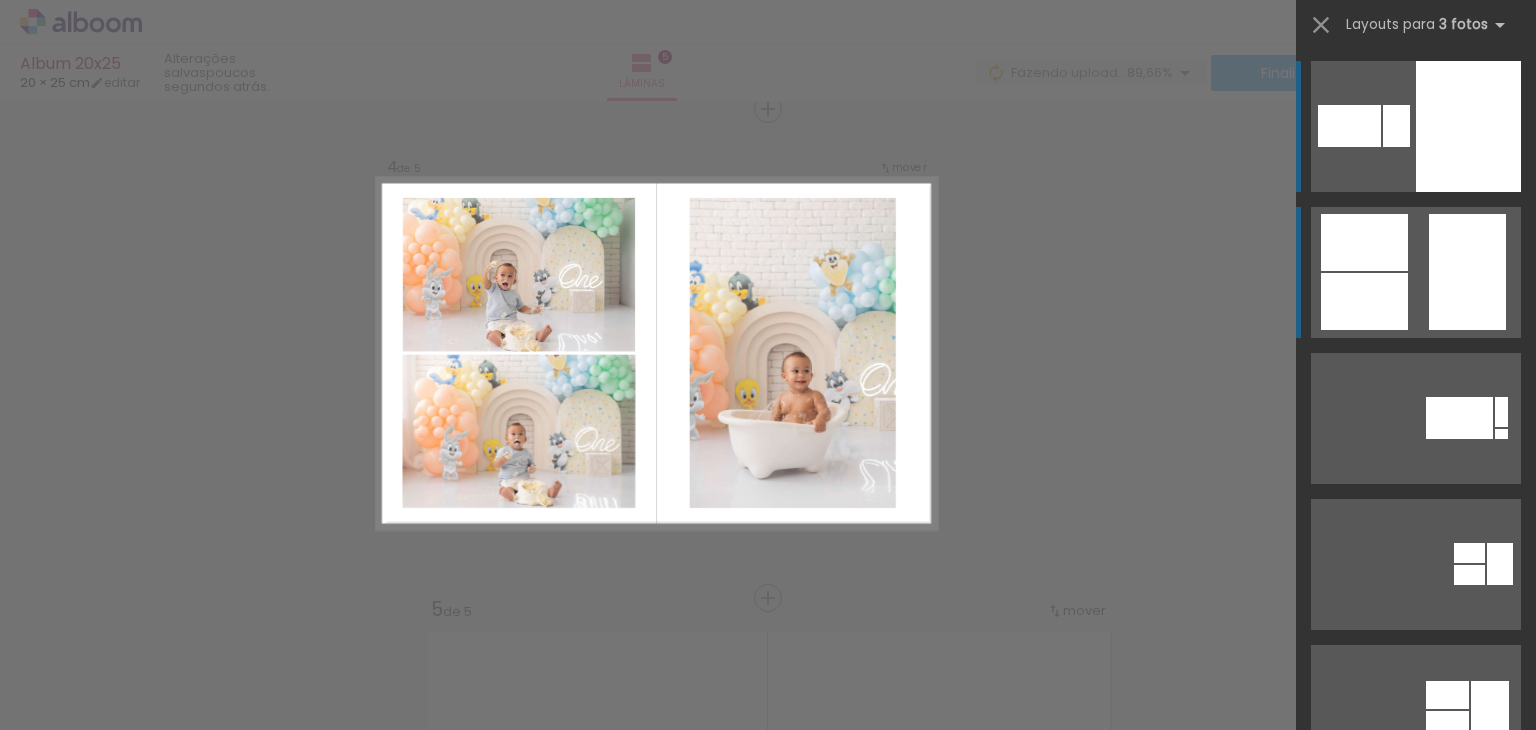 click at bounding box center [1467, 272] 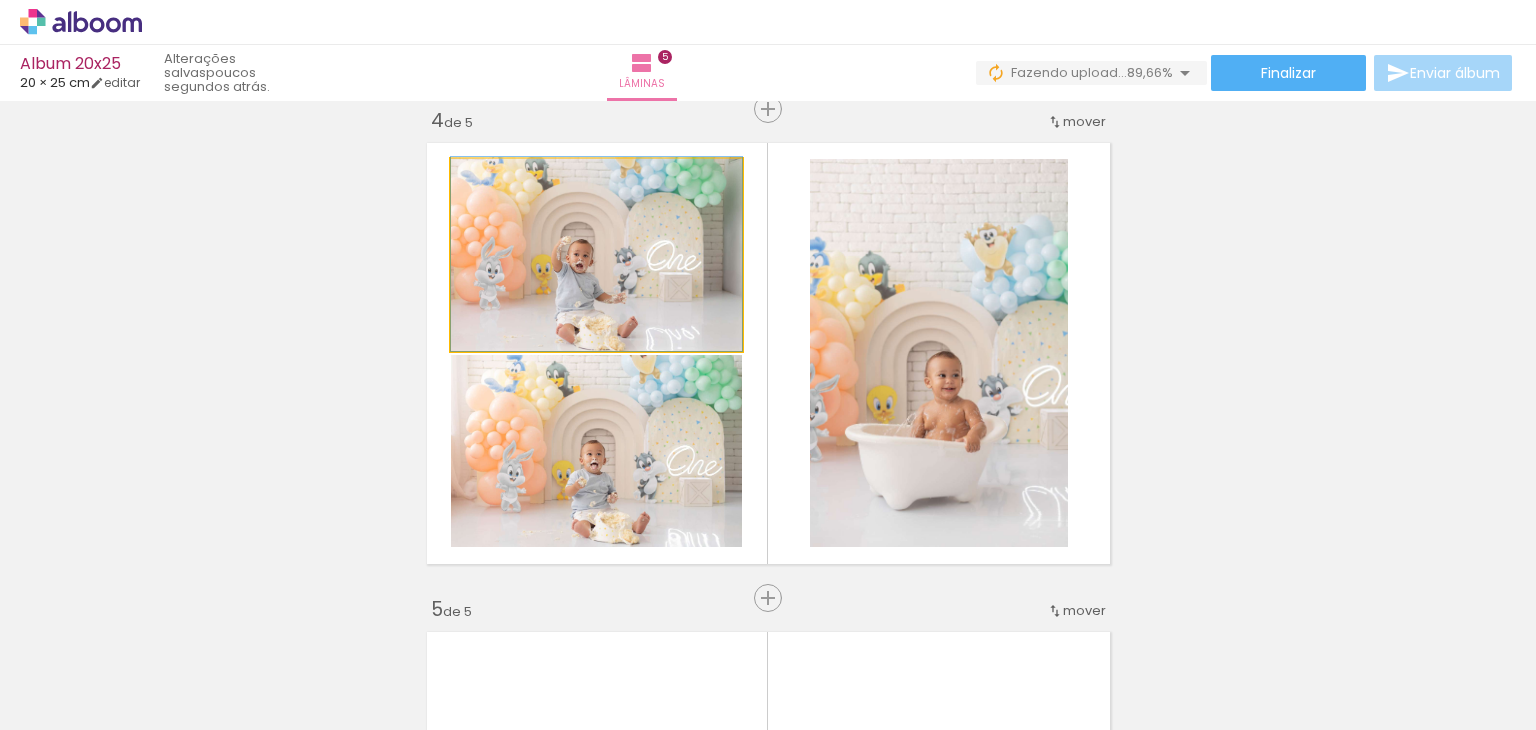 drag, startPoint x: 584, startPoint y: 292, endPoint x: 590, endPoint y: 262, distance: 30.594116 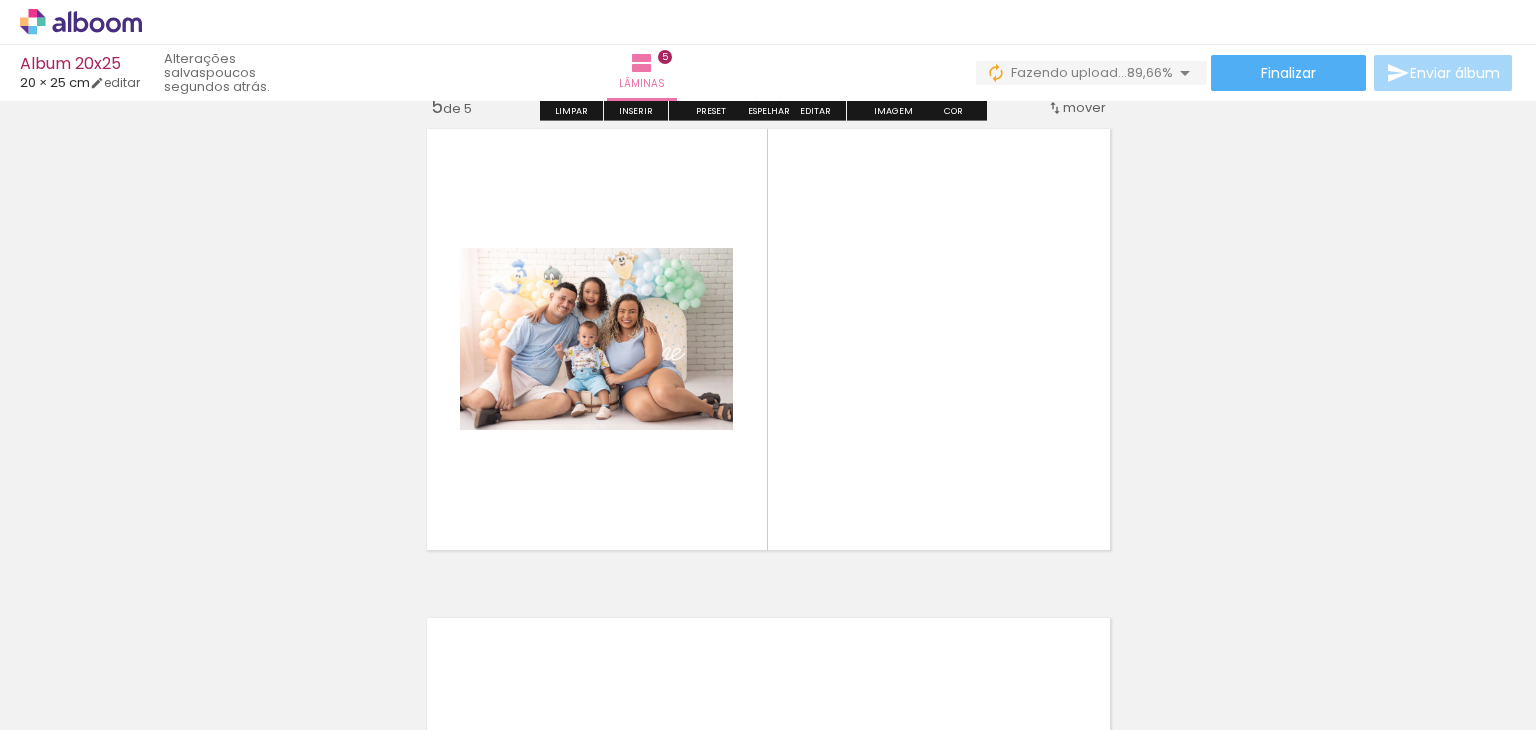 scroll, scrollTop: 1992, scrollLeft: 0, axis: vertical 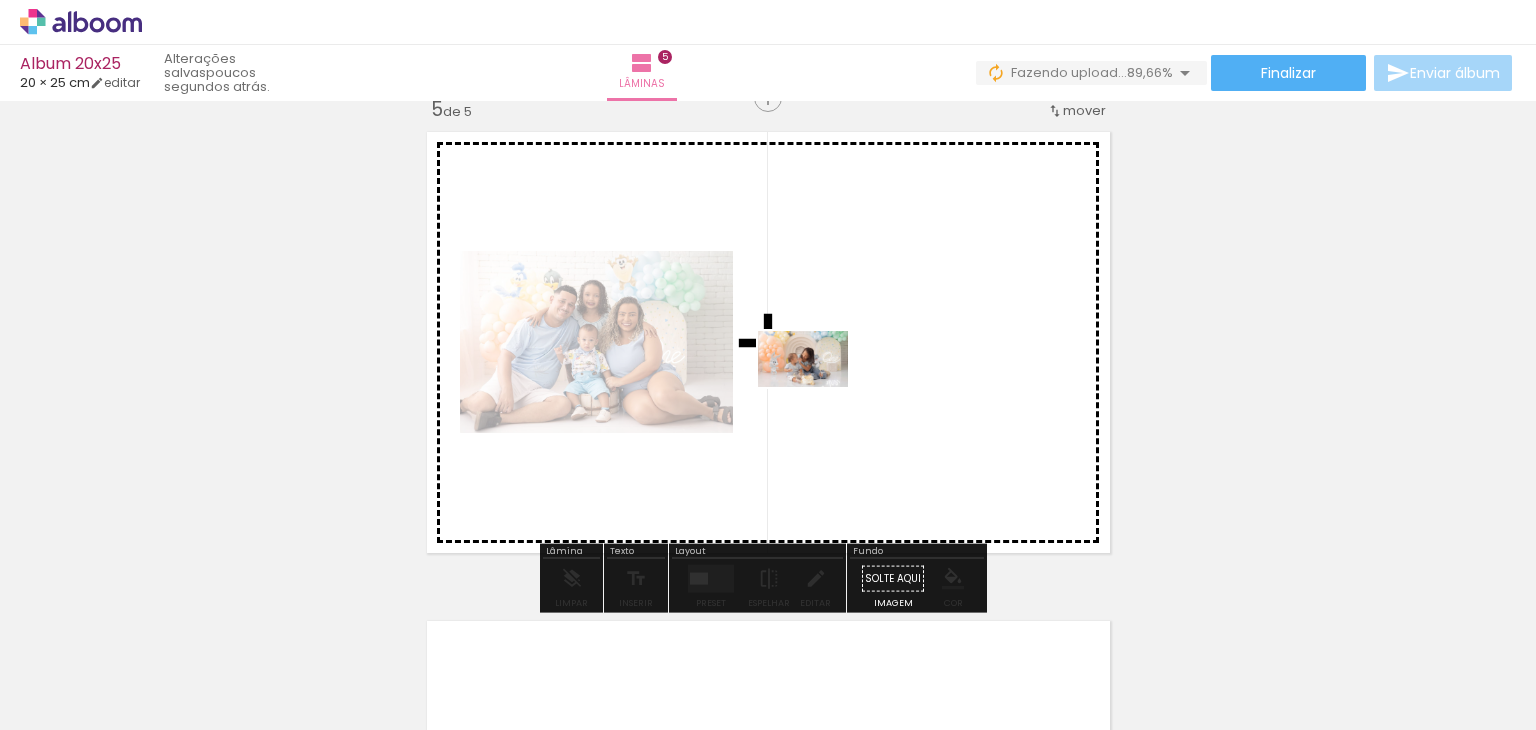 drag, startPoint x: 789, startPoint y: 672, endPoint x: 818, endPoint y: 391, distance: 282.4925 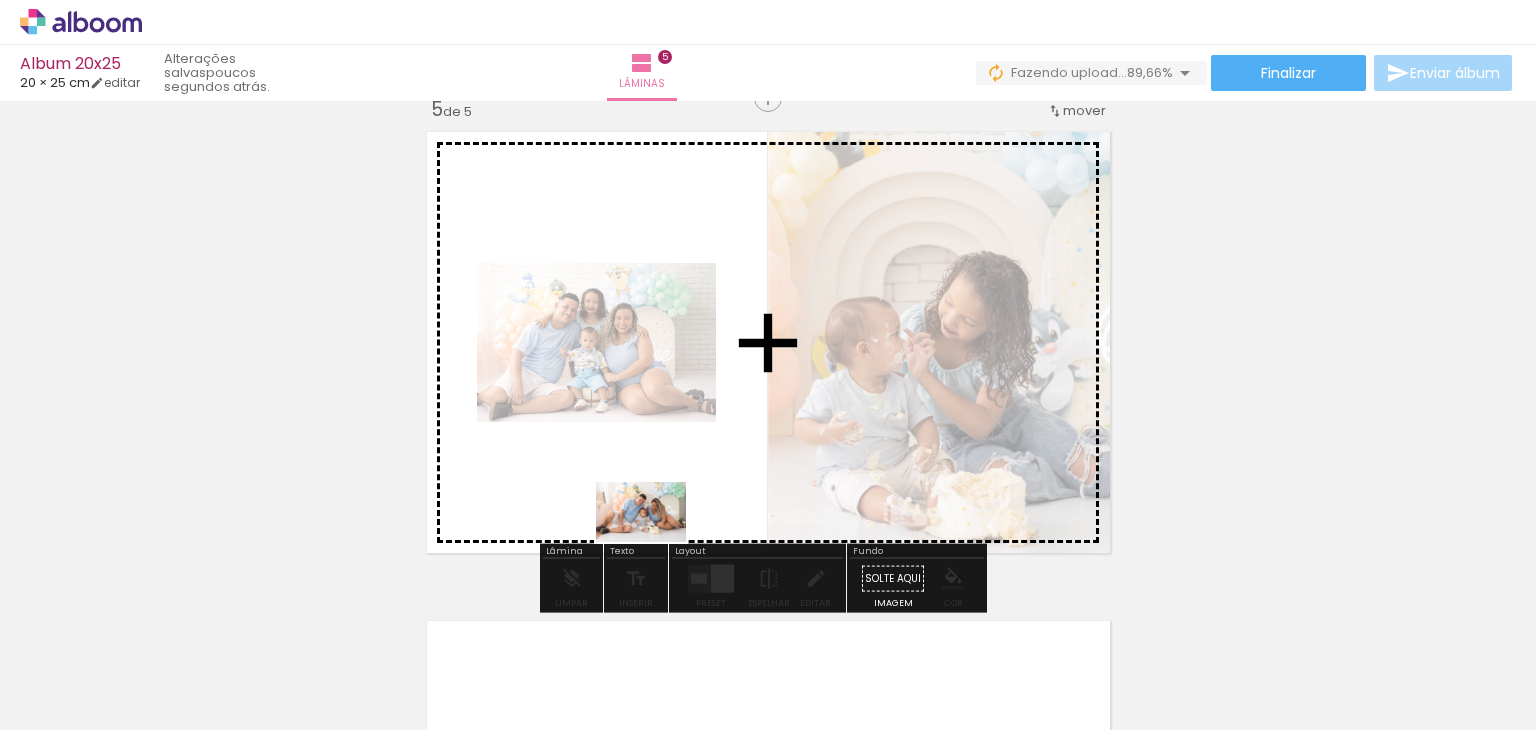 drag, startPoint x: 875, startPoint y: 675, endPoint x: 659, endPoint y: 537, distance: 256.3201 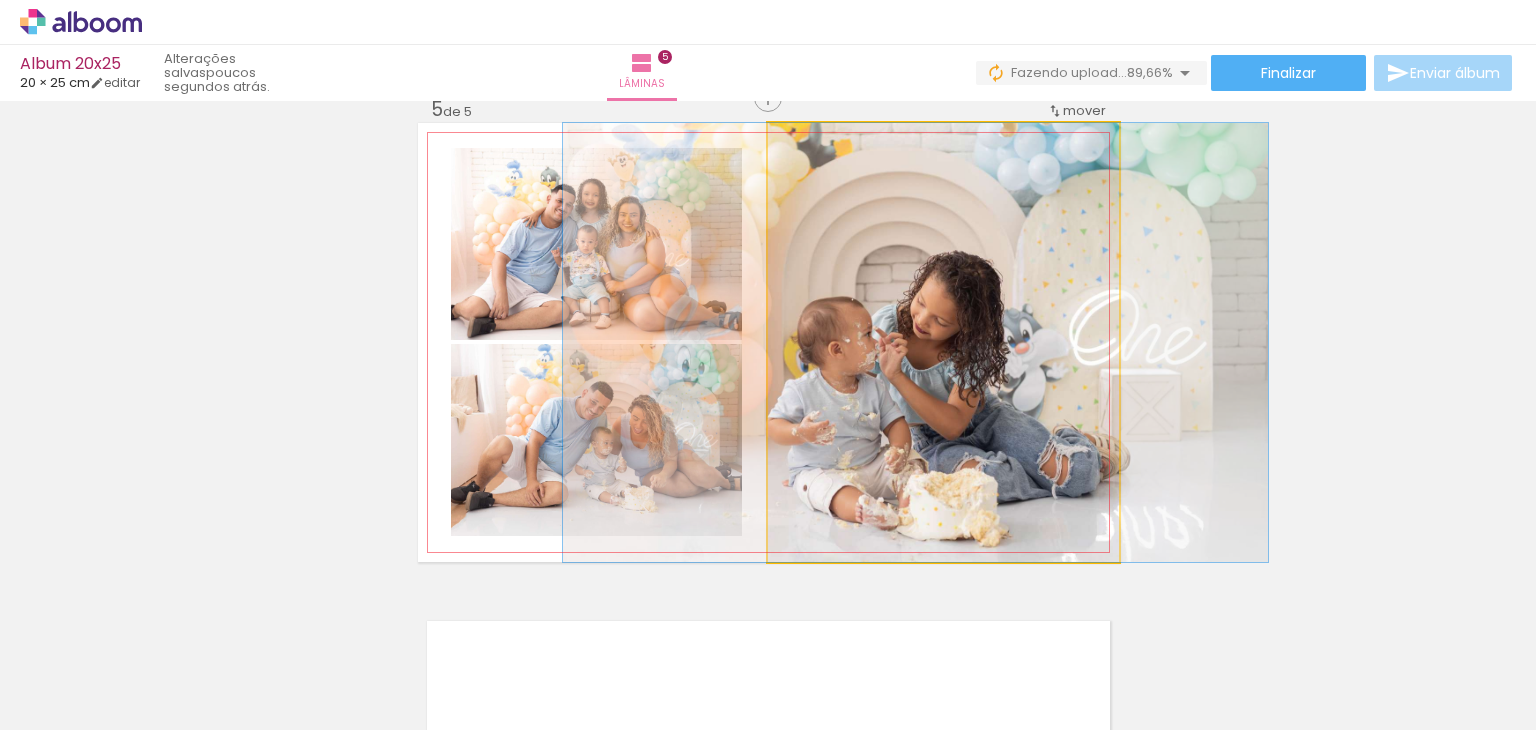 drag, startPoint x: 922, startPoint y: 409, endPoint x: 902, endPoint y: 411, distance: 20.09975 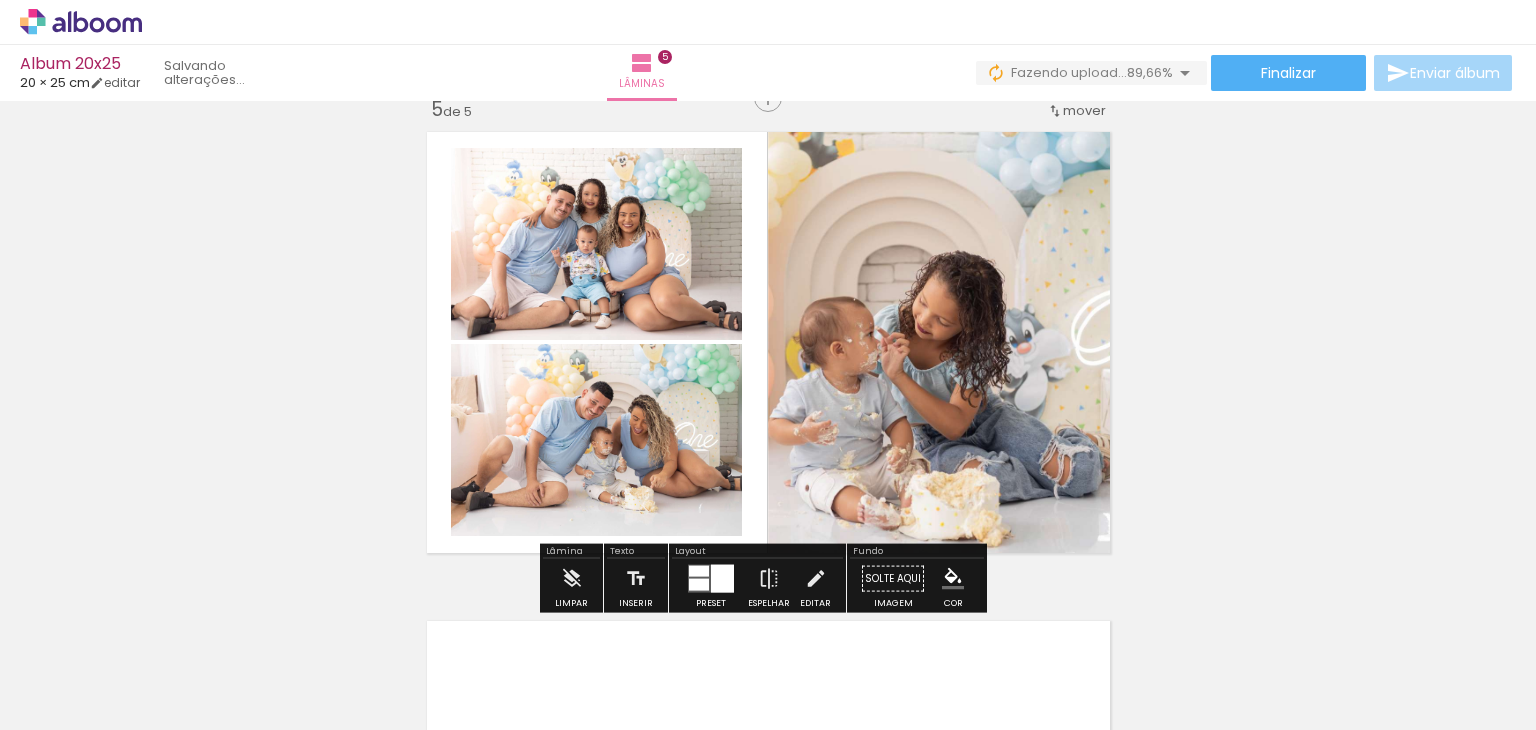 click at bounding box center (722, 579) 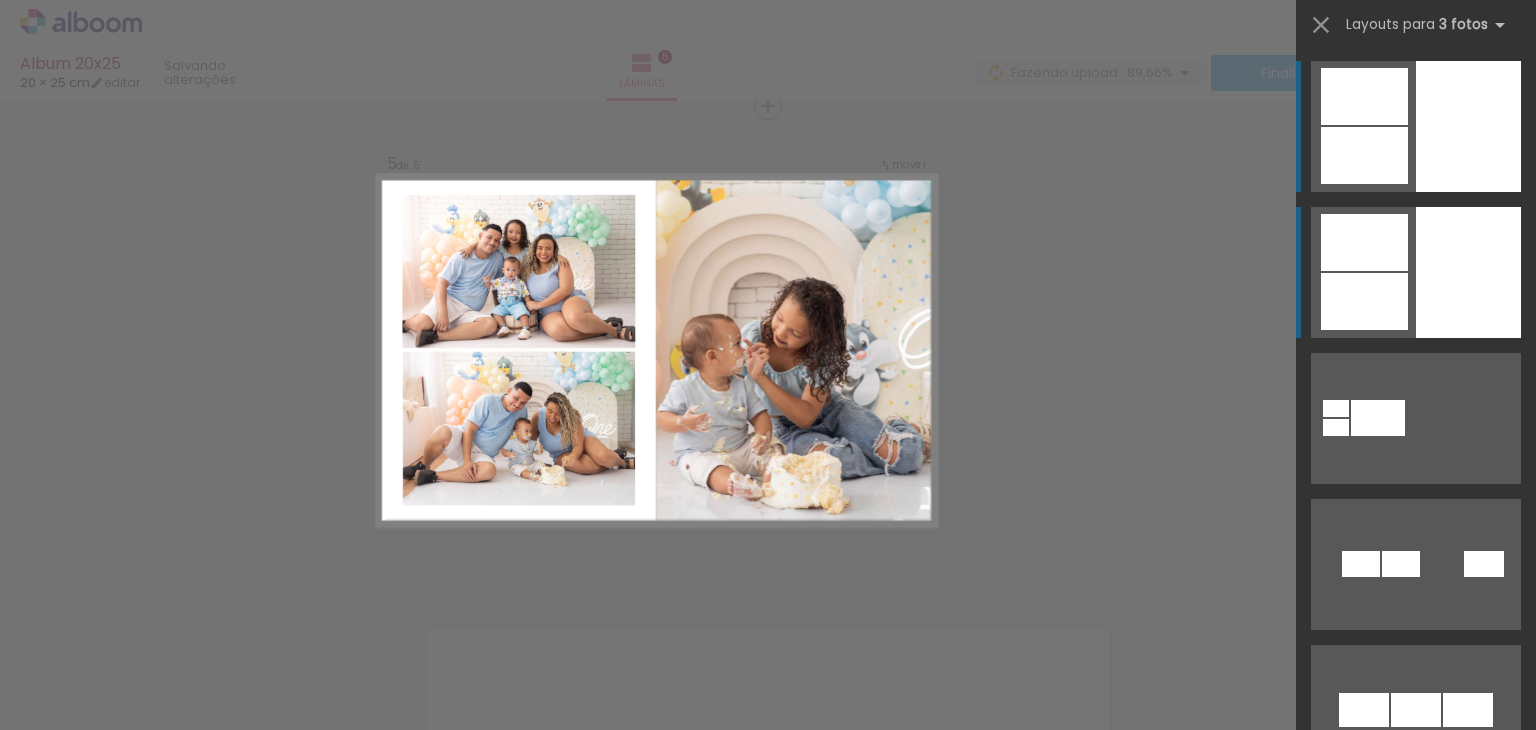 scroll, scrollTop: 1981, scrollLeft: 0, axis: vertical 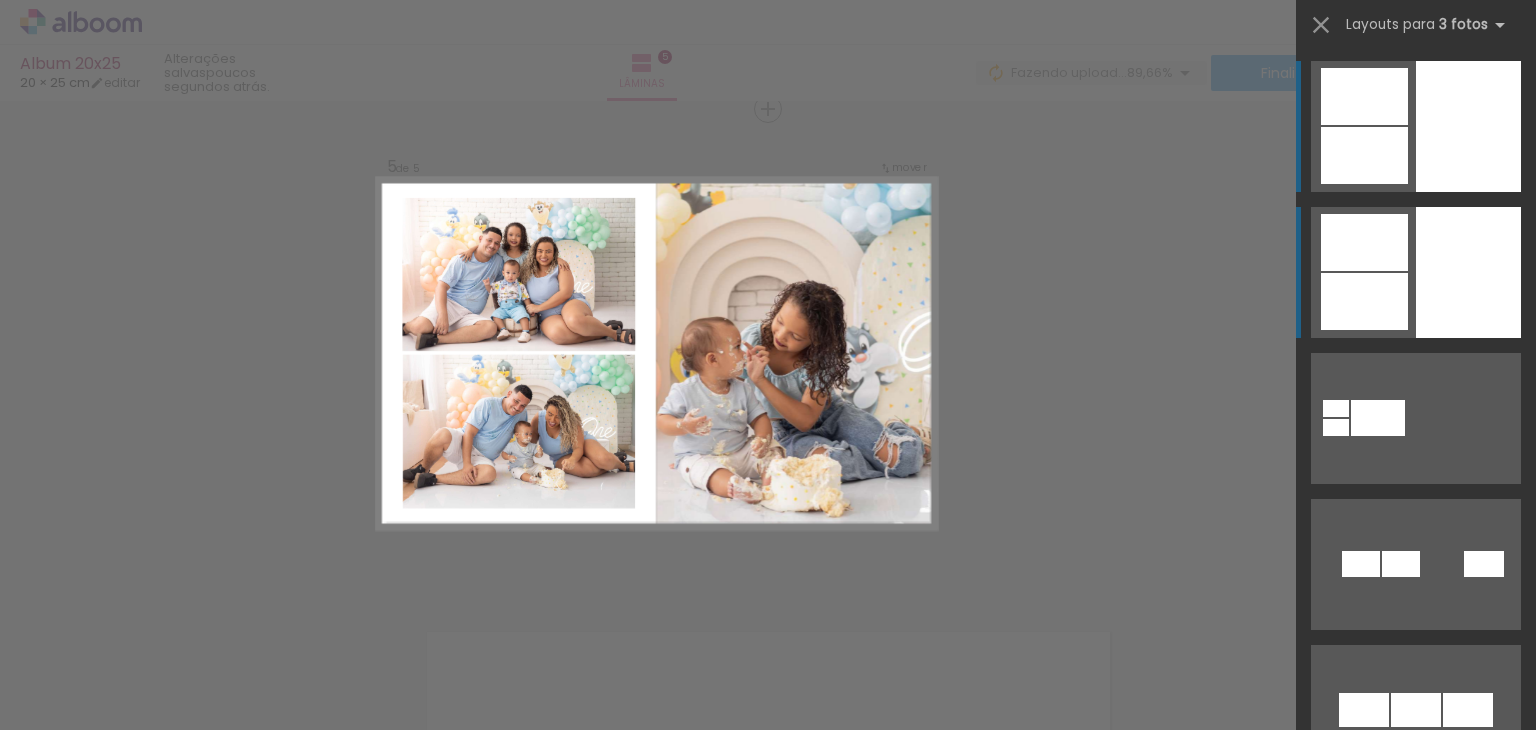 click at bounding box center [1364, 242] 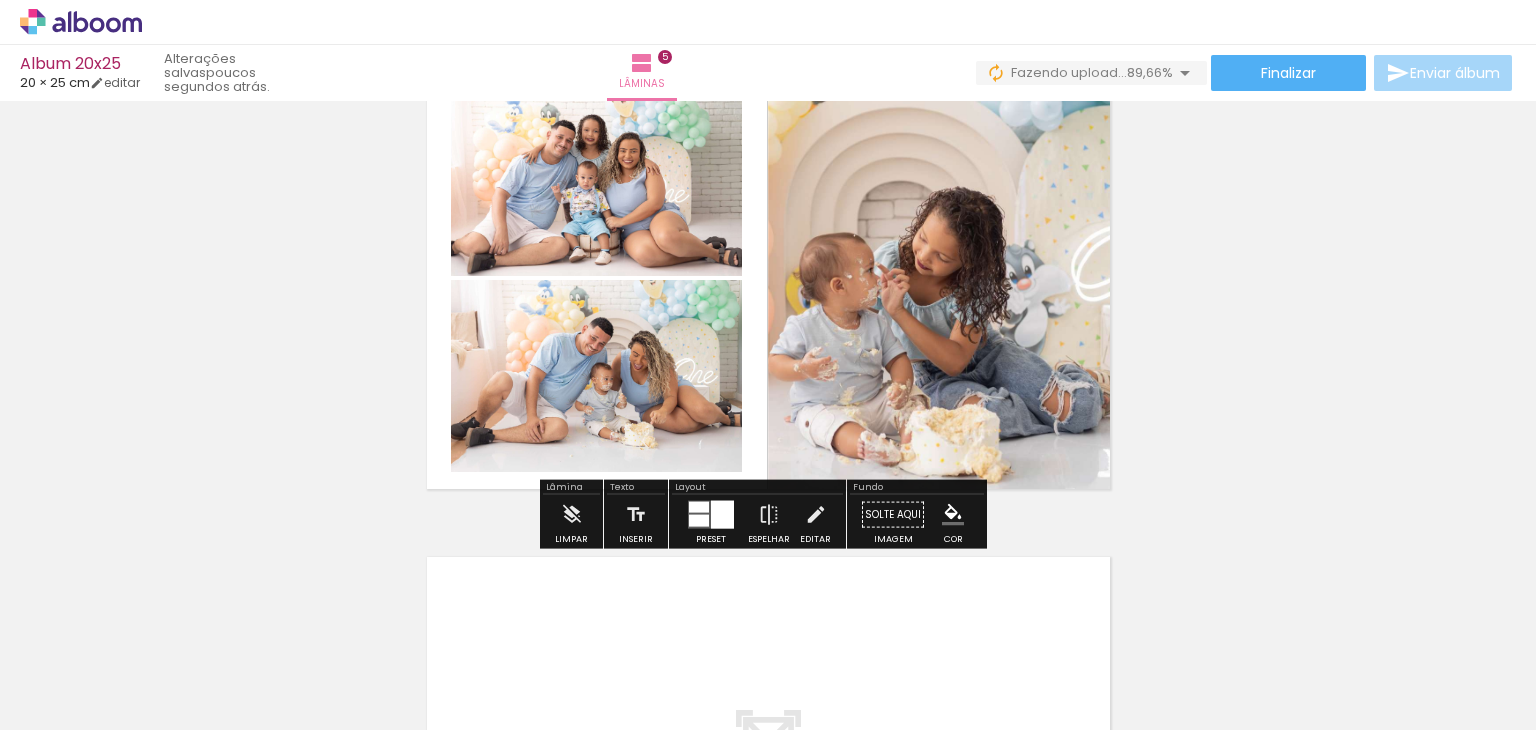 scroll, scrollTop: 1881, scrollLeft: 0, axis: vertical 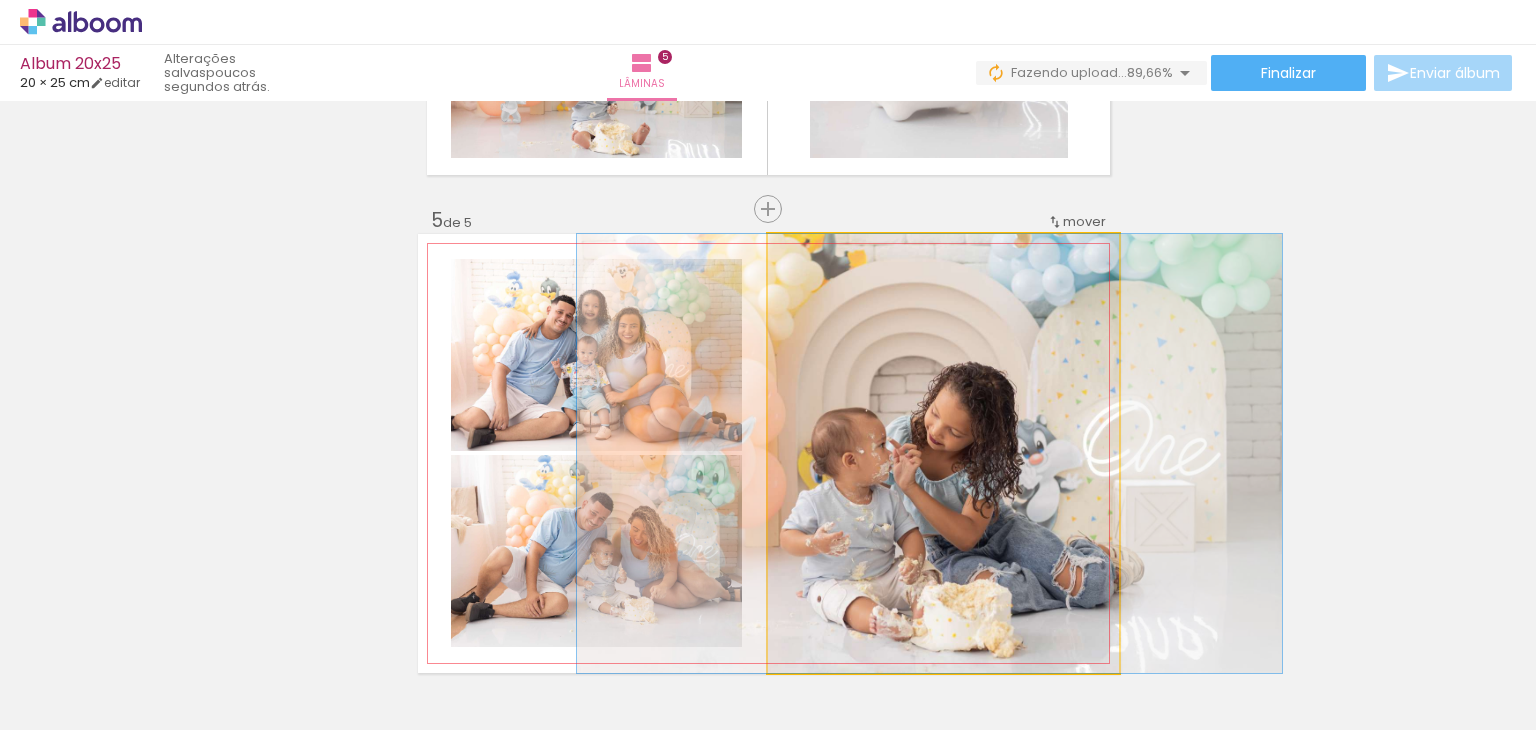 drag, startPoint x: 886, startPoint y: 499, endPoint x: 898, endPoint y: 497, distance: 12.165525 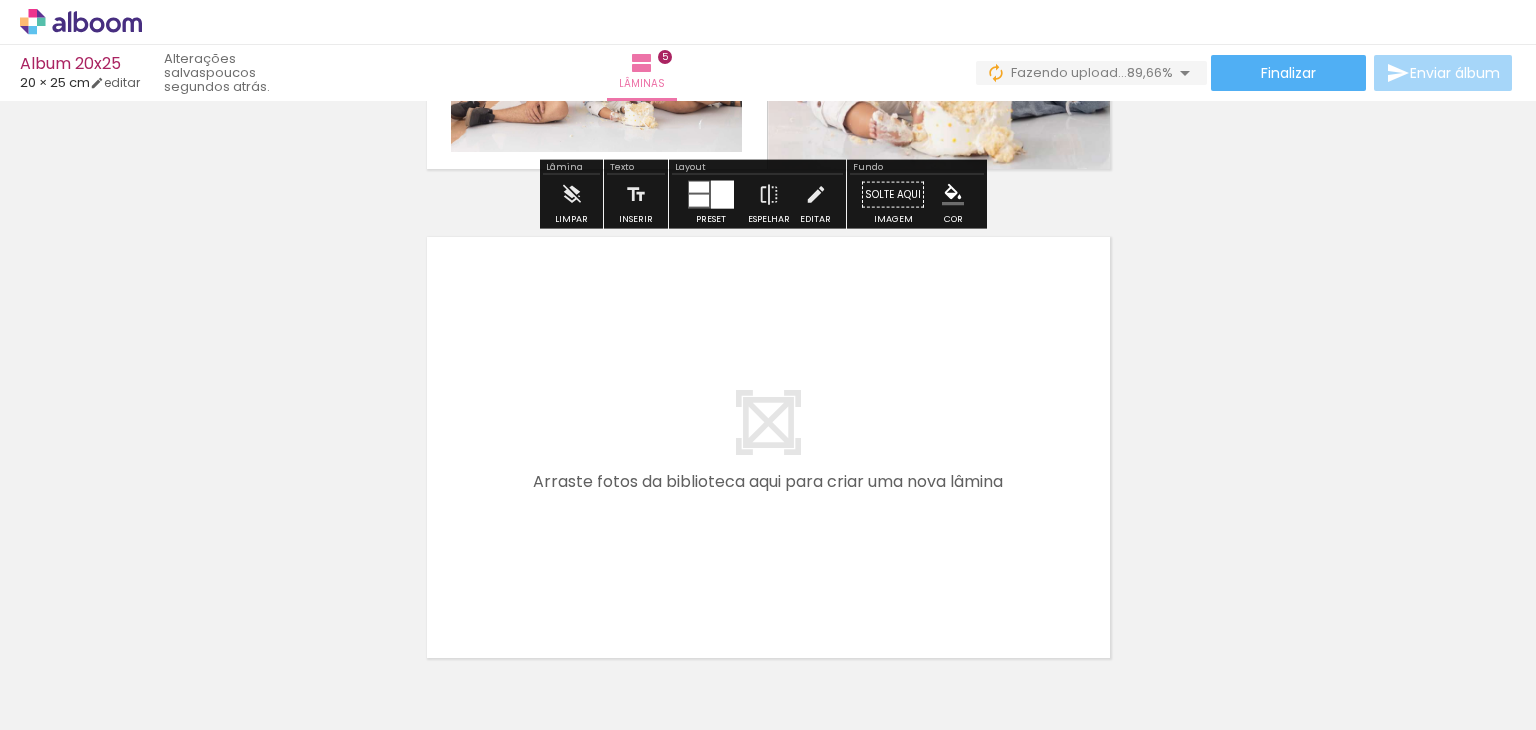 scroll, scrollTop: 2381, scrollLeft: 0, axis: vertical 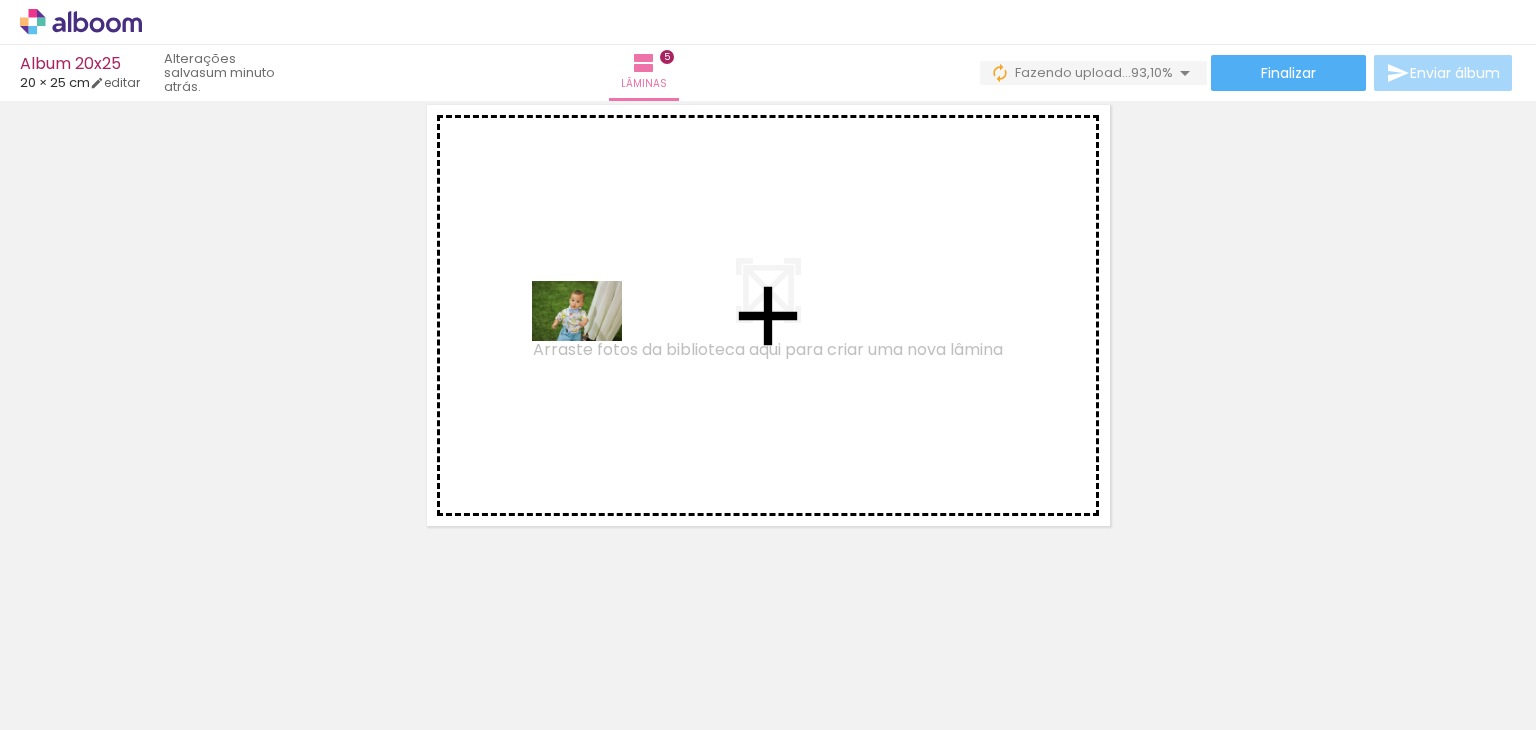 drag, startPoint x: 646, startPoint y: 676, endPoint x: 614, endPoint y: 353, distance: 324.58127 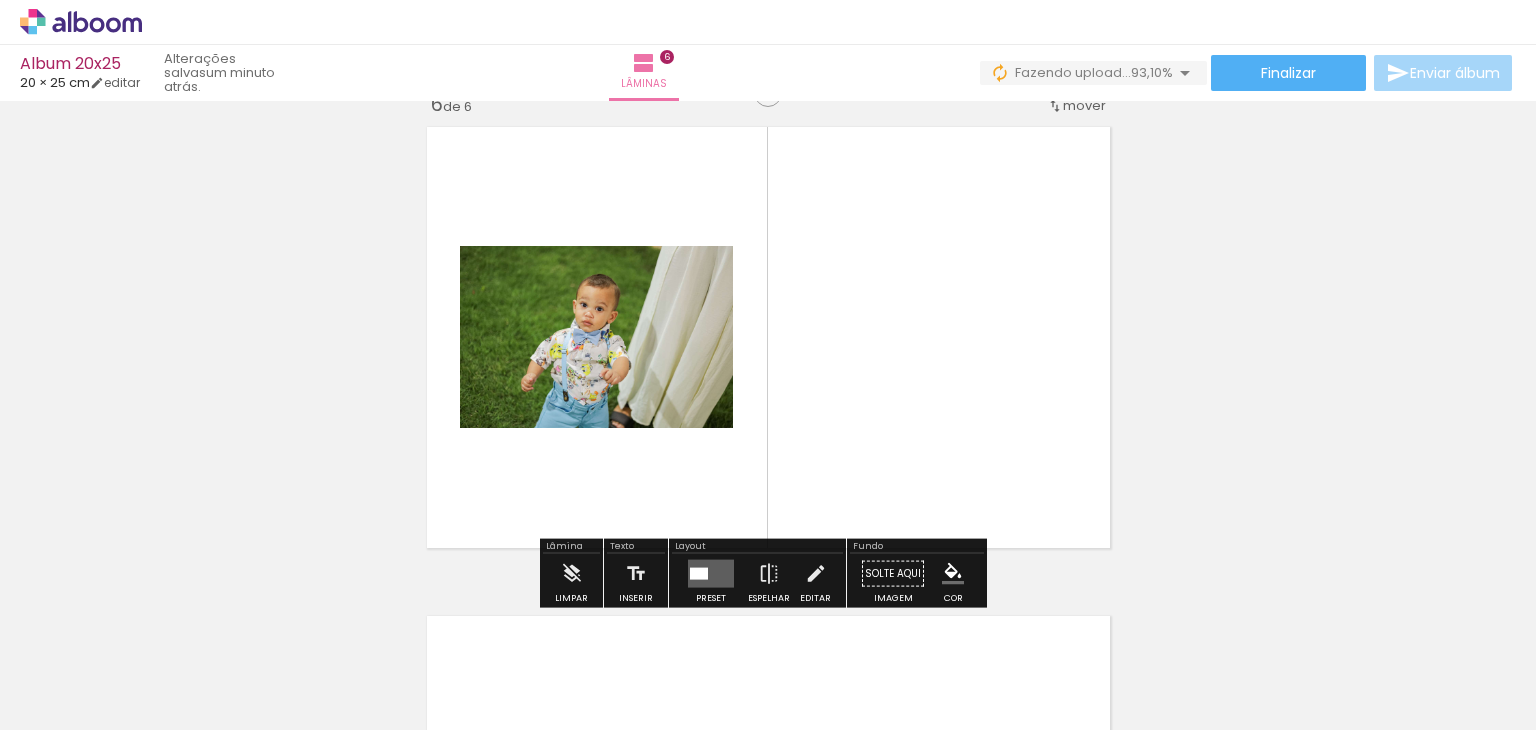 scroll, scrollTop: 2470, scrollLeft: 0, axis: vertical 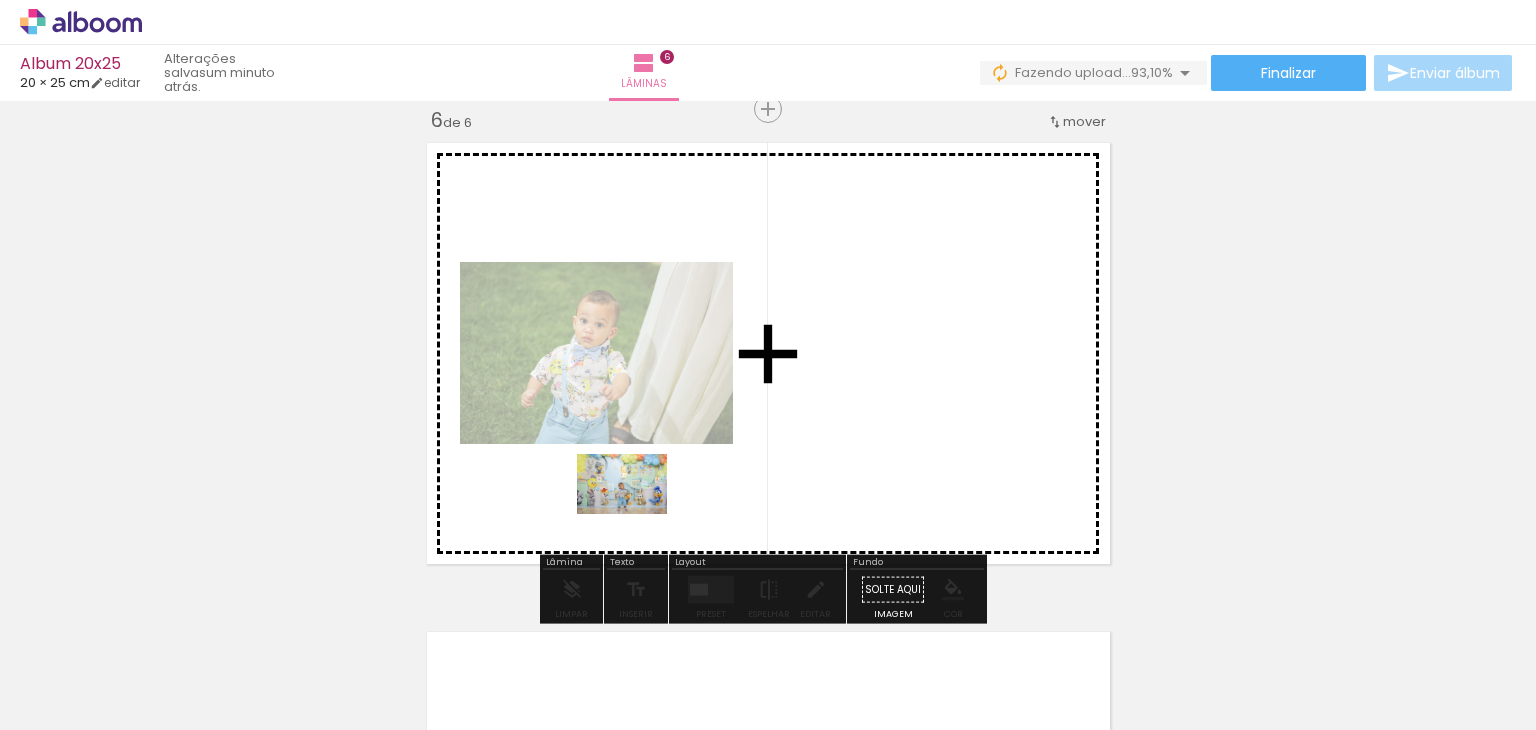 drag, startPoint x: 728, startPoint y: 649, endPoint x: 640, endPoint y: 515, distance: 160.3122 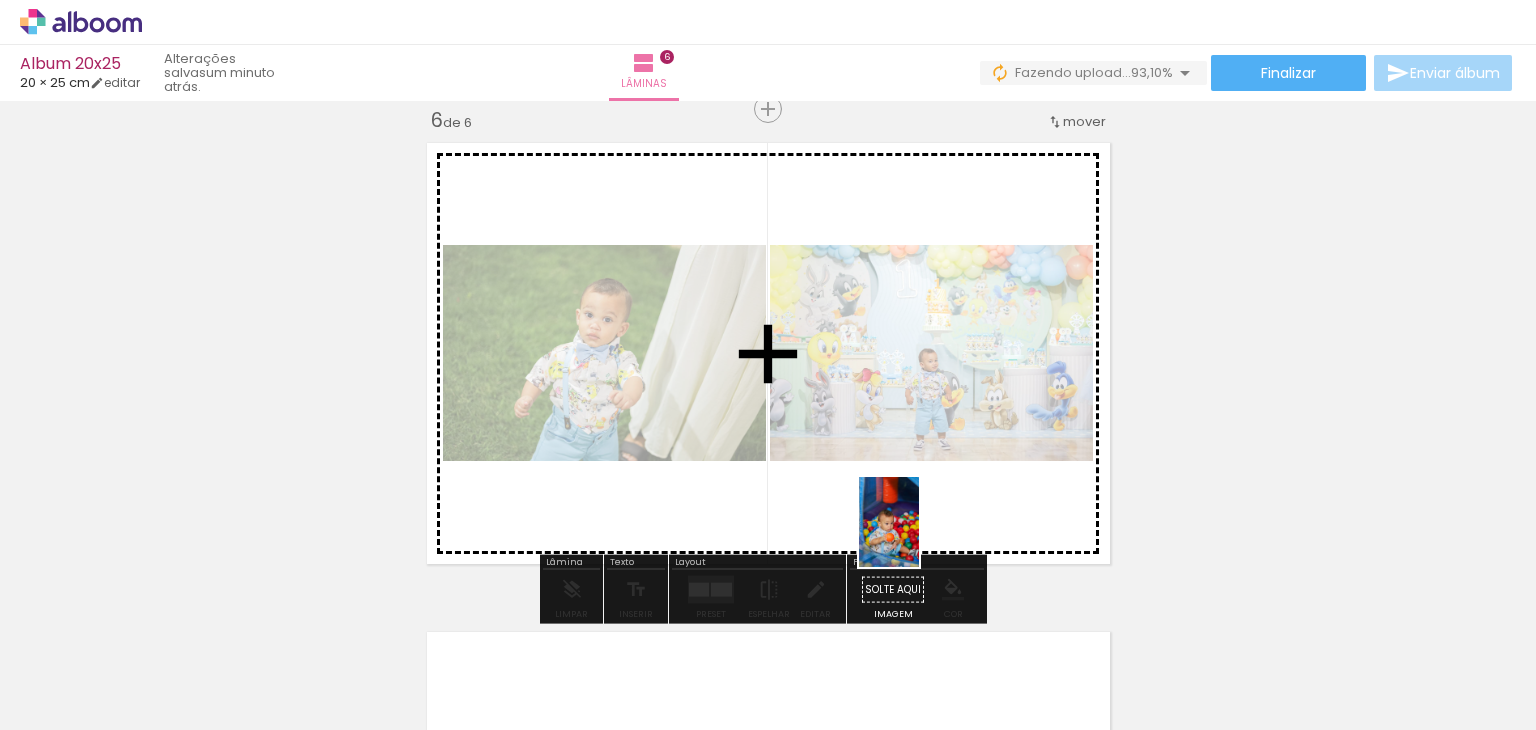 drag, startPoint x: 983, startPoint y: 673, endPoint x: 918, endPoint y: 527, distance: 159.81552 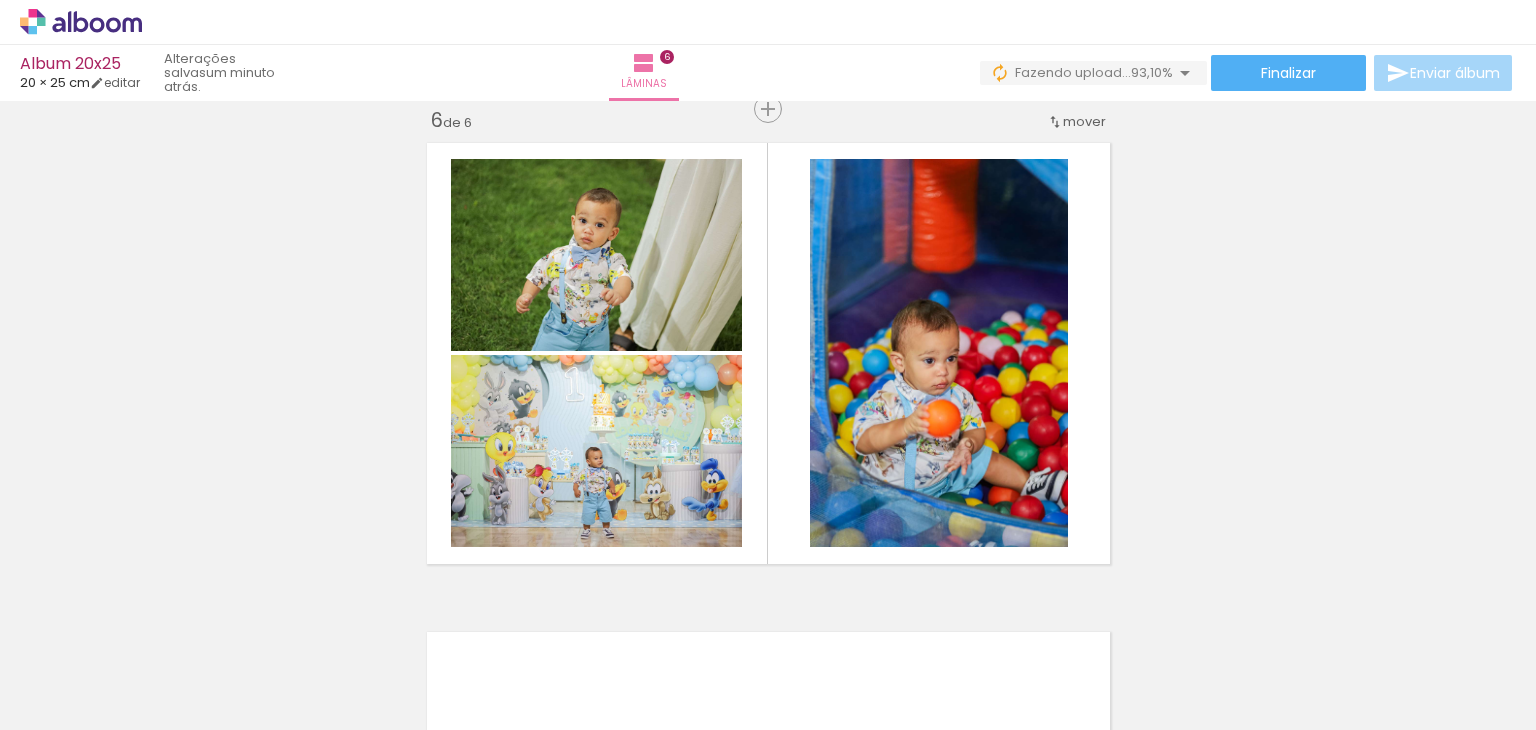 scroll, scrollTop: 0, scrollLeft: 1881, axis: horizontal 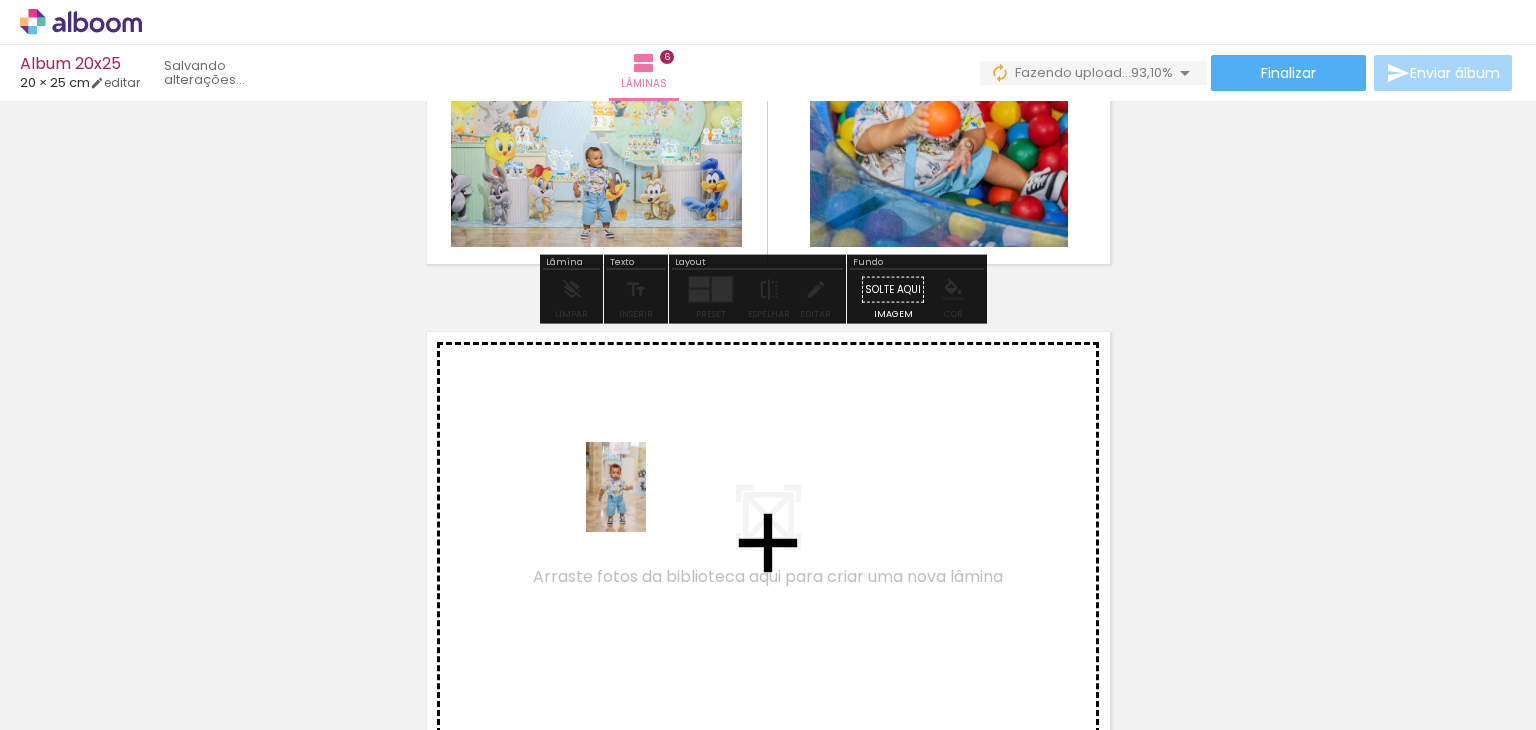 drag, startPoint x: 893, startPoint y: 637, endPoint x: 1071, endPoint y: 667, distance: 180.51039 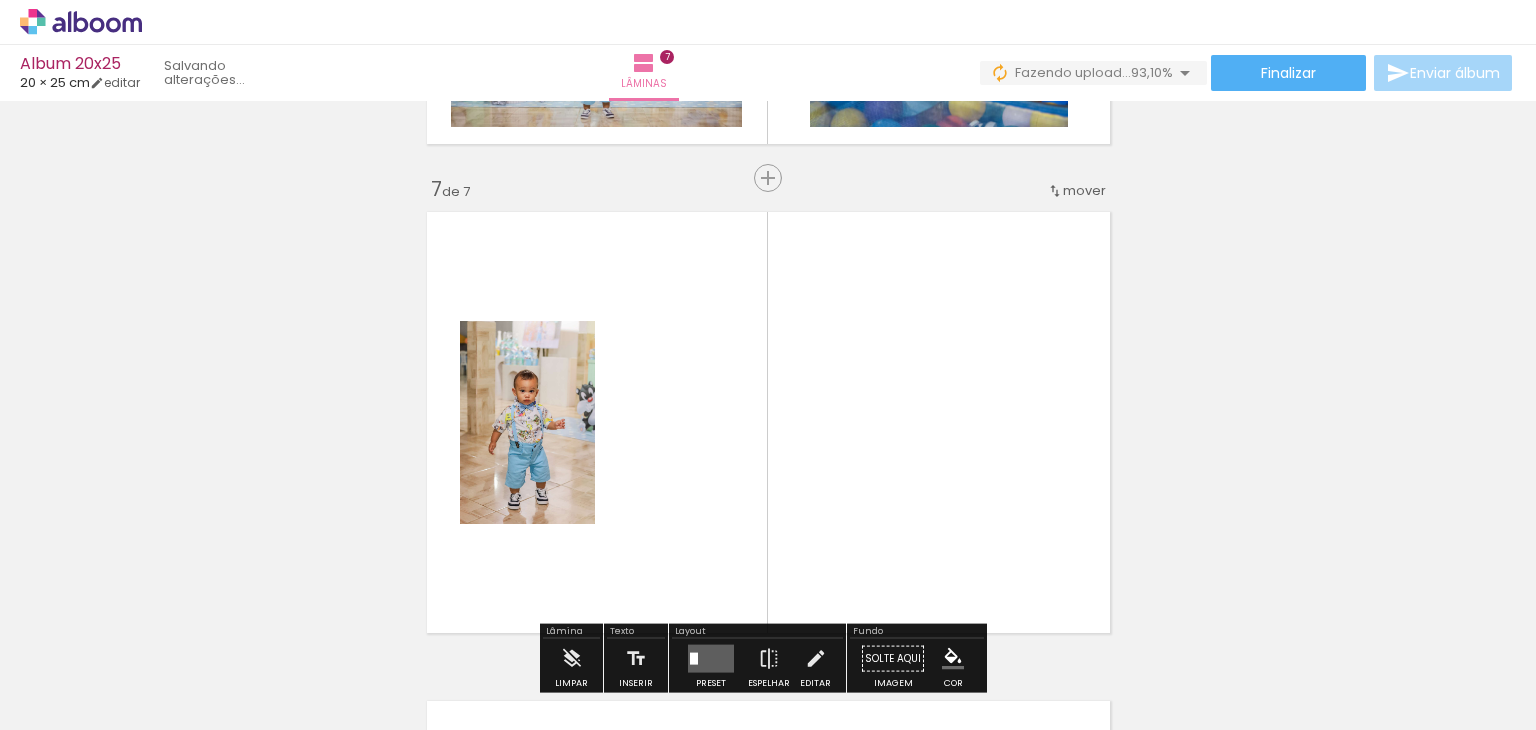 scroll, scrollTop: 2960, scrollLeft: 0, axis: vertical 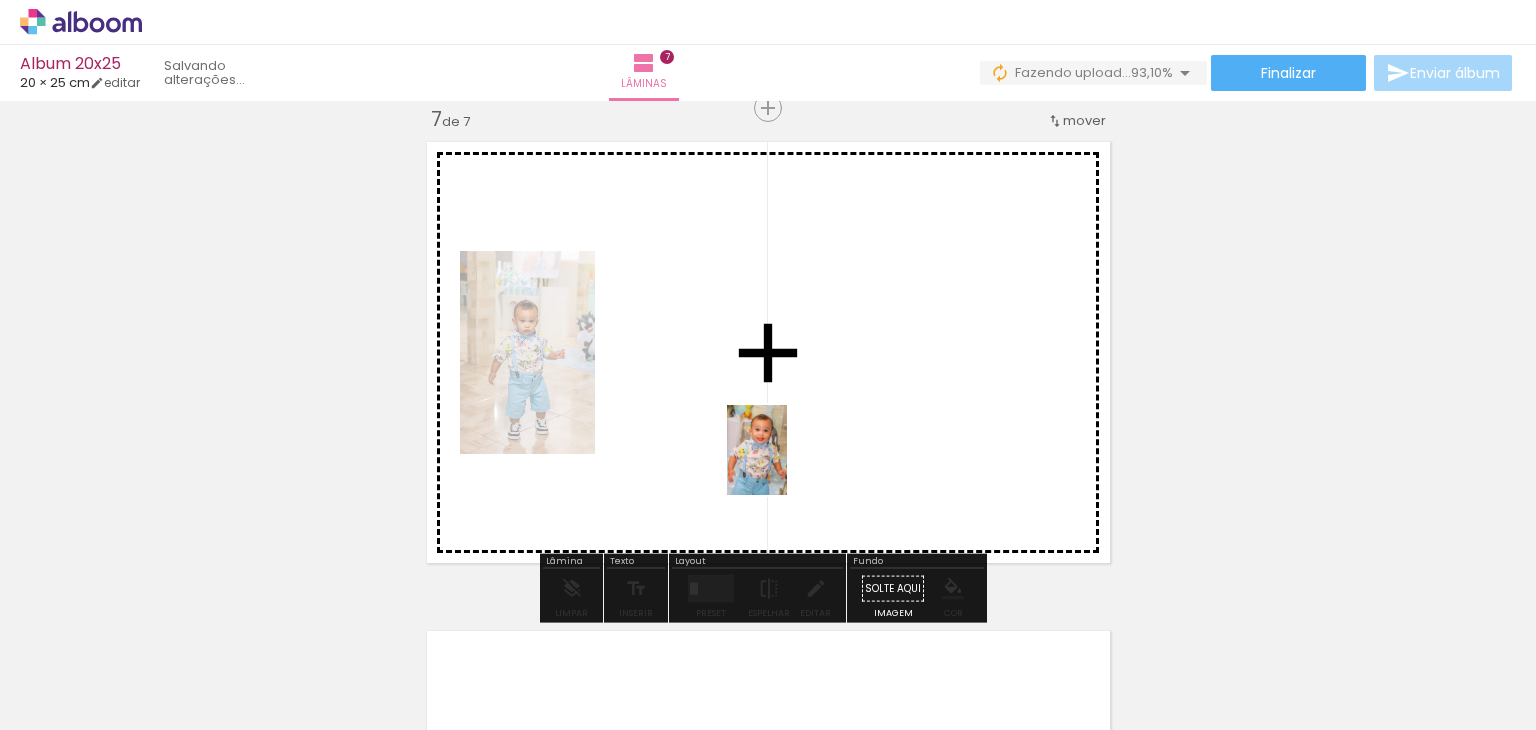 drag, startPoint x: 1012, startPoint y: 669, endPoint x: 853, endPoint y: 517, distance: 219.96591 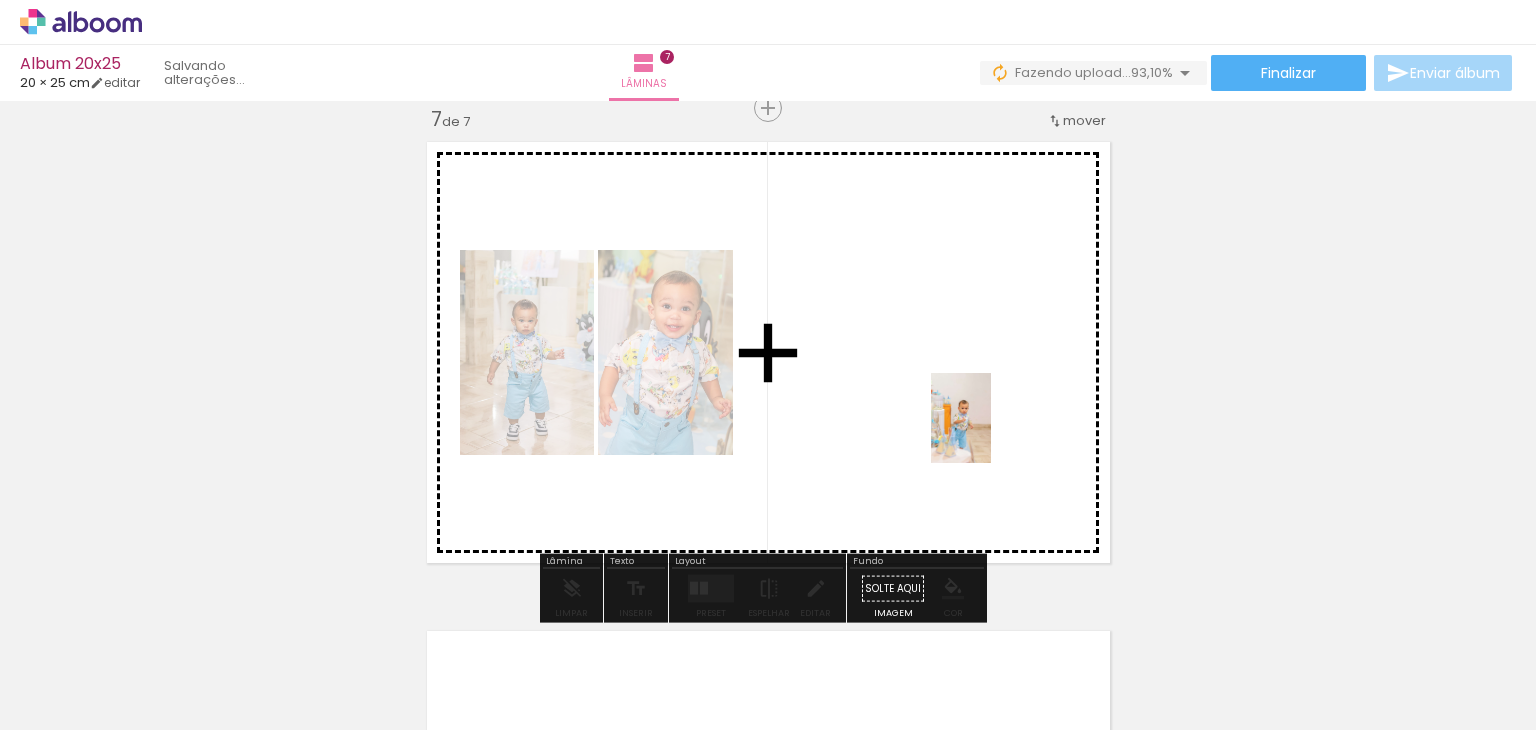 drag, startPoint x: 1094, startPoint y: 654, endPoint x: 912, endPoint y: 407, distance: 306.811 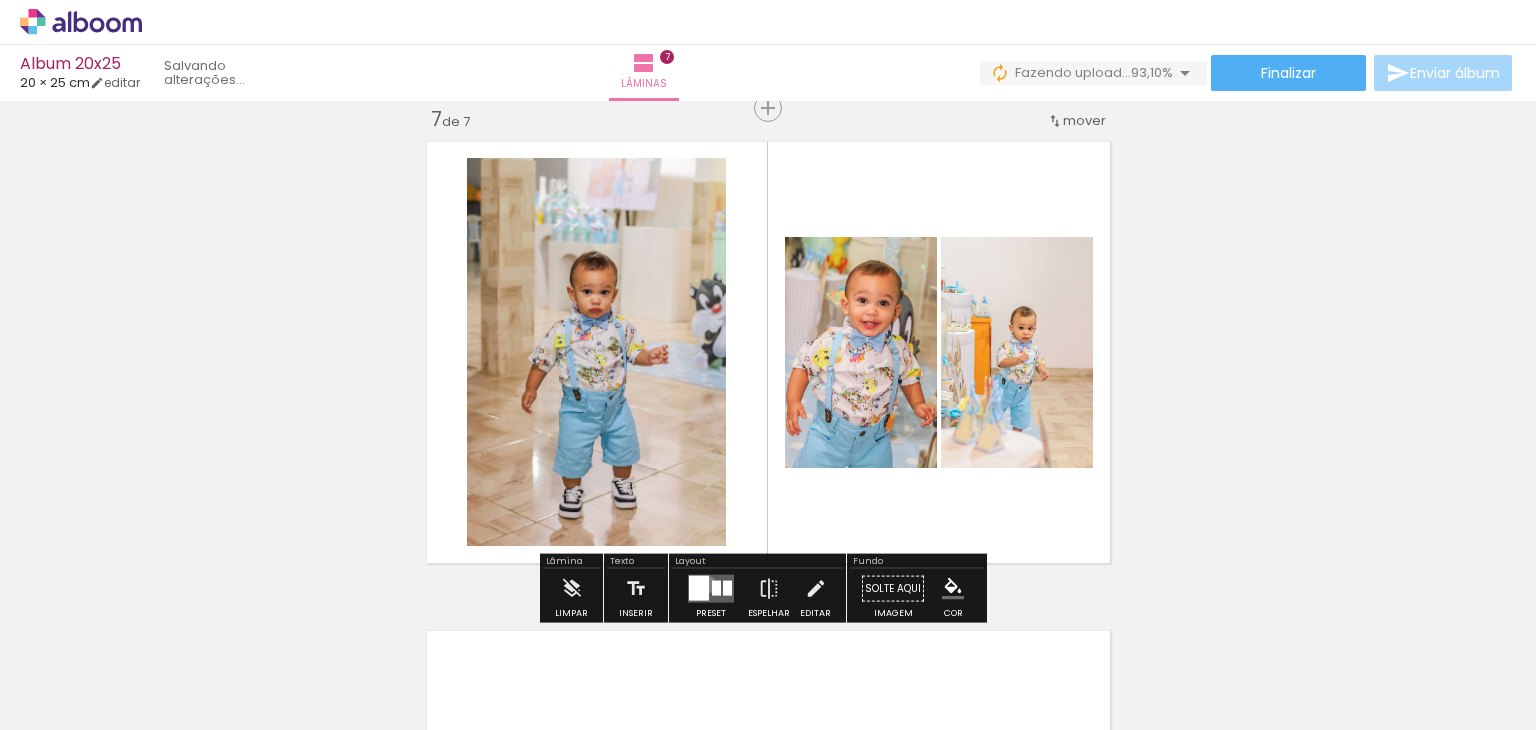 click at bounding box center [699, 588] 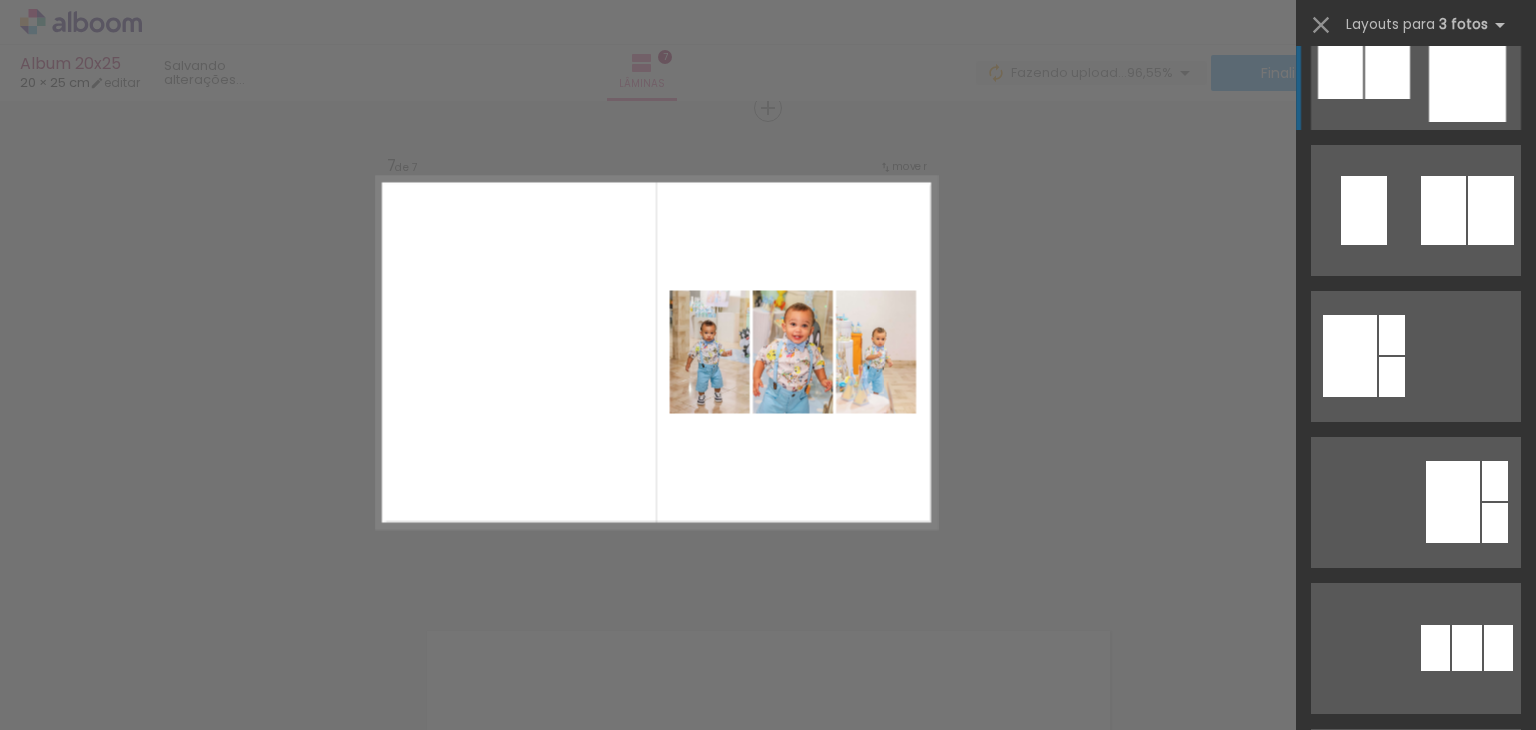 scroll, scrollTop: 1000, scrollLeft: 0, axis: vertical 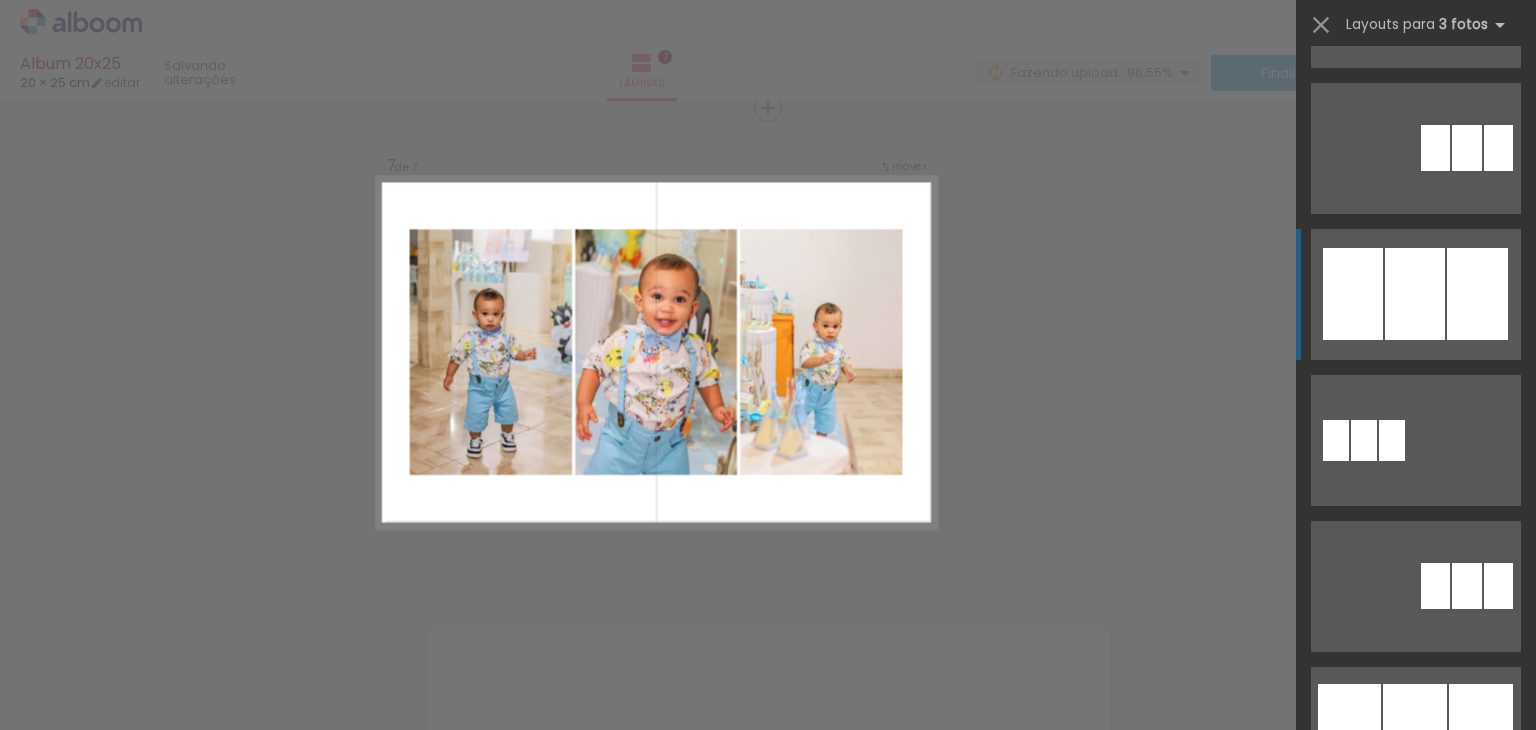 click at bounding box center [1415, 1024] 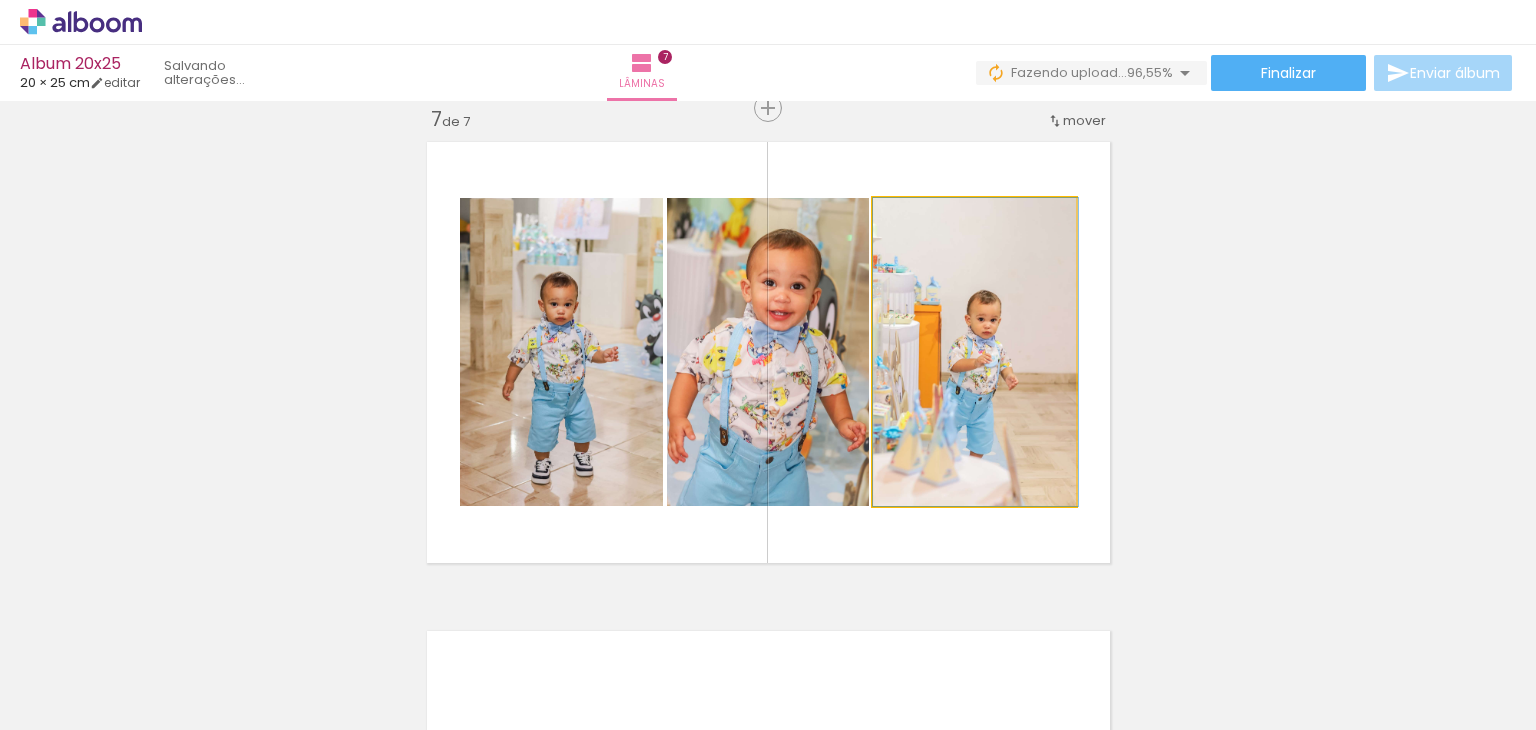 drag, startPoint x: 1013, startPoint y: 405, endPoint x: 1057, endPoint y: 402, distance: 44.102154 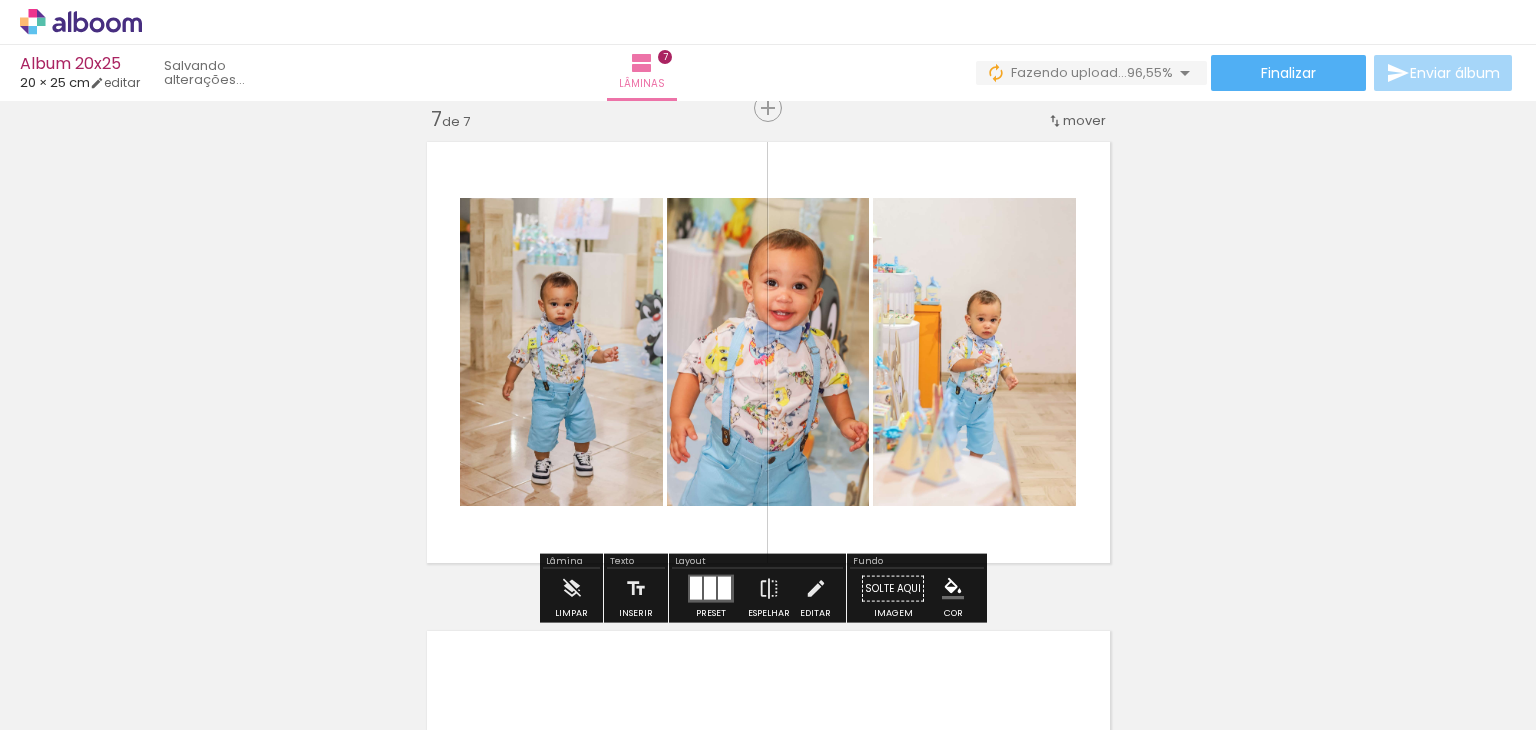 scroll, scrollTop: 0, scrollLeft: 1881, axis: horizontal 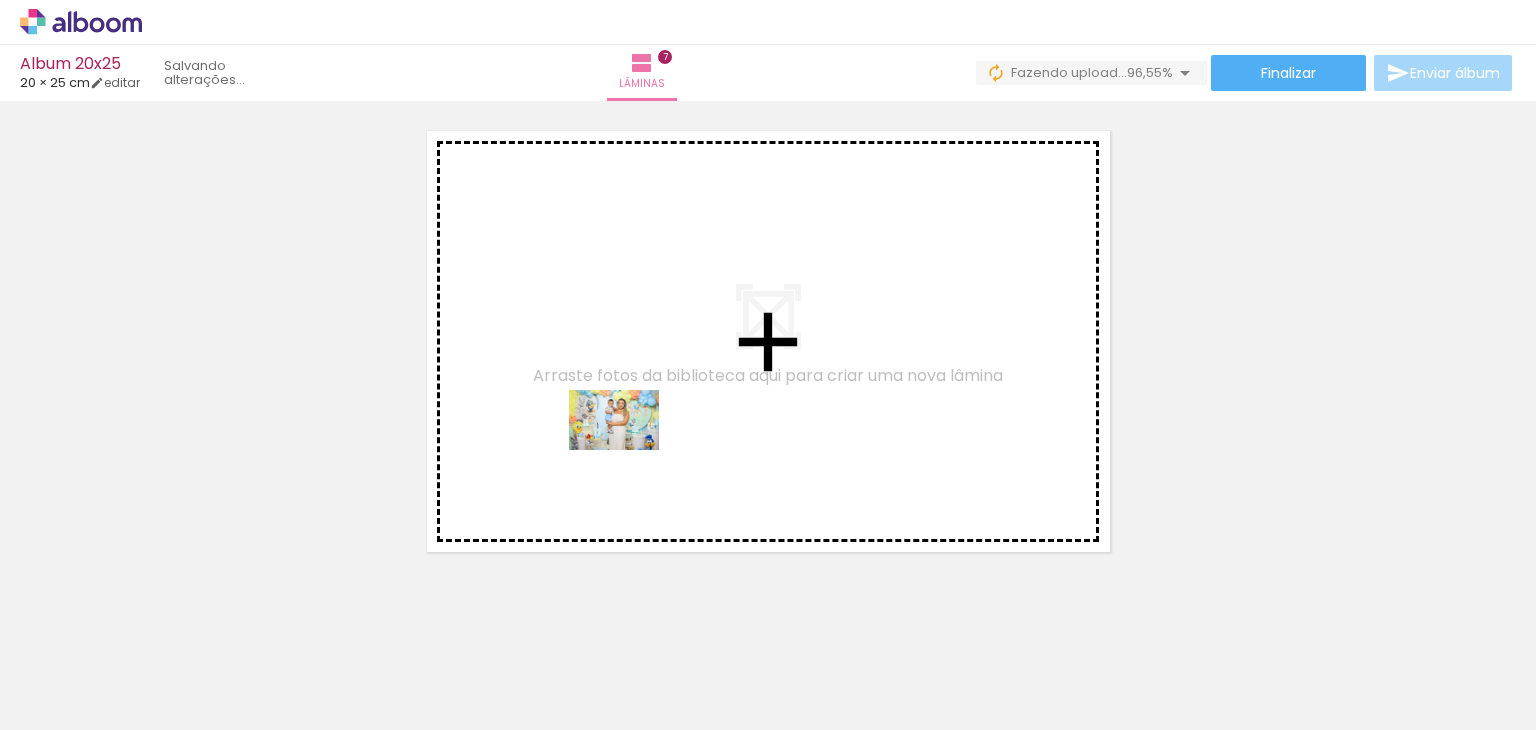drag, startPoint x: 648, startPoint y: 634, endPoint x: 629, endPoint y: 450, distance: 184.97838 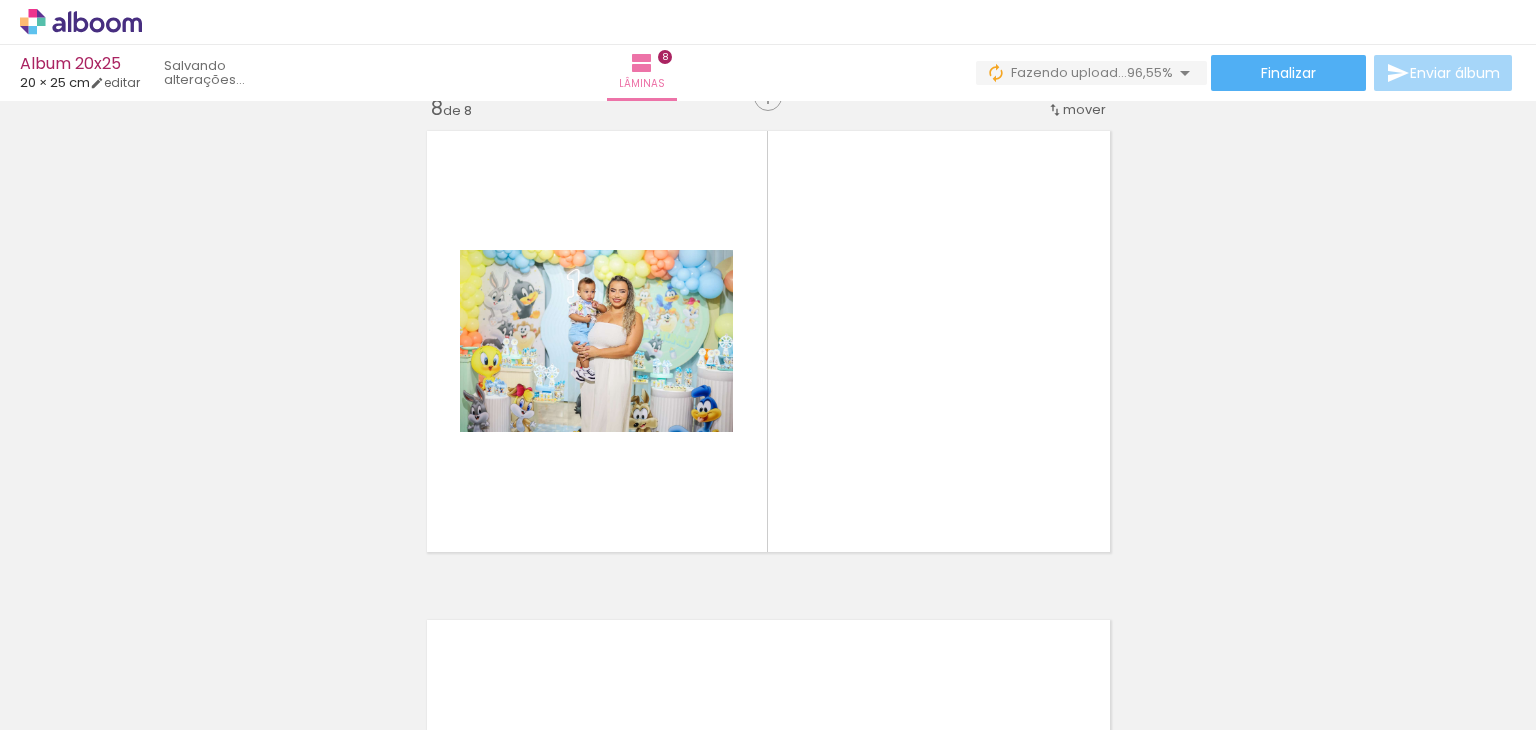 scroll, scrollTop: 3448, scrollLeft: 0, axis: vertical 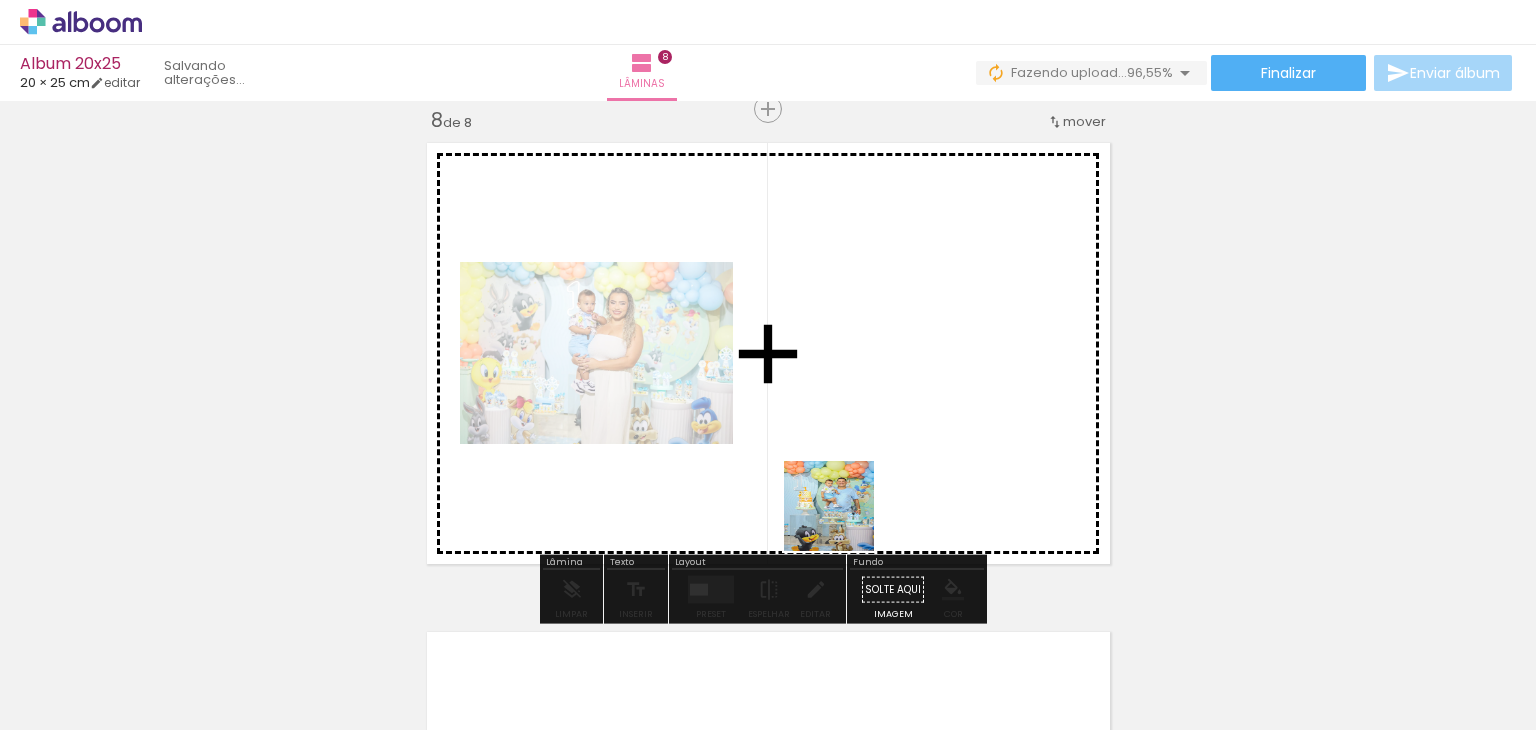 drag, startPoint x: 885, startPoint y: 669, endPoint x: 801, endPoint y: 415, distance: 267.52945 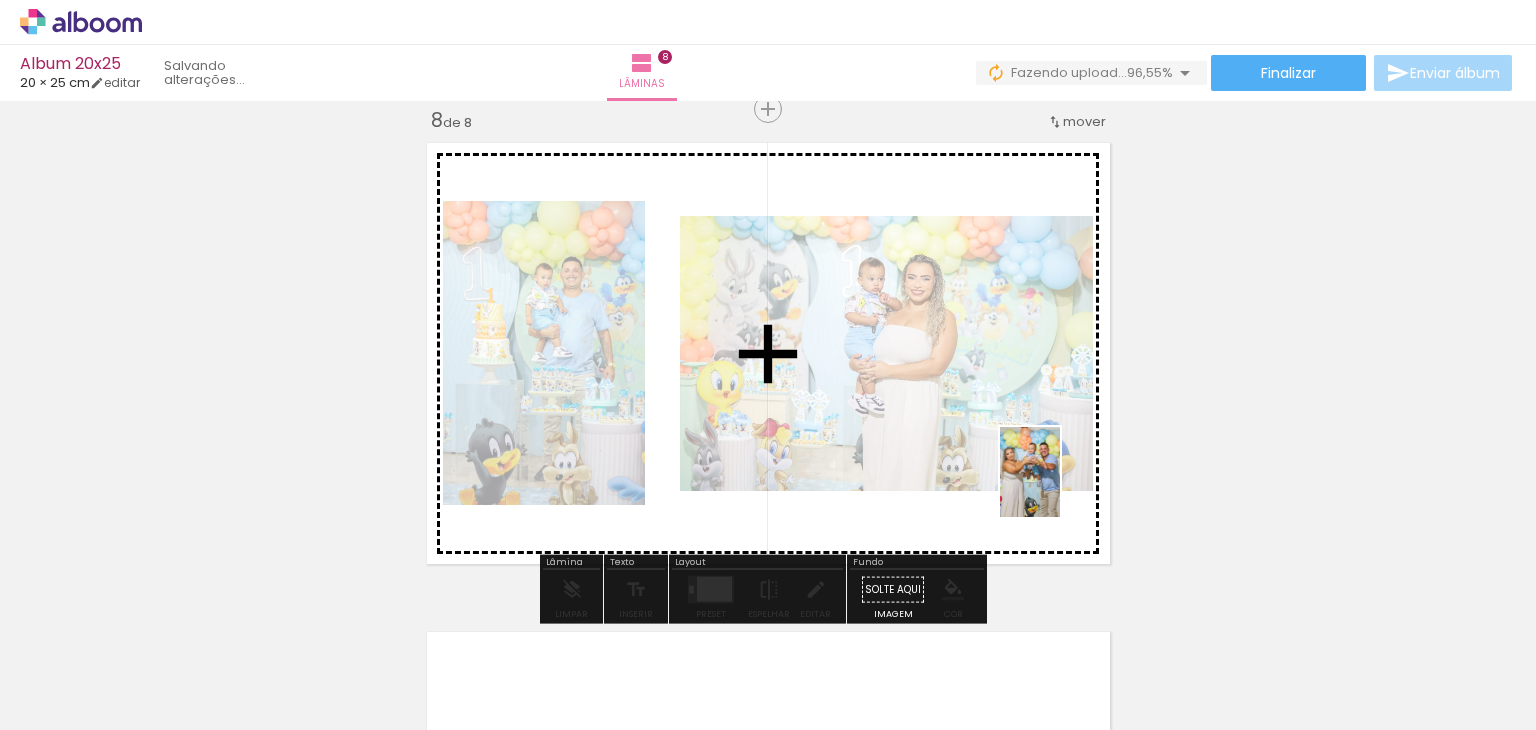 drag, startPoint x: 1300, startPoint y: 657, endPoint x: 1060, endPoint y: 487, distance: 294.10883 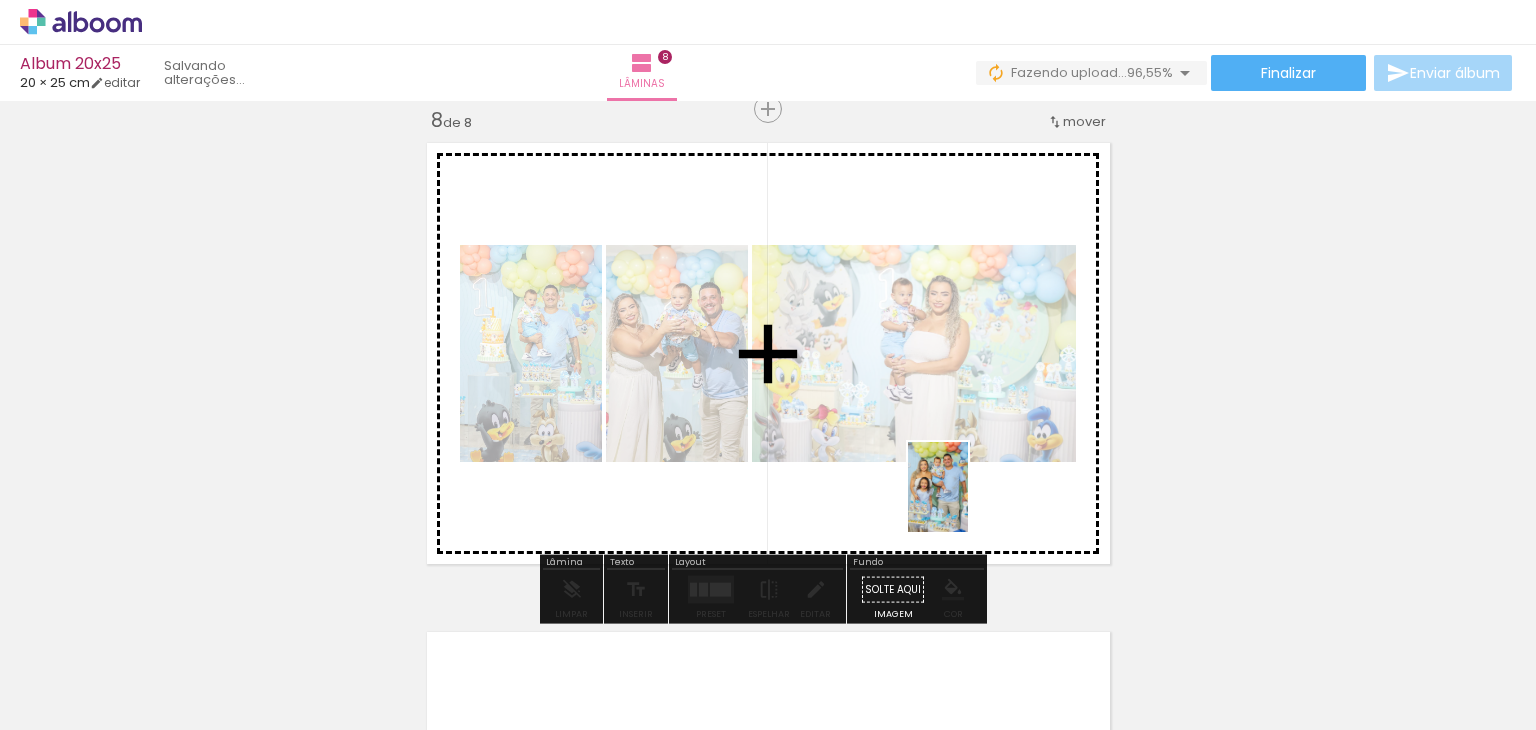 drag, startPoint x: 955, startPoint y: 638, endPoint x: 968, endPoint y: 502, distance: 136.6199 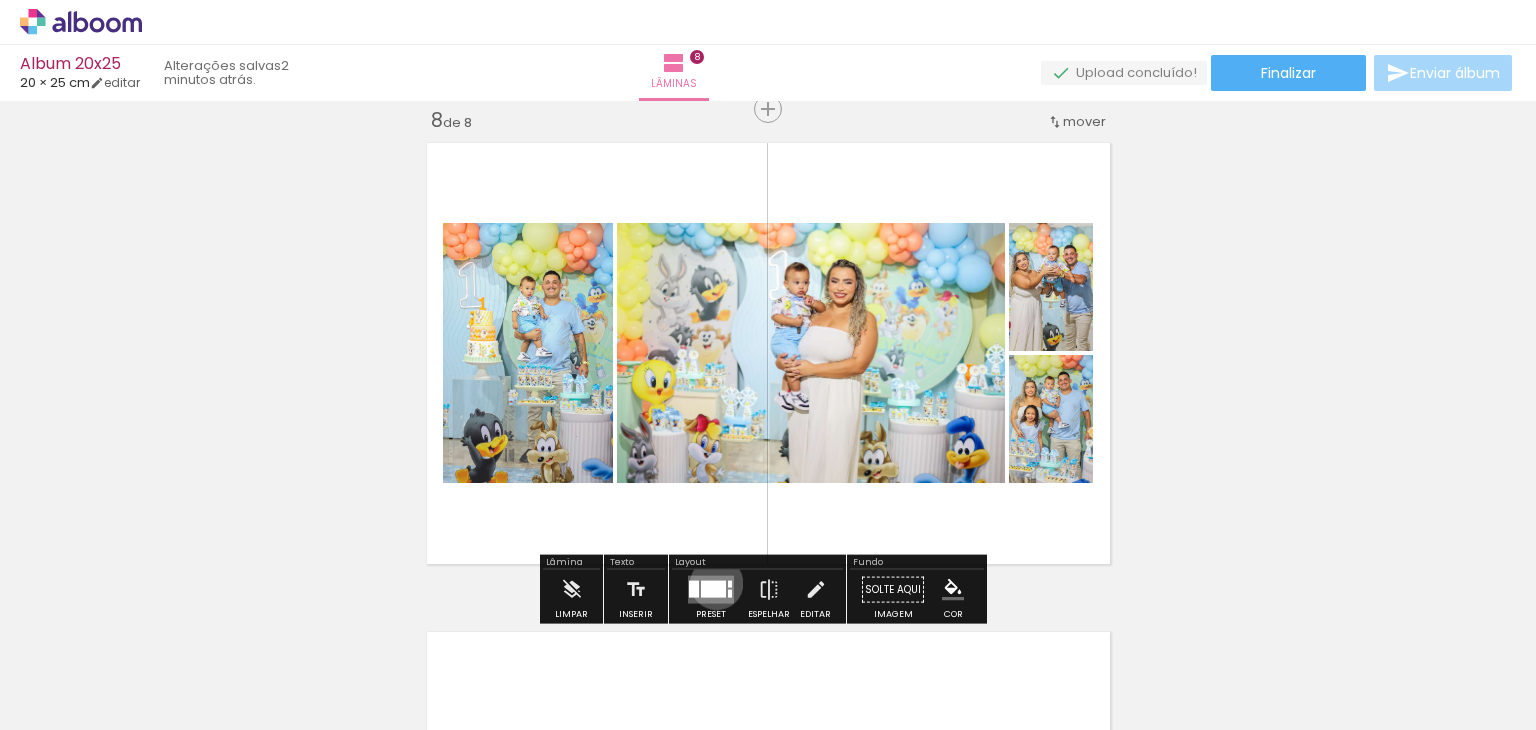 click at bounding box center [713, 589] 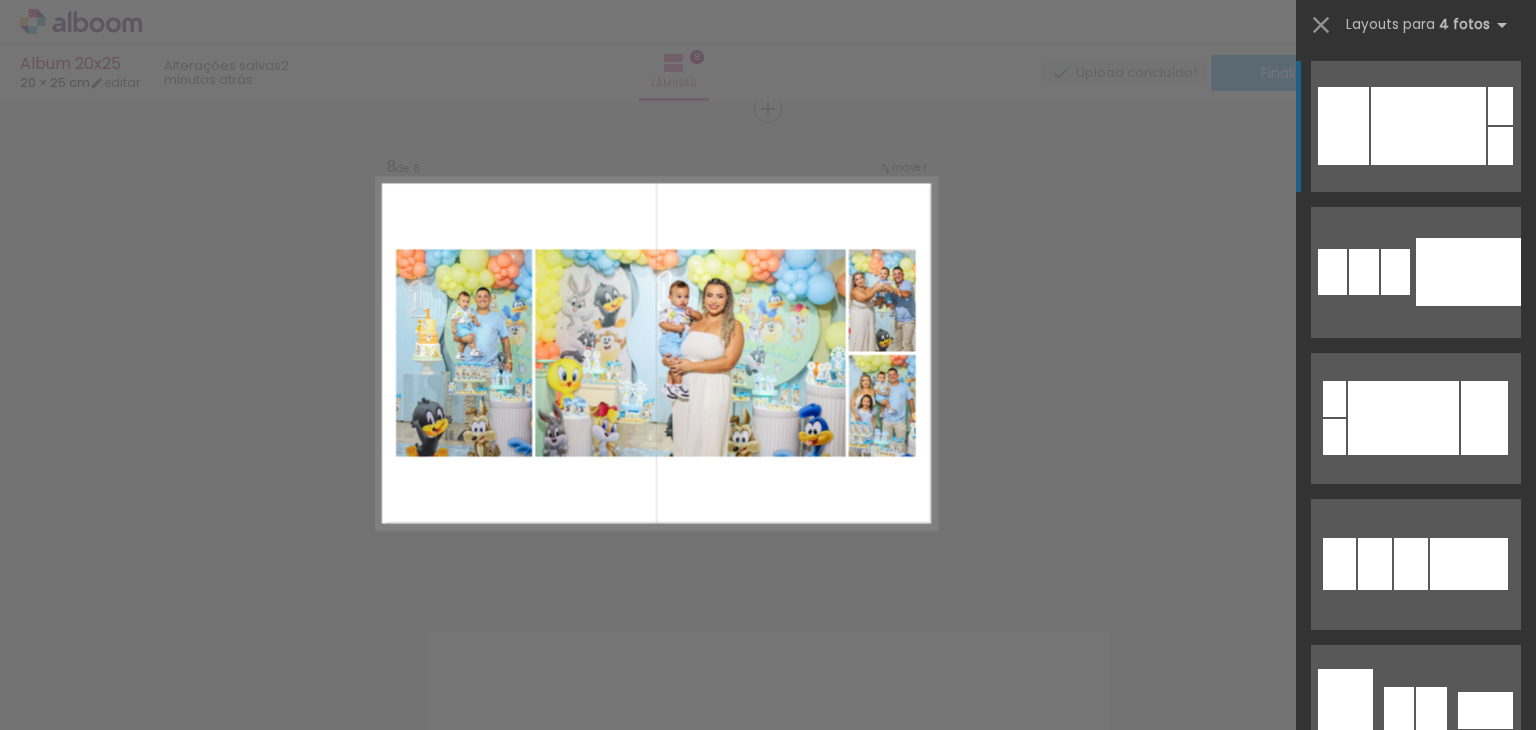 click at bounding box center (1403, 418) 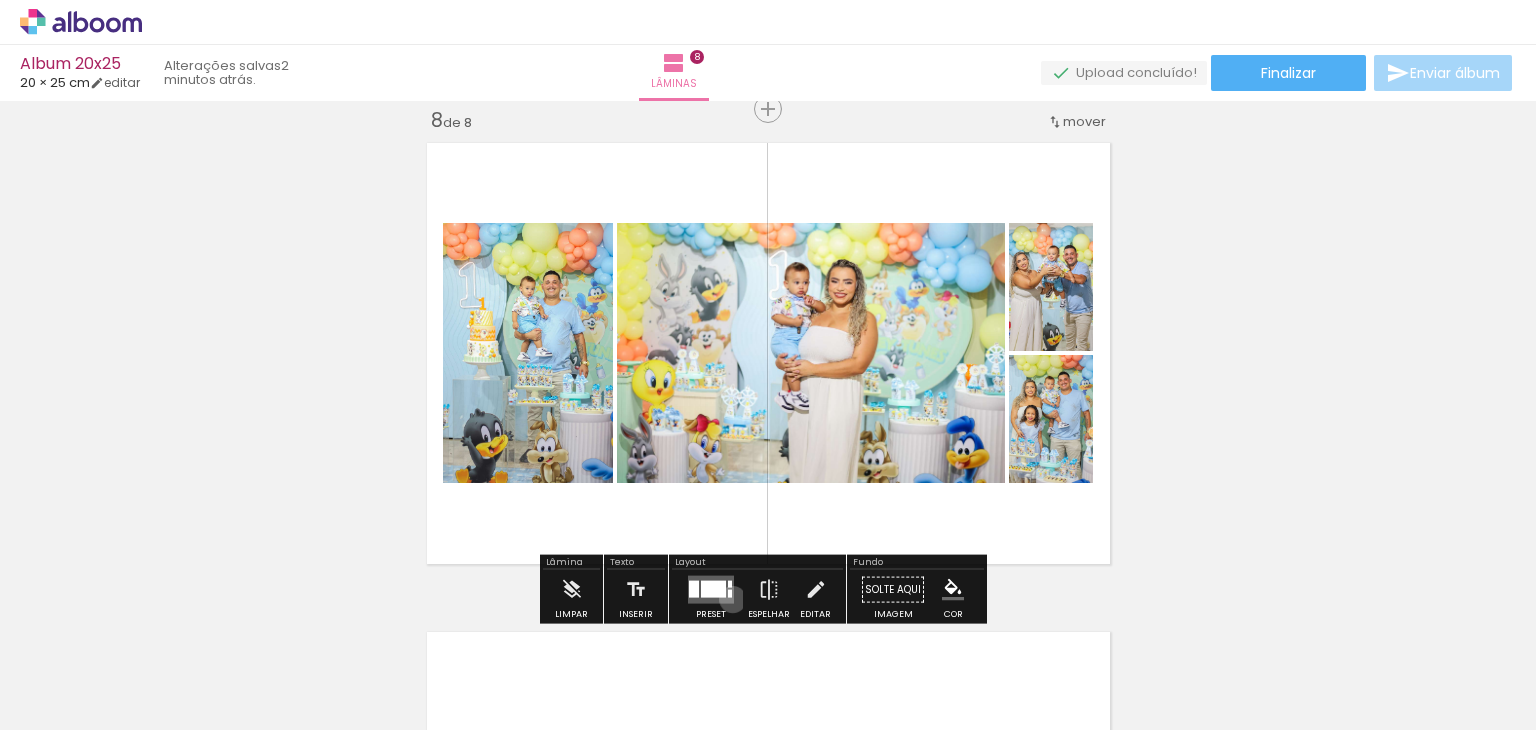 click at bounding box center (711, 590) 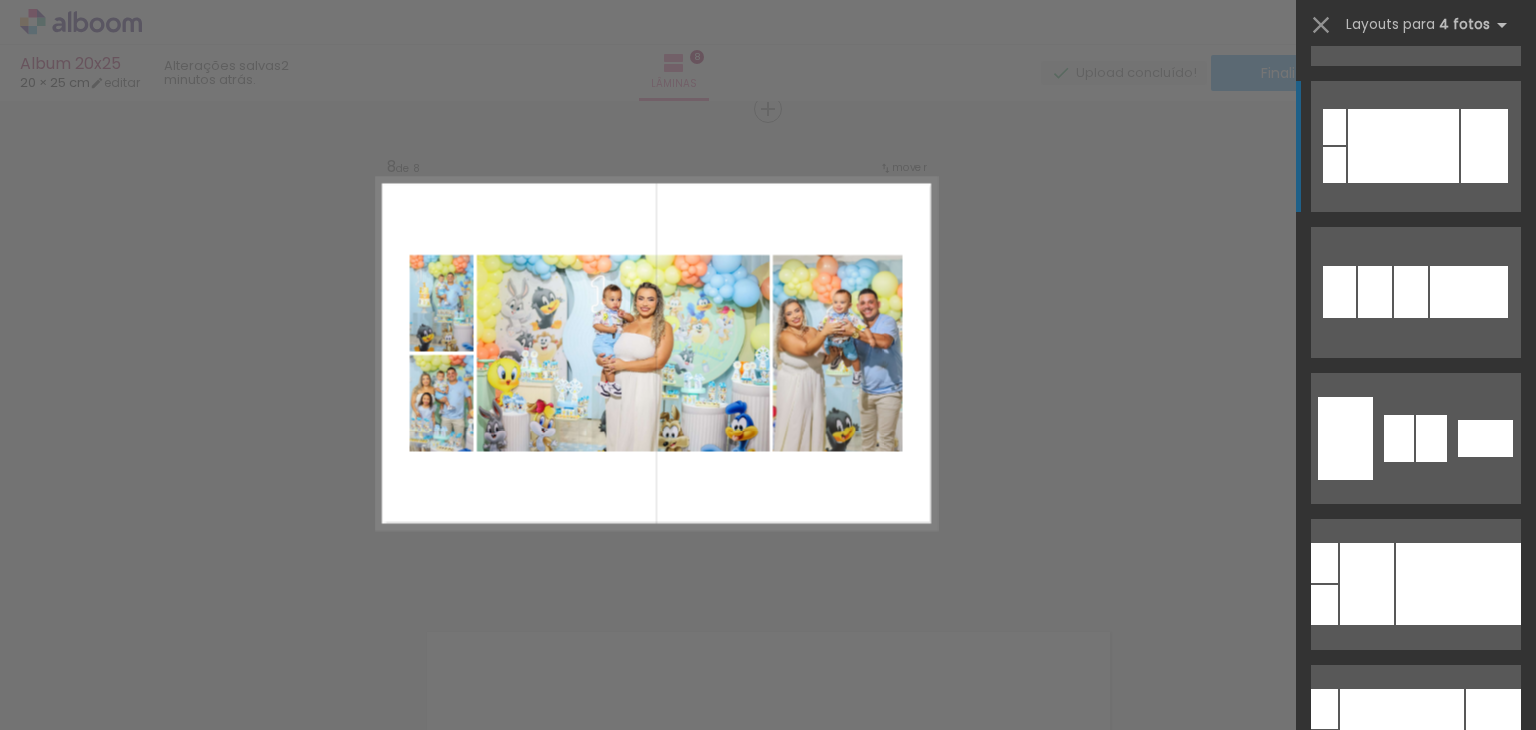 scroll, scrollTop: 600, scrollLeft: 0, axis: vertical 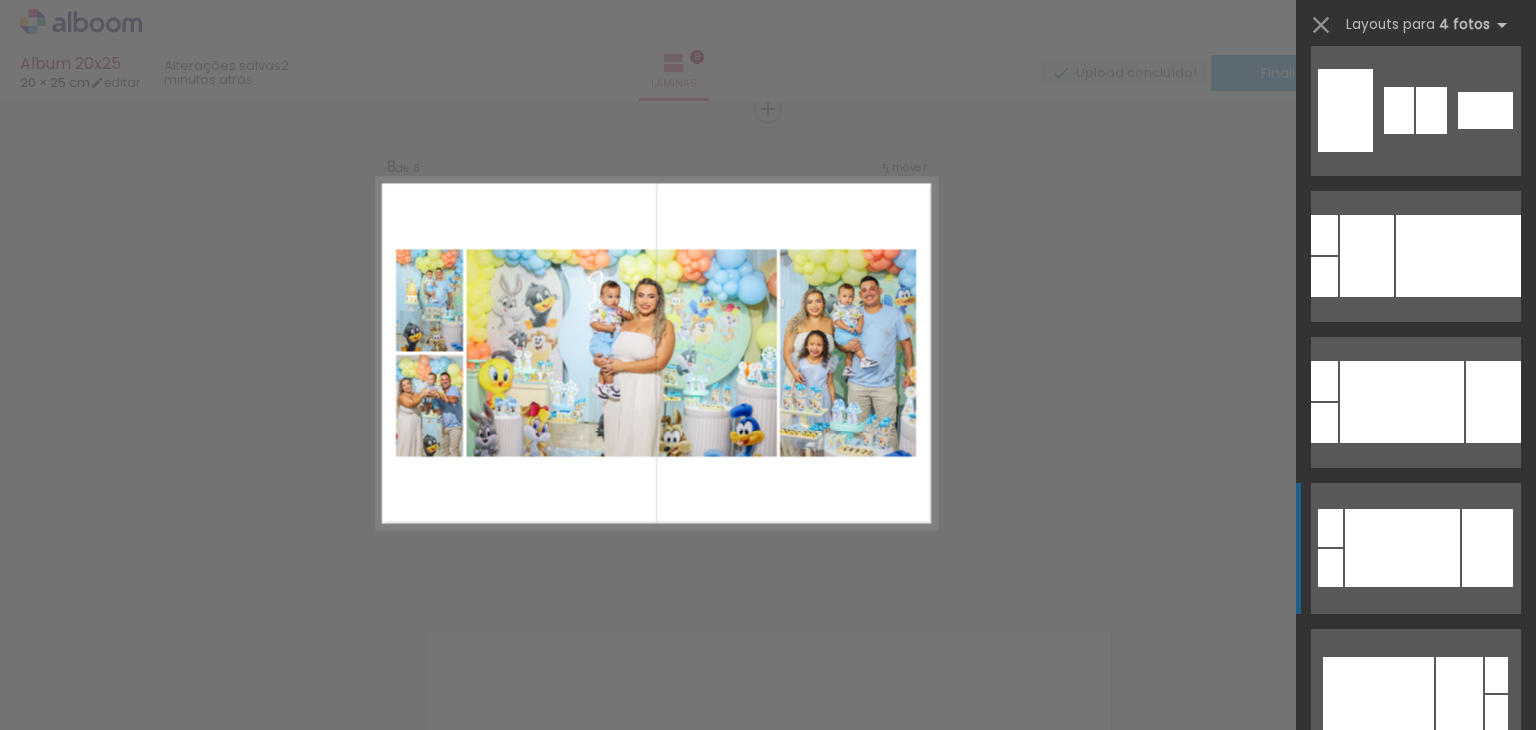 click at bounding box center (1411, -36) 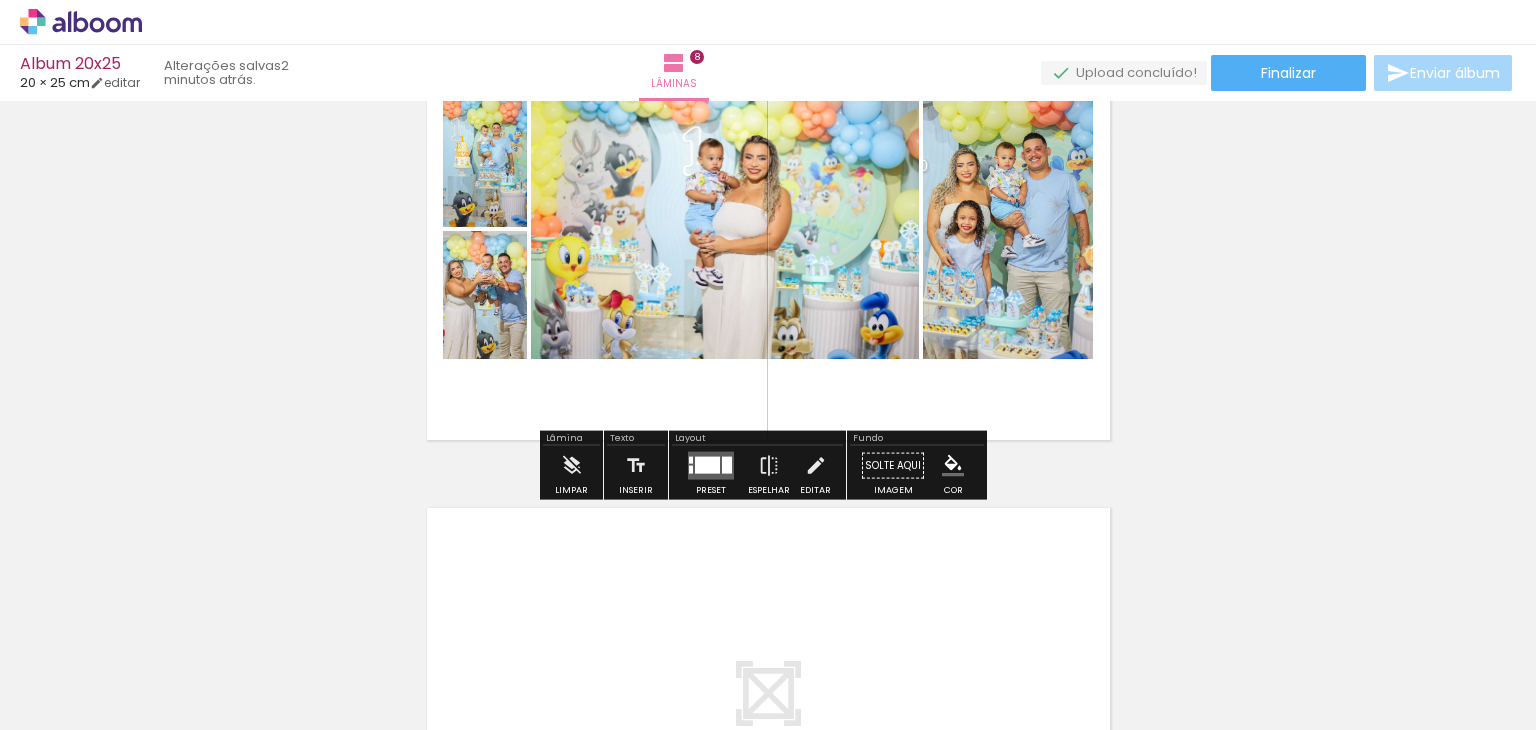 scroll, scrollTop: 3648, scrollLeft: 0, axis: vertical 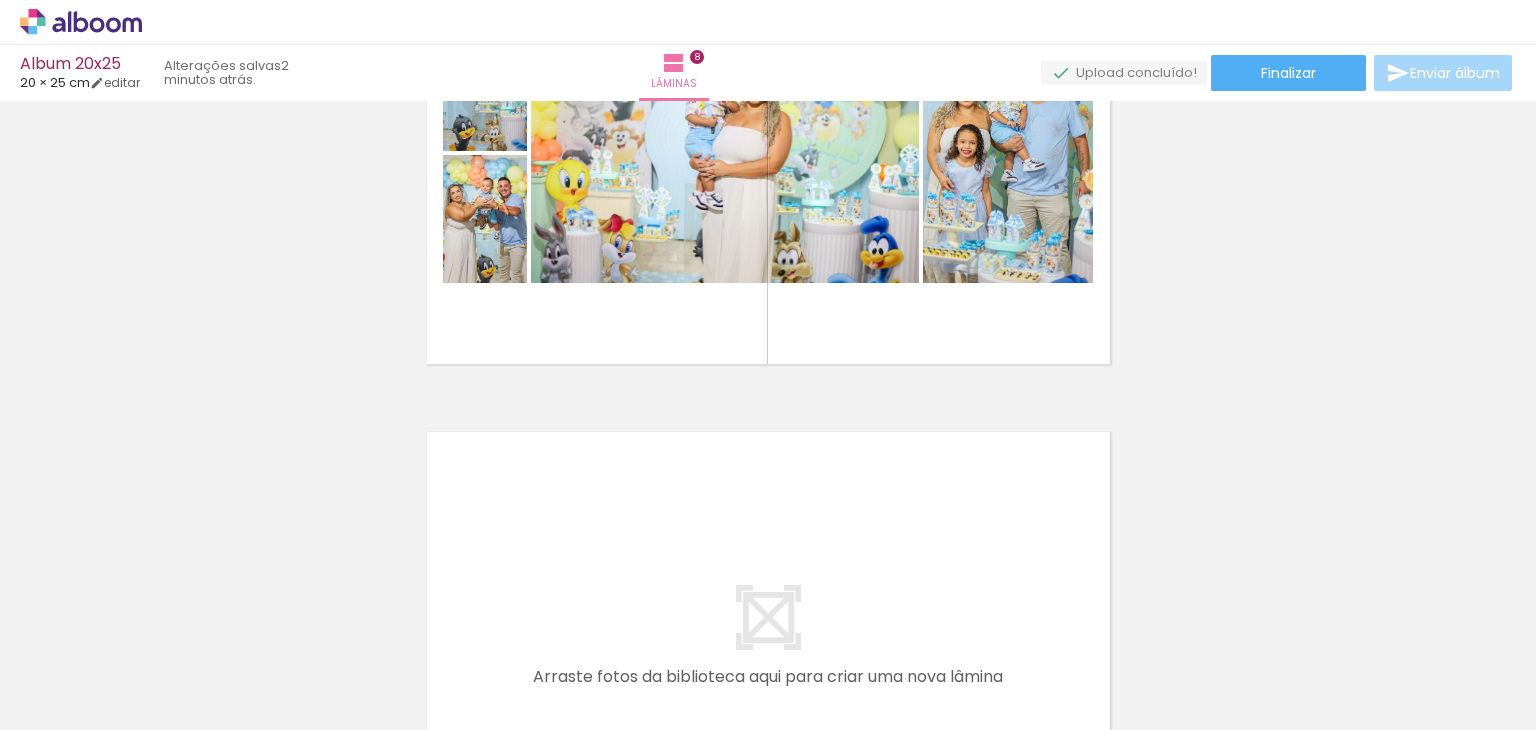 click at bounding box center [268, 622] 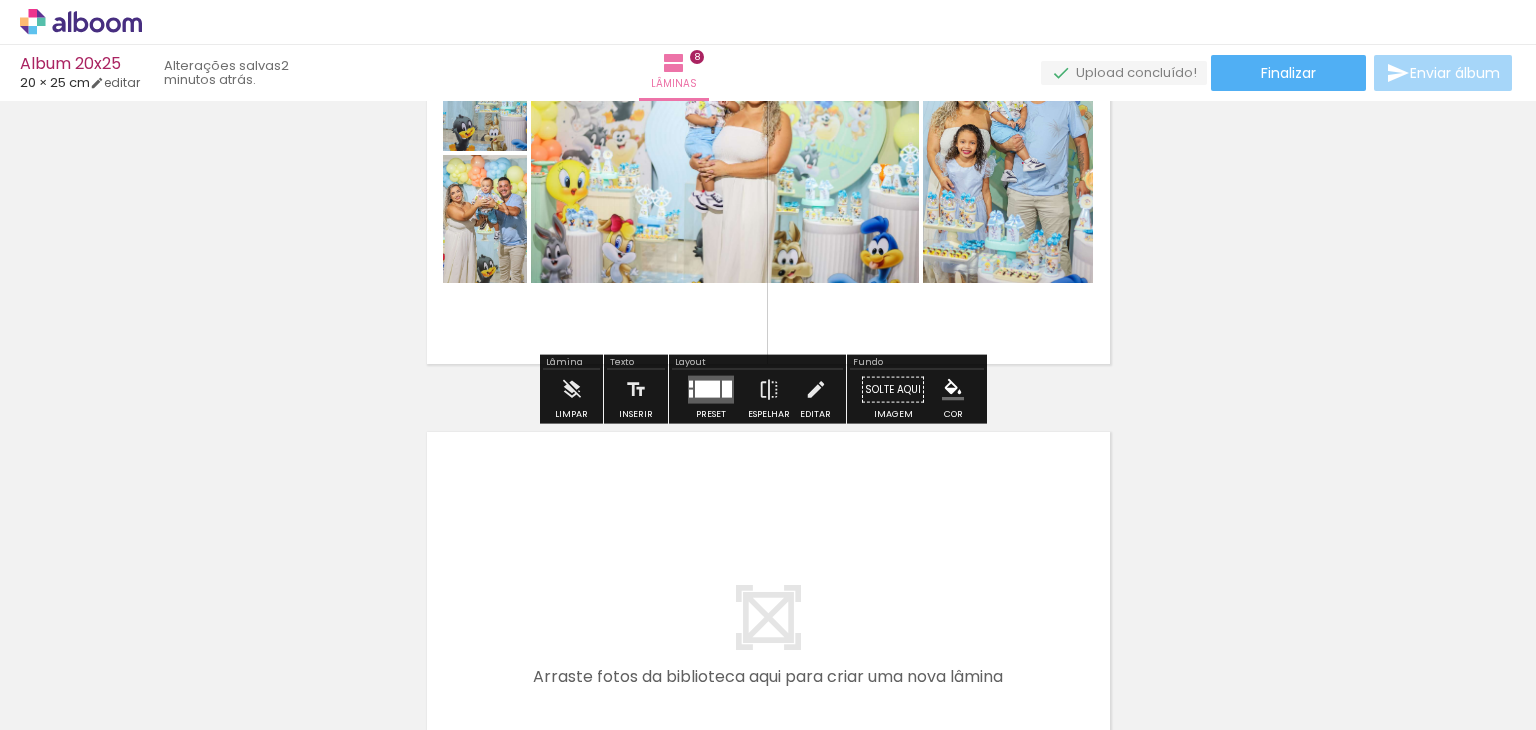 scroll, scrollTop: 3975, scrollLeft: 0, axis: vertical 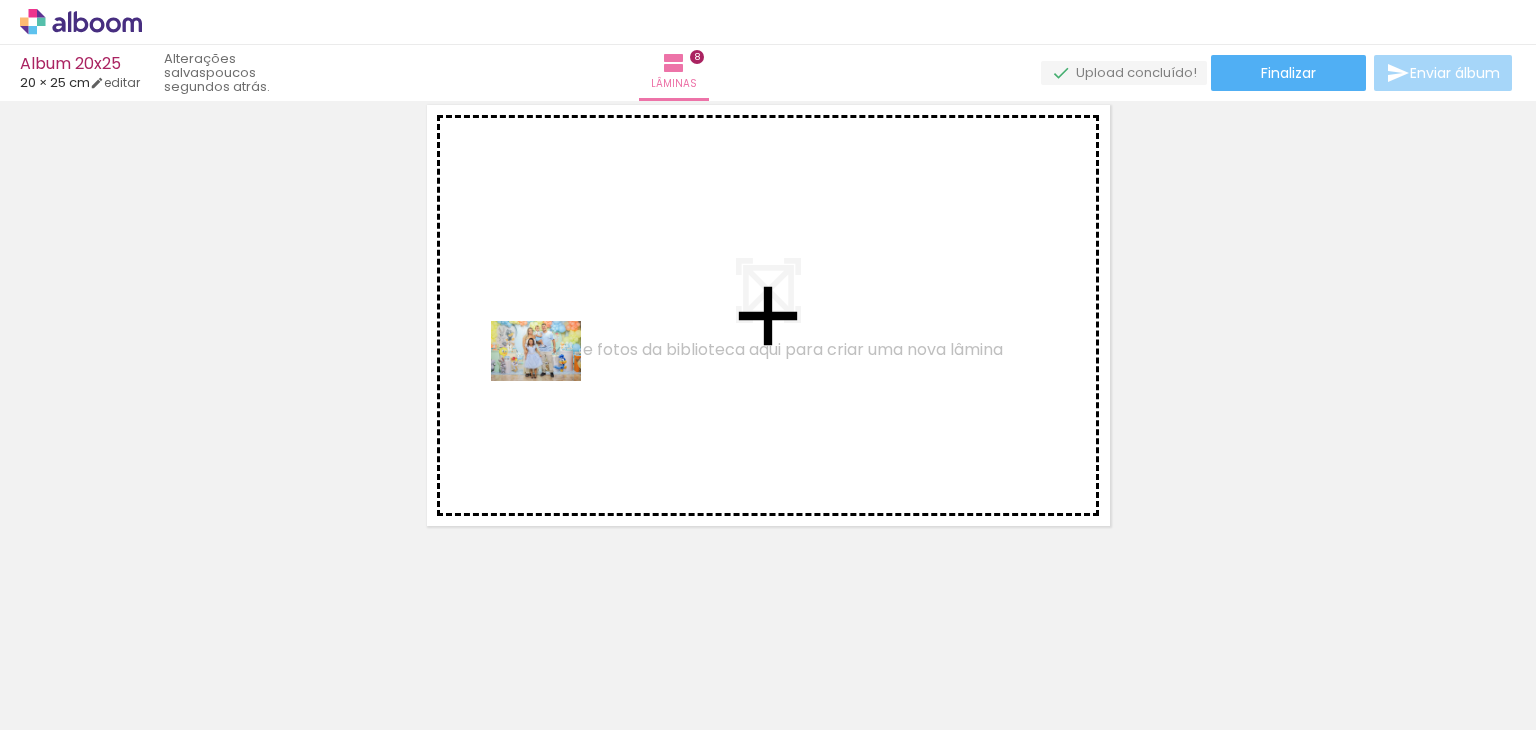 drag, startPoint x: 540, startPoint y: 673, endPoint x: 705, endPoint y: 632, distance: 170.01764 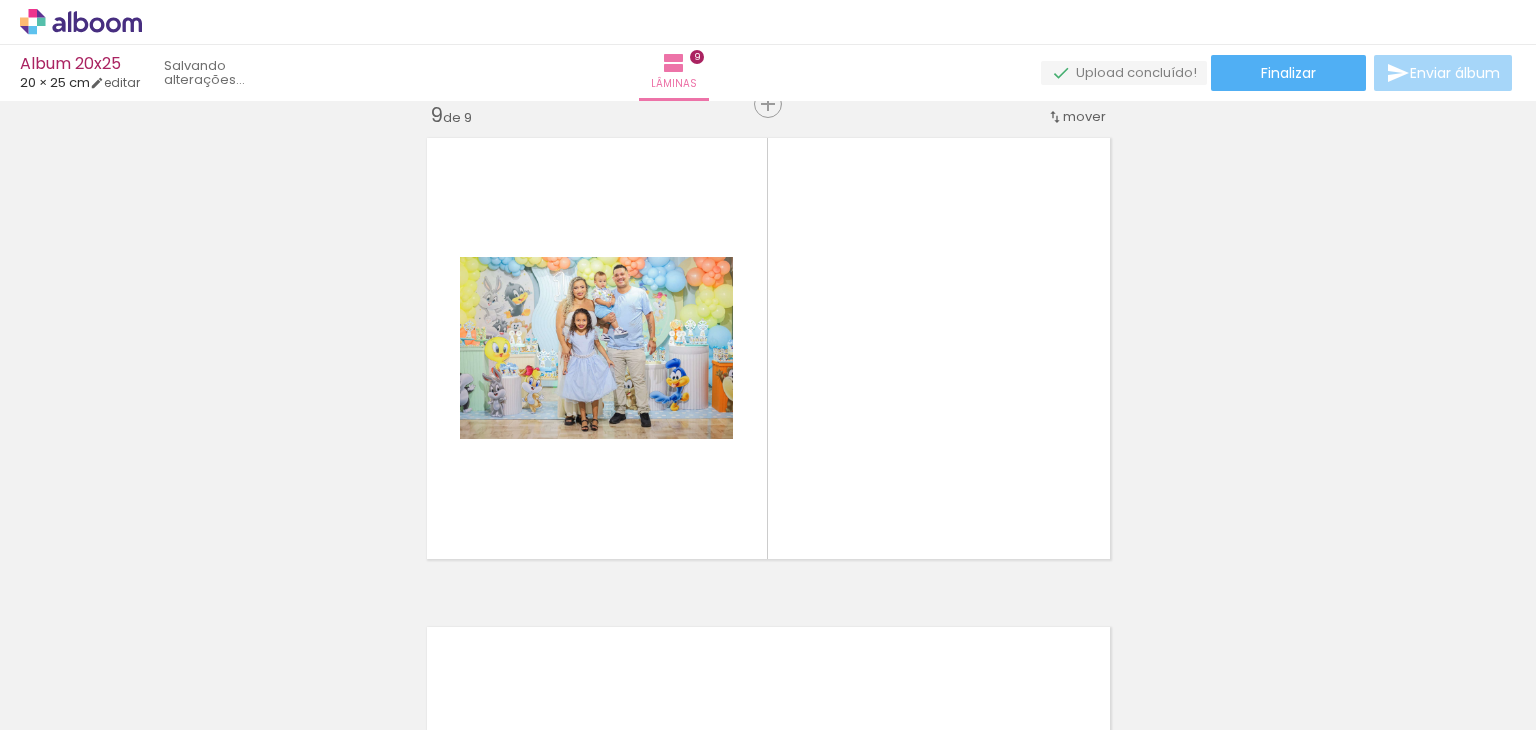 scroll, scrollTop: 3937, scrollLeft: 0, axis: vertical 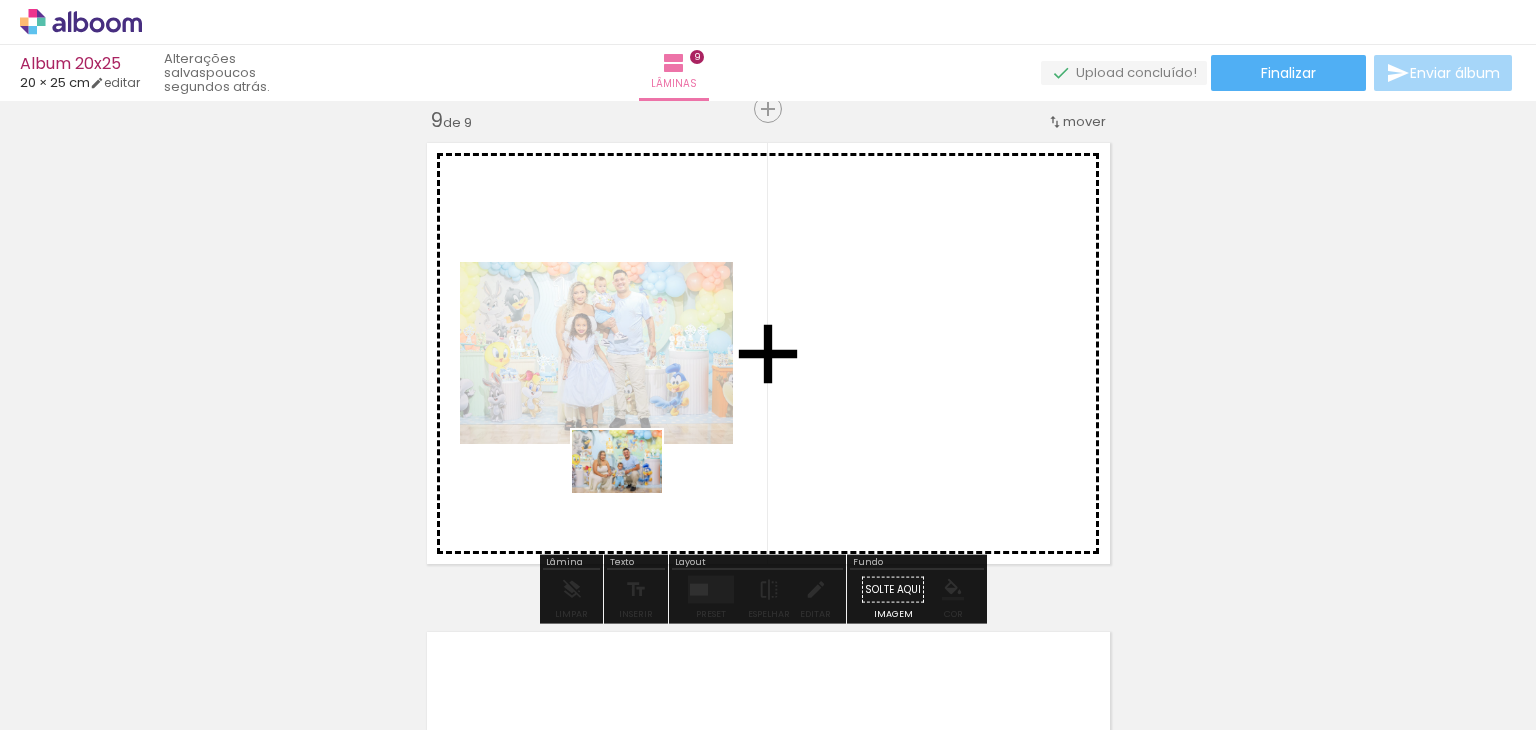 drag, startPoint x: 682, startPoint y: 672, endPoint x: 632, endPoint y: 490, distance: 188.74321 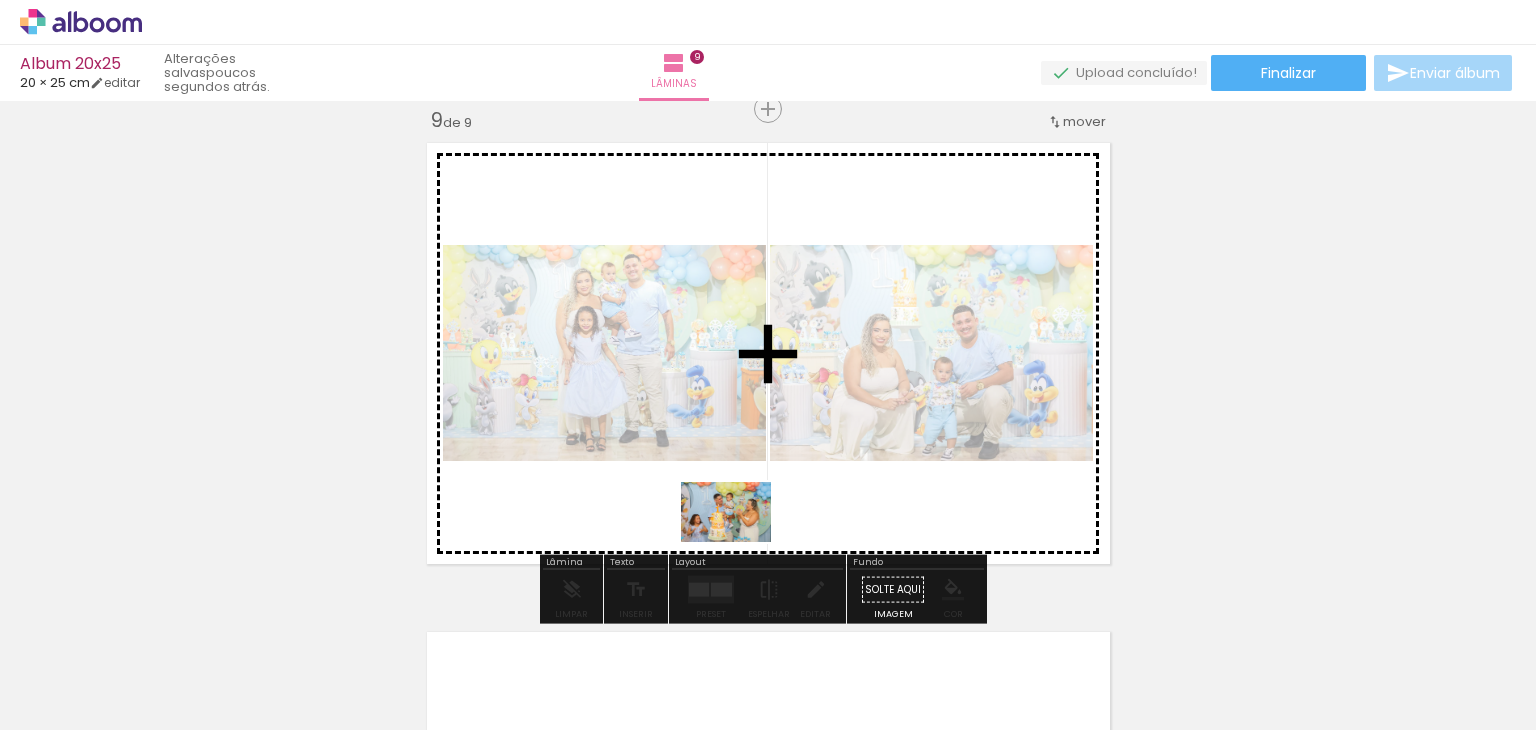 drag, startPoint x: 1240, startPoint y: 681, endPoint x: 1143, endPoint y: 642, distance: 104.54664 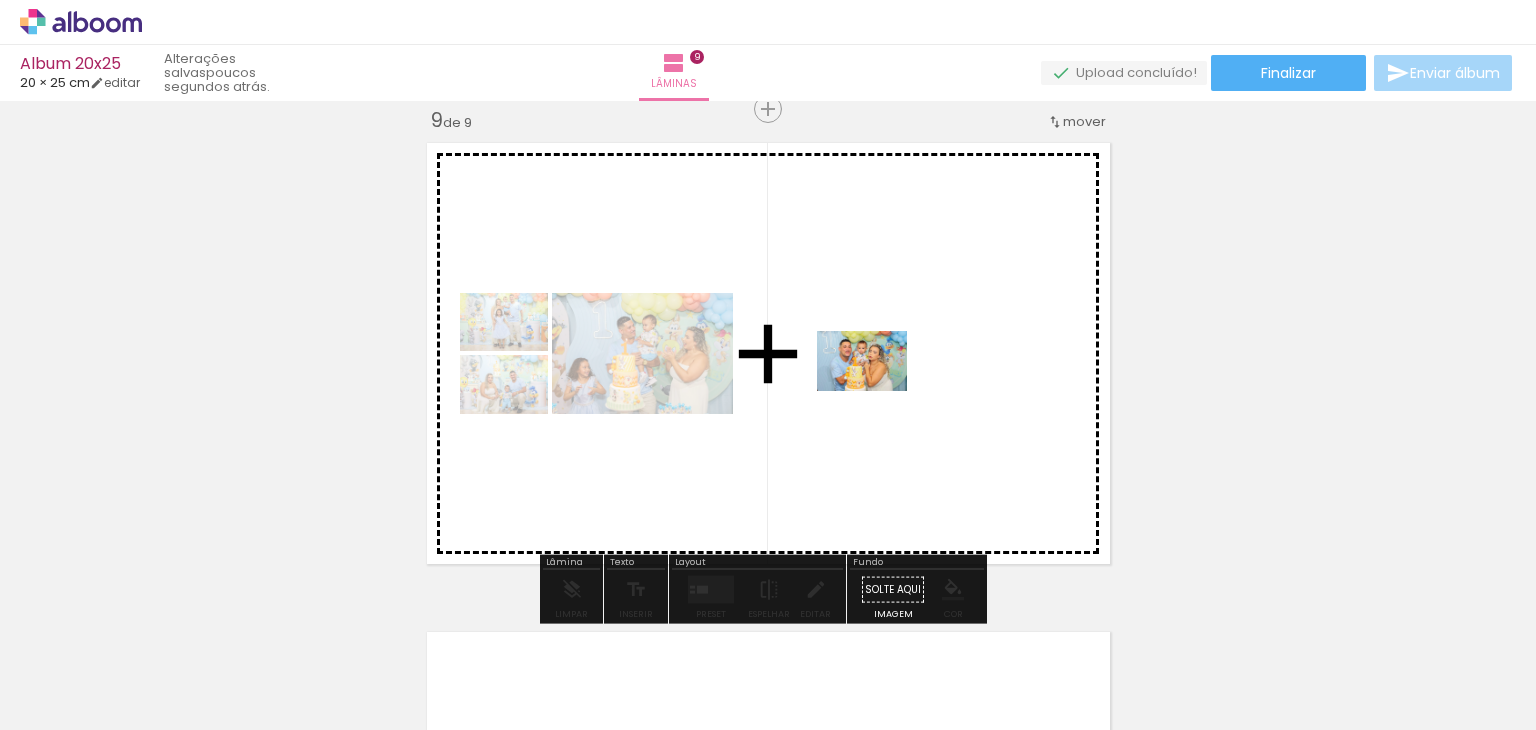 drag, startPoint x: 1365, startPoint y: 665, endPoint x: 877, endPoint y: 391, distance: 559.6606 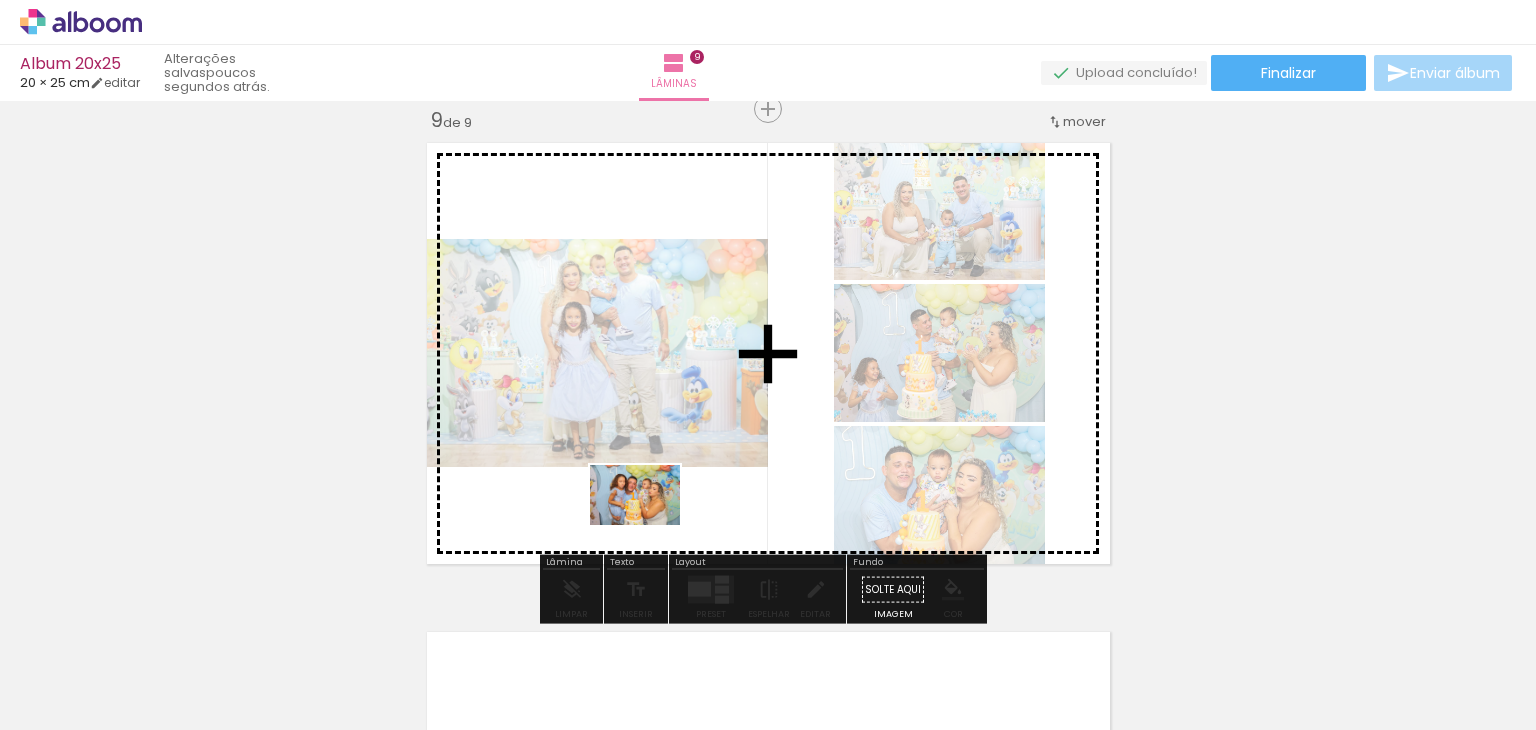 drag, startPoint x: 1255, startPoint y: 657, endPoint x: 649, endPoint y: 521, distance: 621.07324 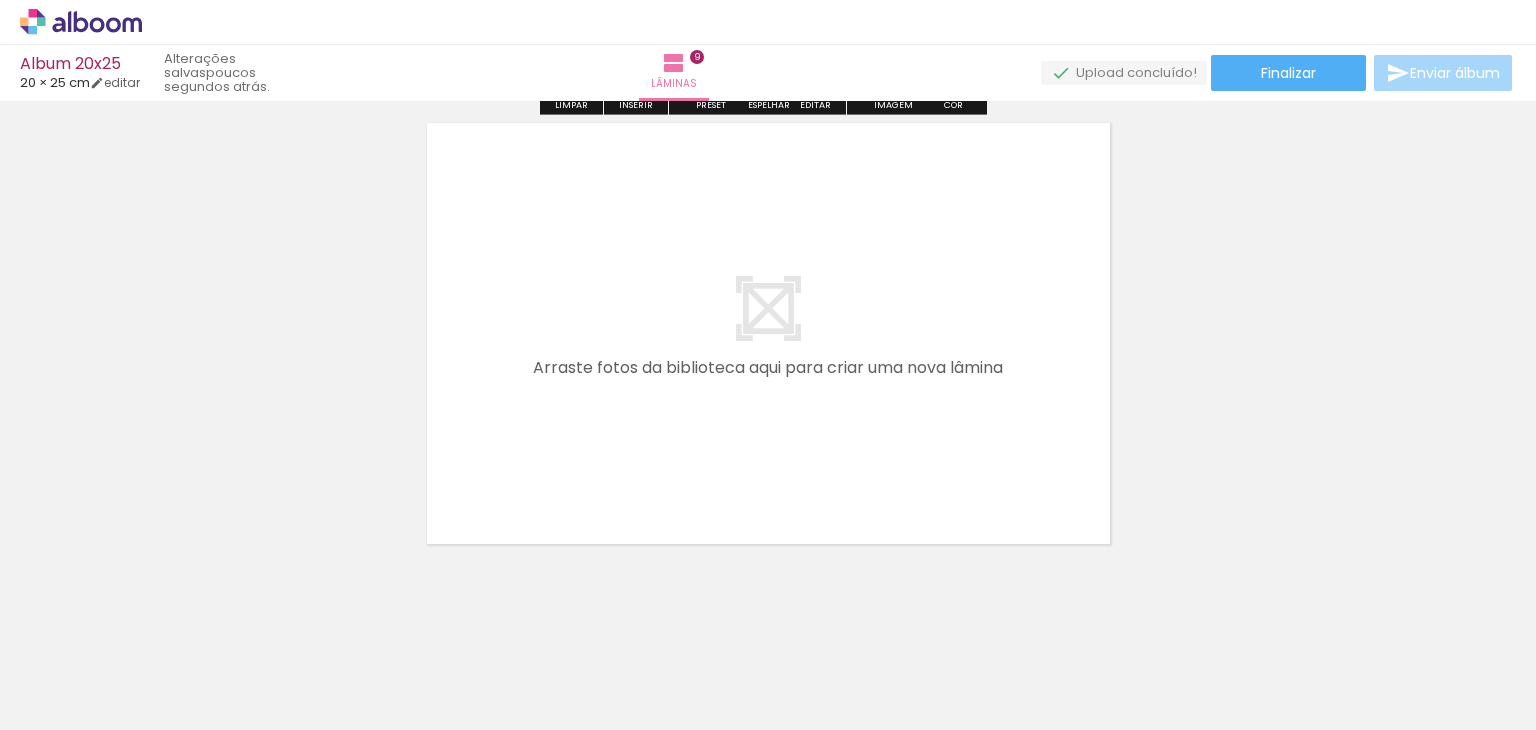 scroll, scrollTop: 4464, scrollLeft: 0, axis: vertical 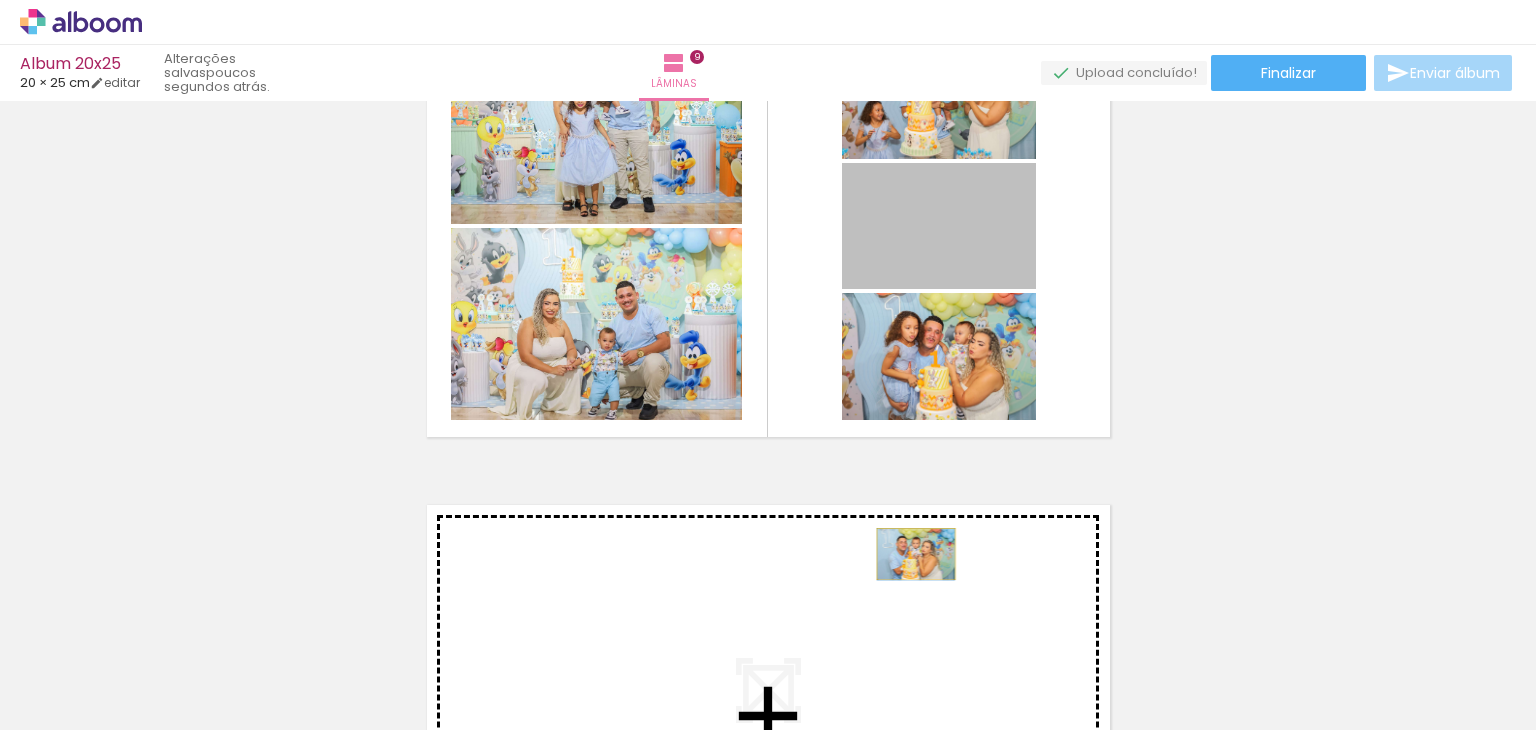 drag, startPoint x: 939, startPoint y: 237, endPoint x: 908, endPoint y: 554, distance: 318.51218 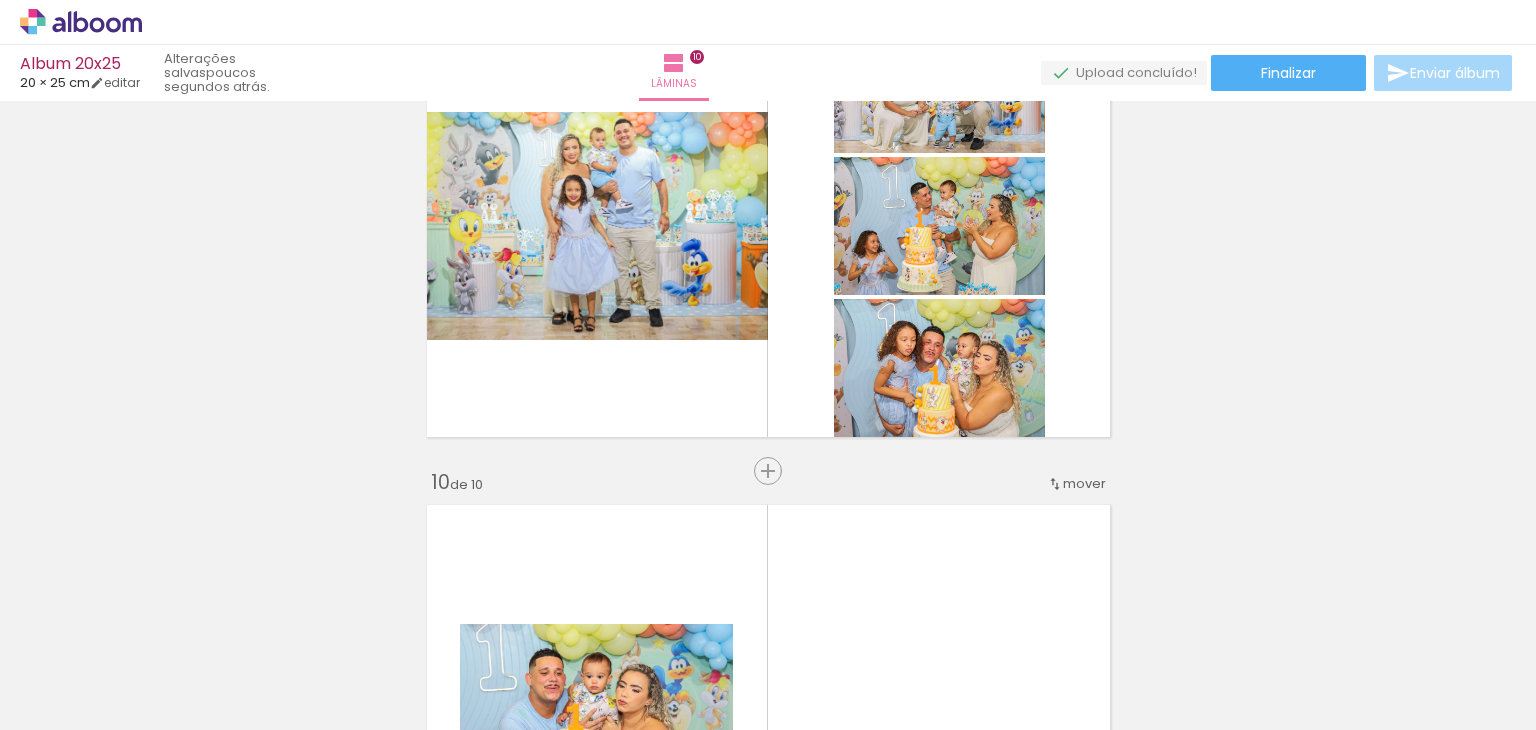 scroll, scrollTop: 4426, scrollLeft: 0, axis: vertical 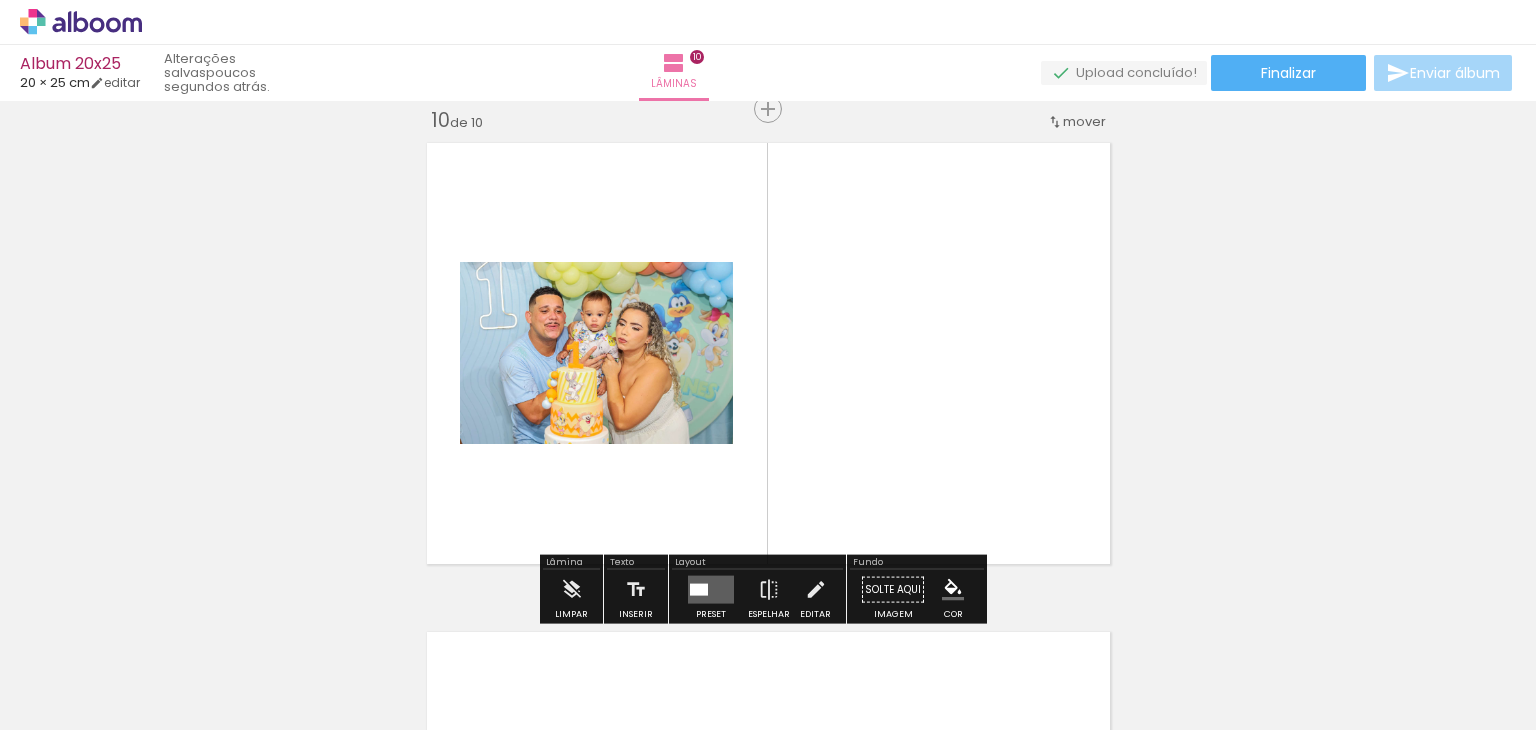 click at bounding box center [699, 590] 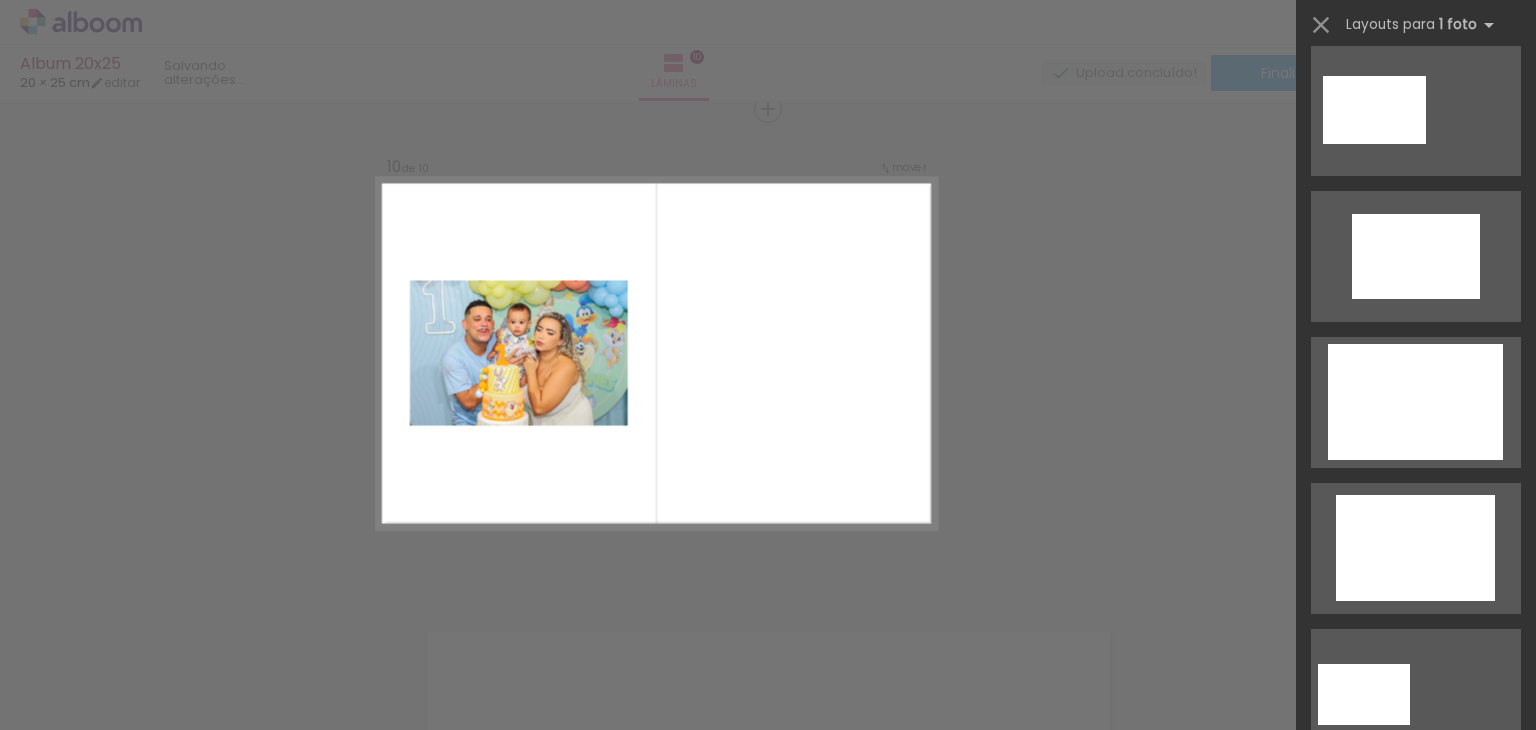 scroll, scrollTop: 0, scrollLeft: 0, axis: both 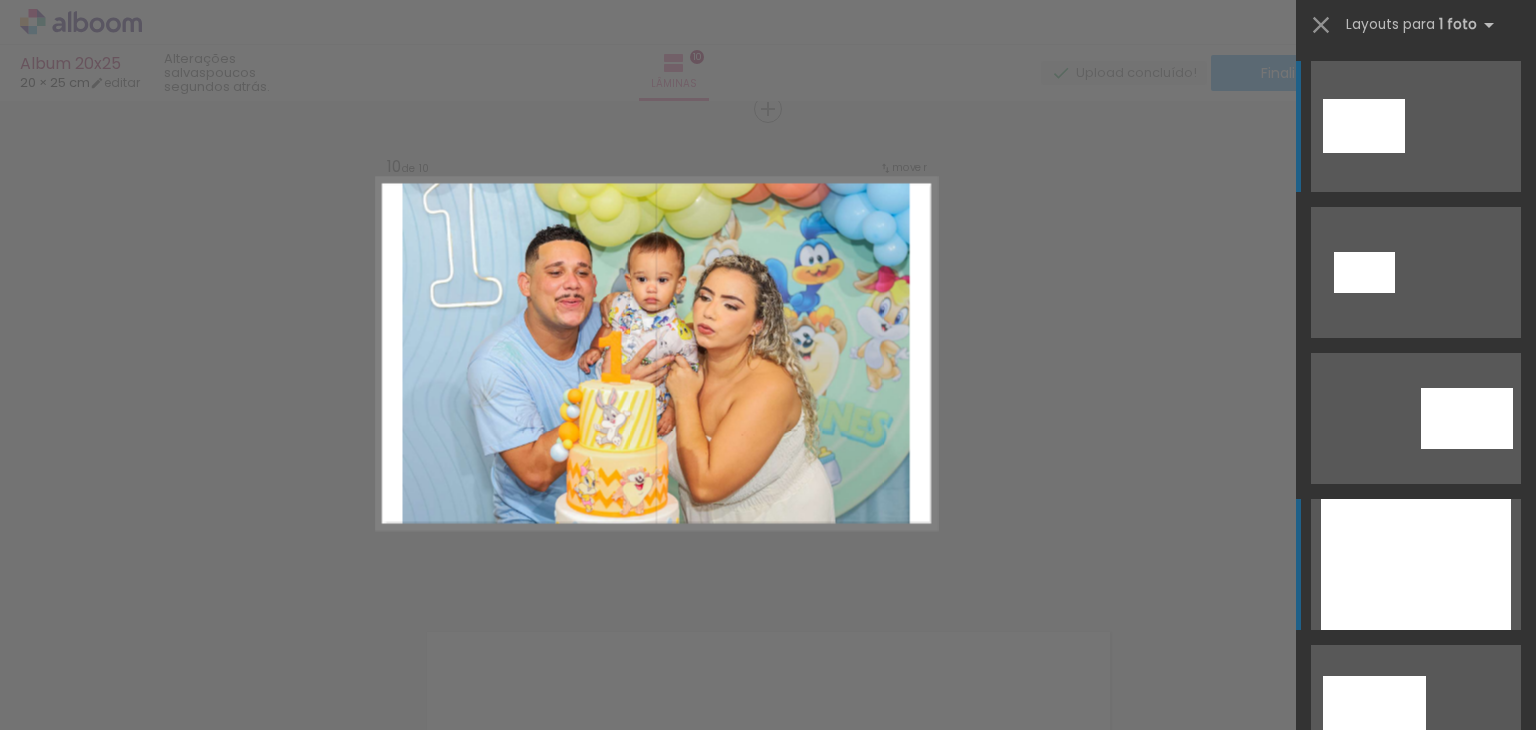 click at bounding box center (1416, 564) 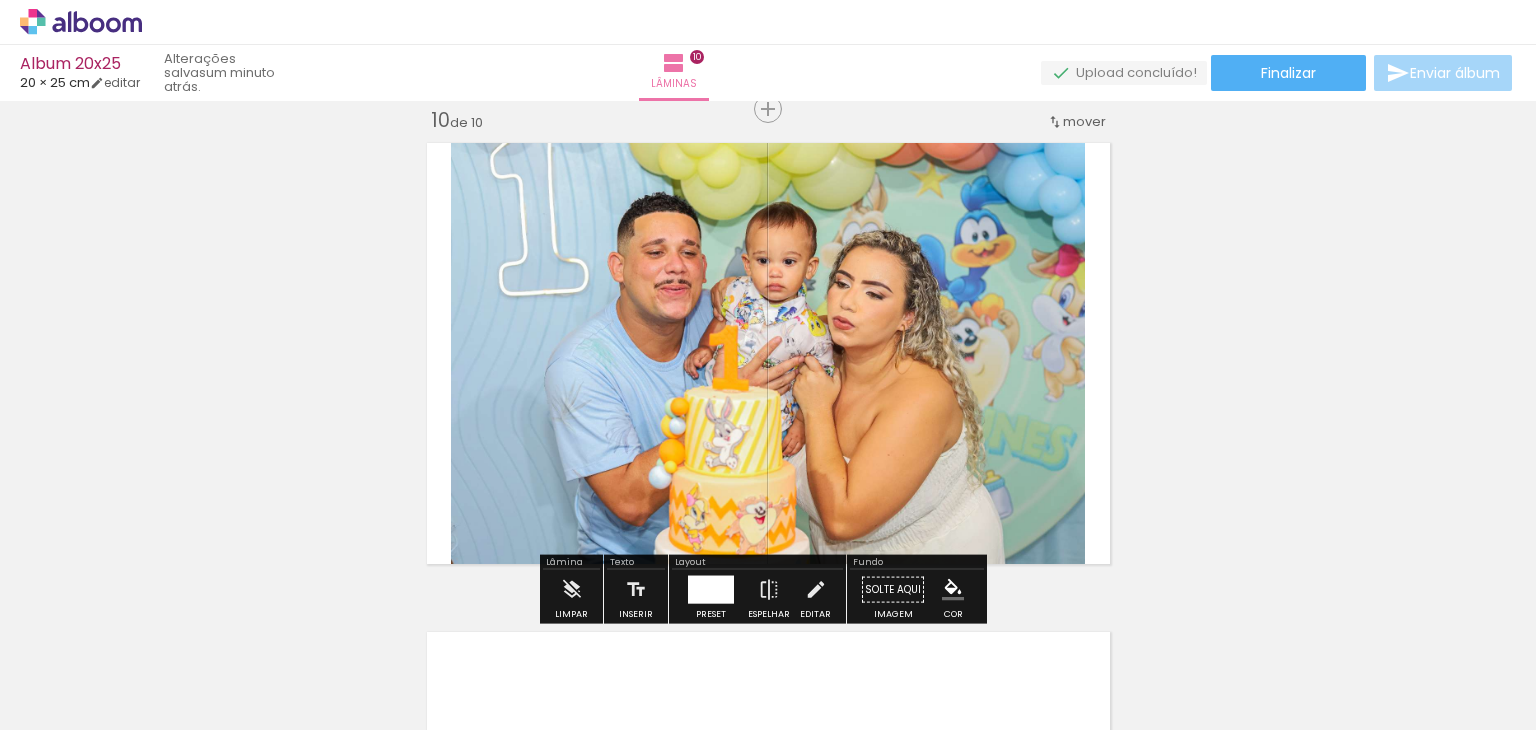 click at bounding box center (711, 590) 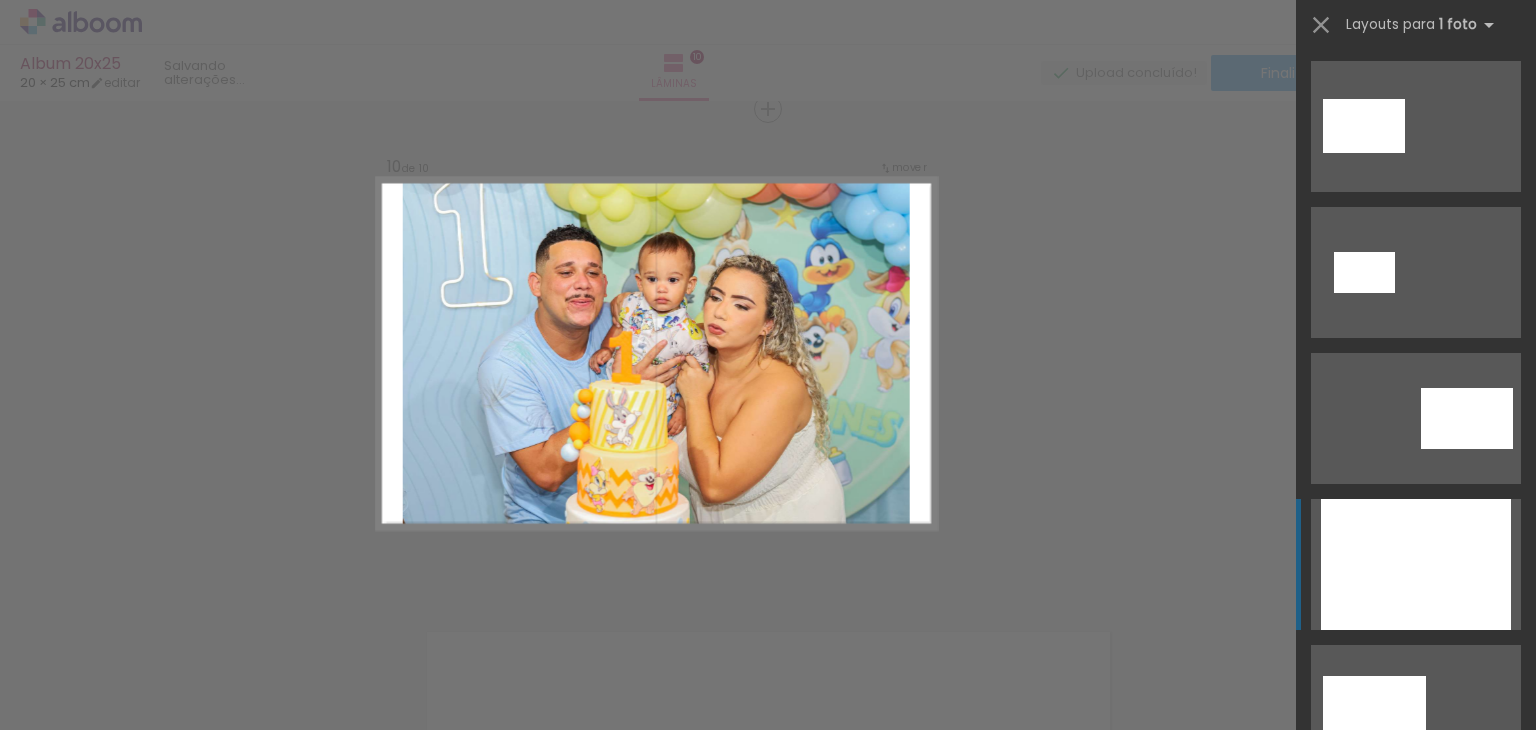 scroll, scrollTop: 438, scrollLeft: 0, axis: vertical 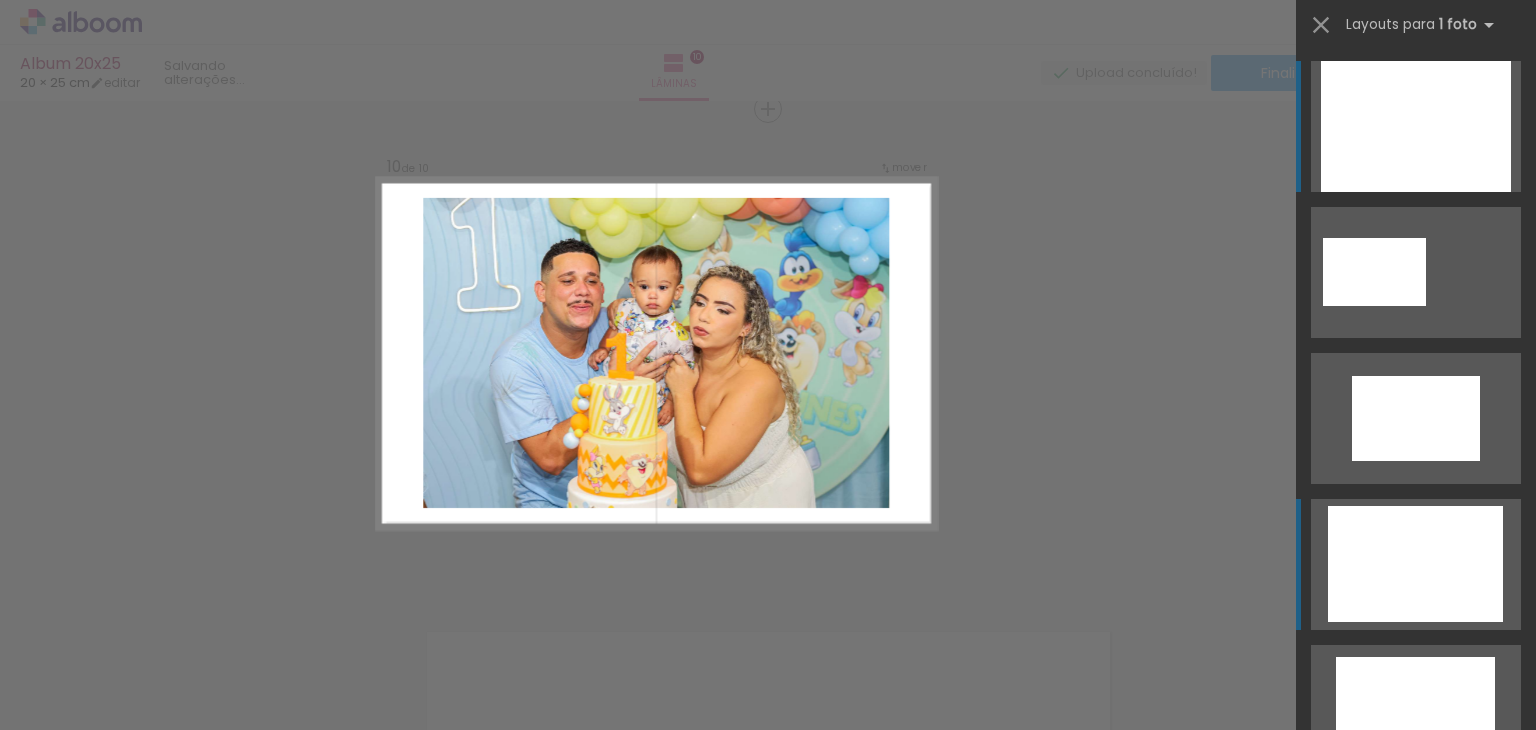 click at bounding box center (1416, 126) 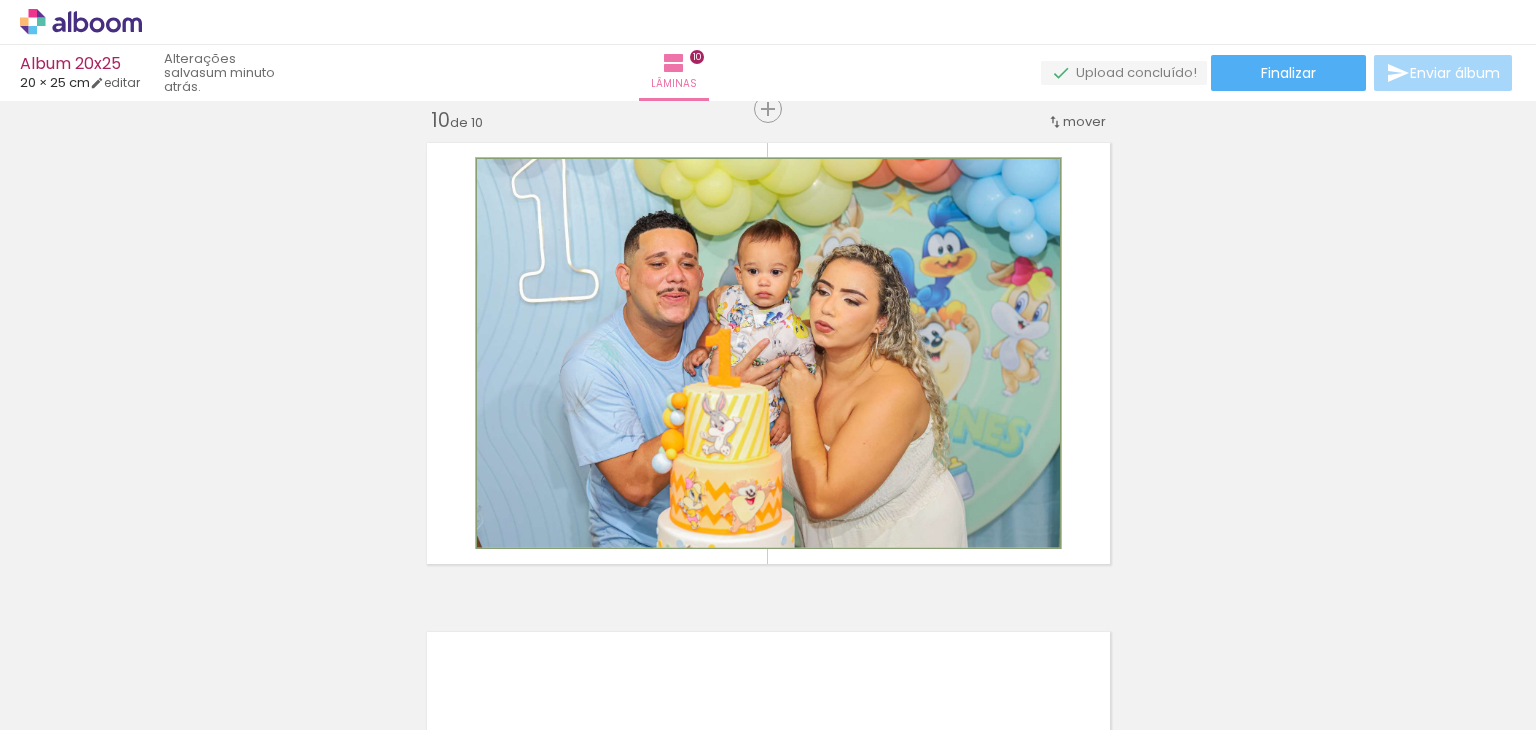 drag, startPoint x: 654, startPoint y: 343, endPoint x: 711, endPoint y: 344, distance: 57.00877 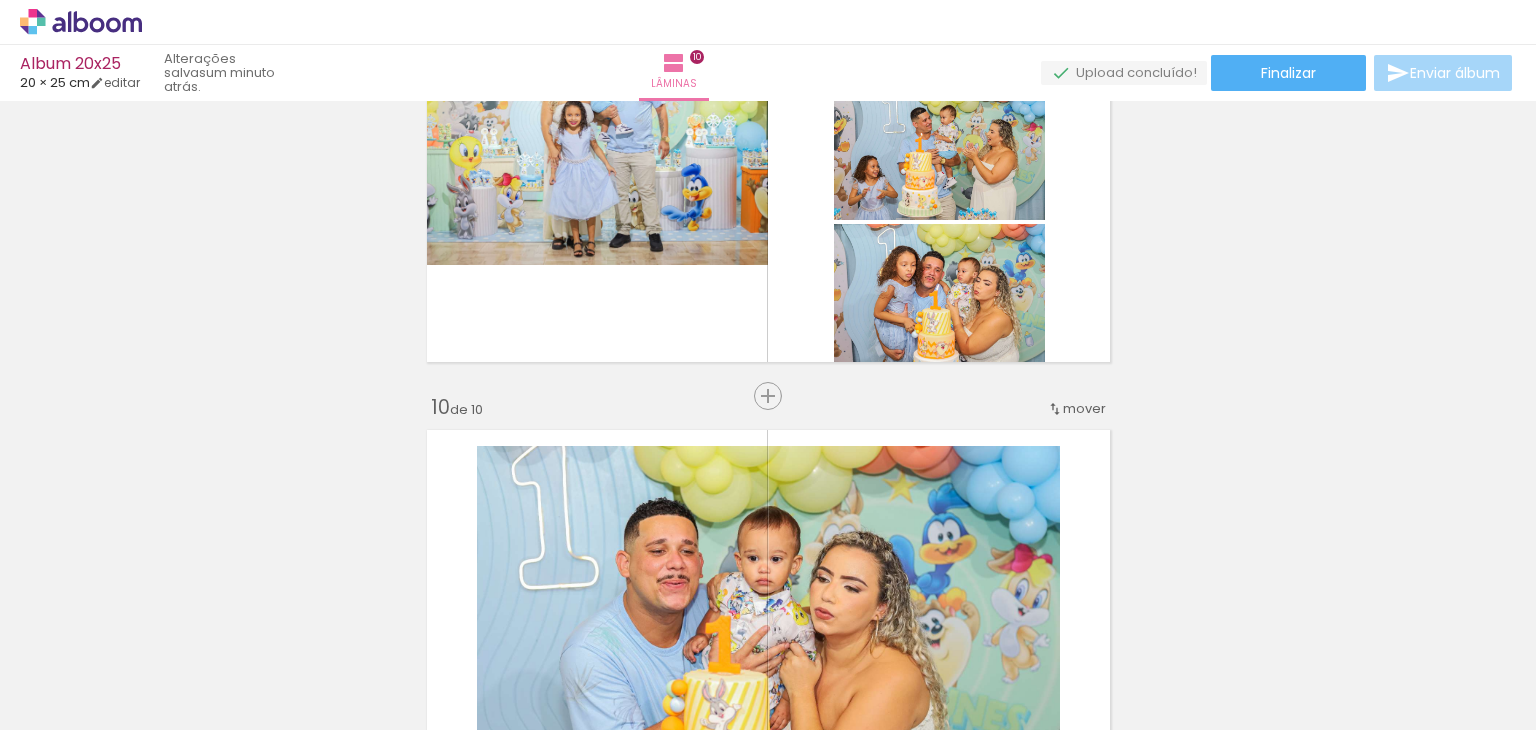 scroll, scrollTop: 4026, scrollLeft: 0, axis: vertical 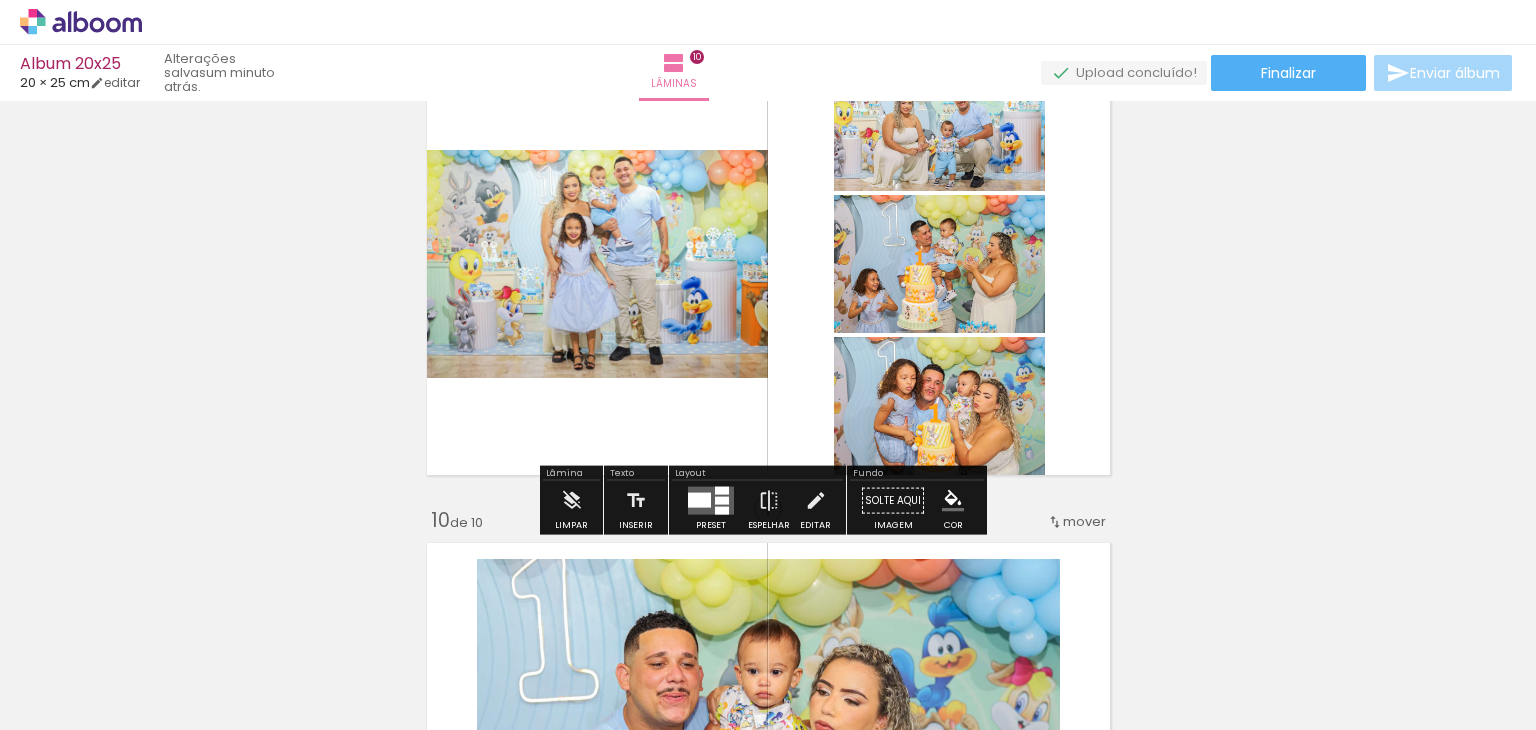click at bounding box center (699, 500) 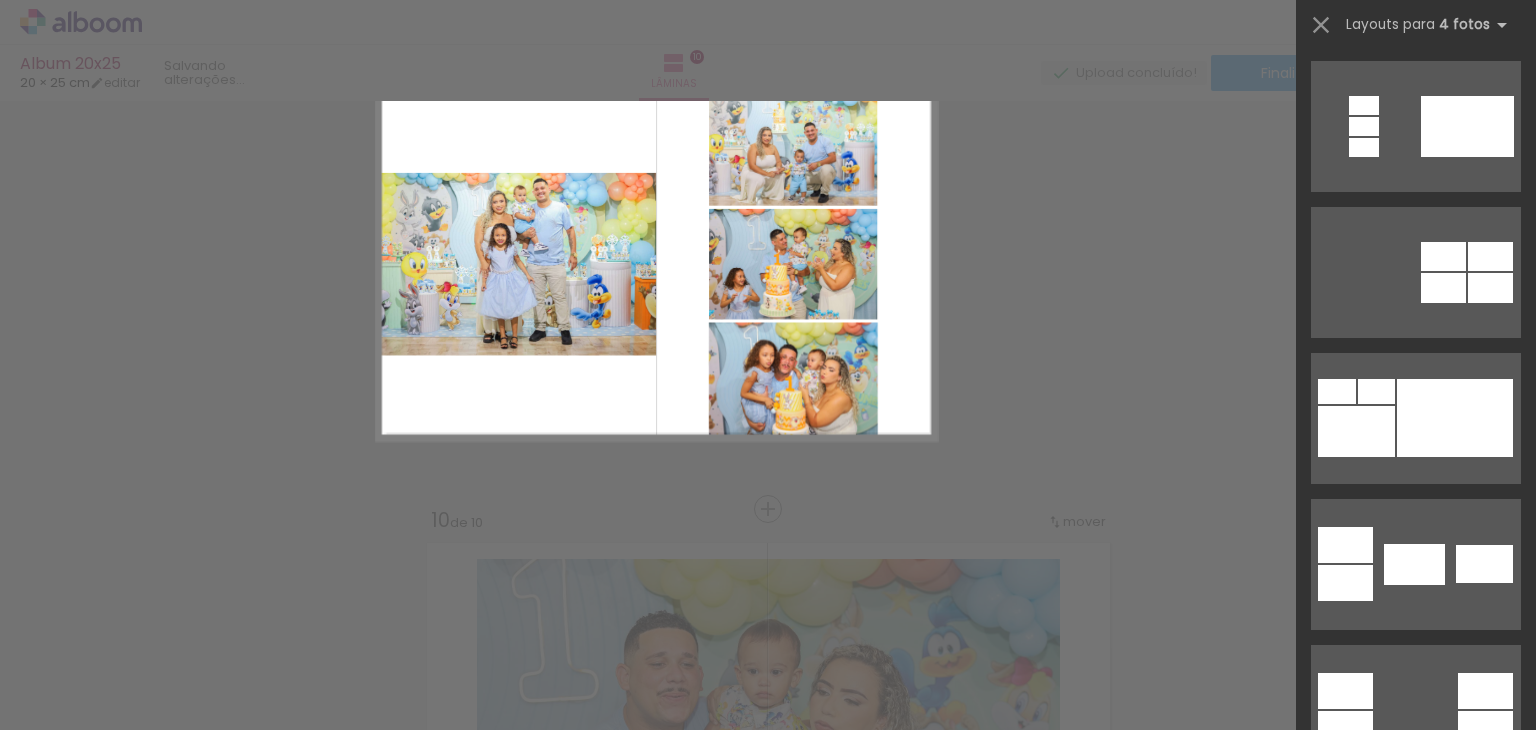 scroll, scrollTop: 0, scrollLeft: 0, axis: both 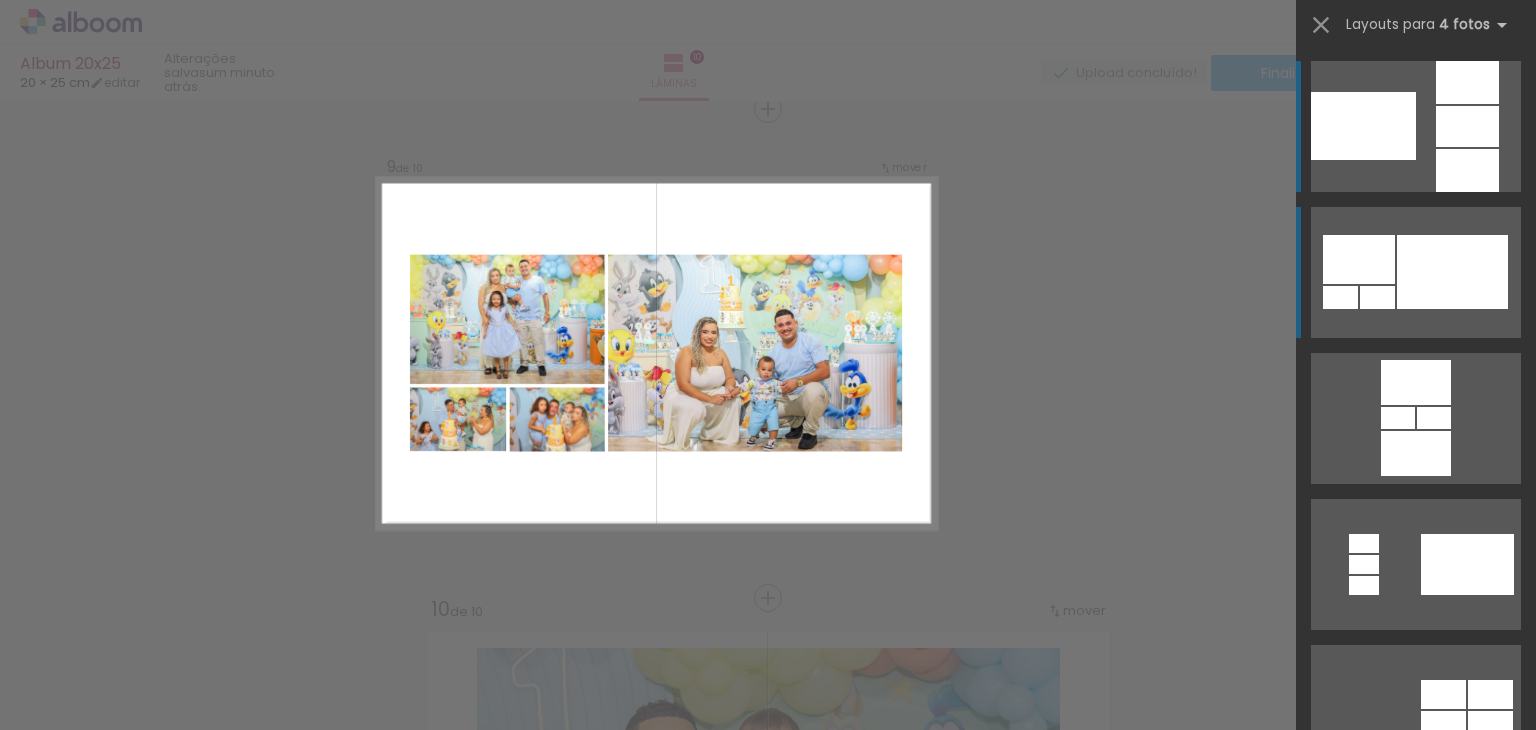 click at bounding box center [1359, 259] 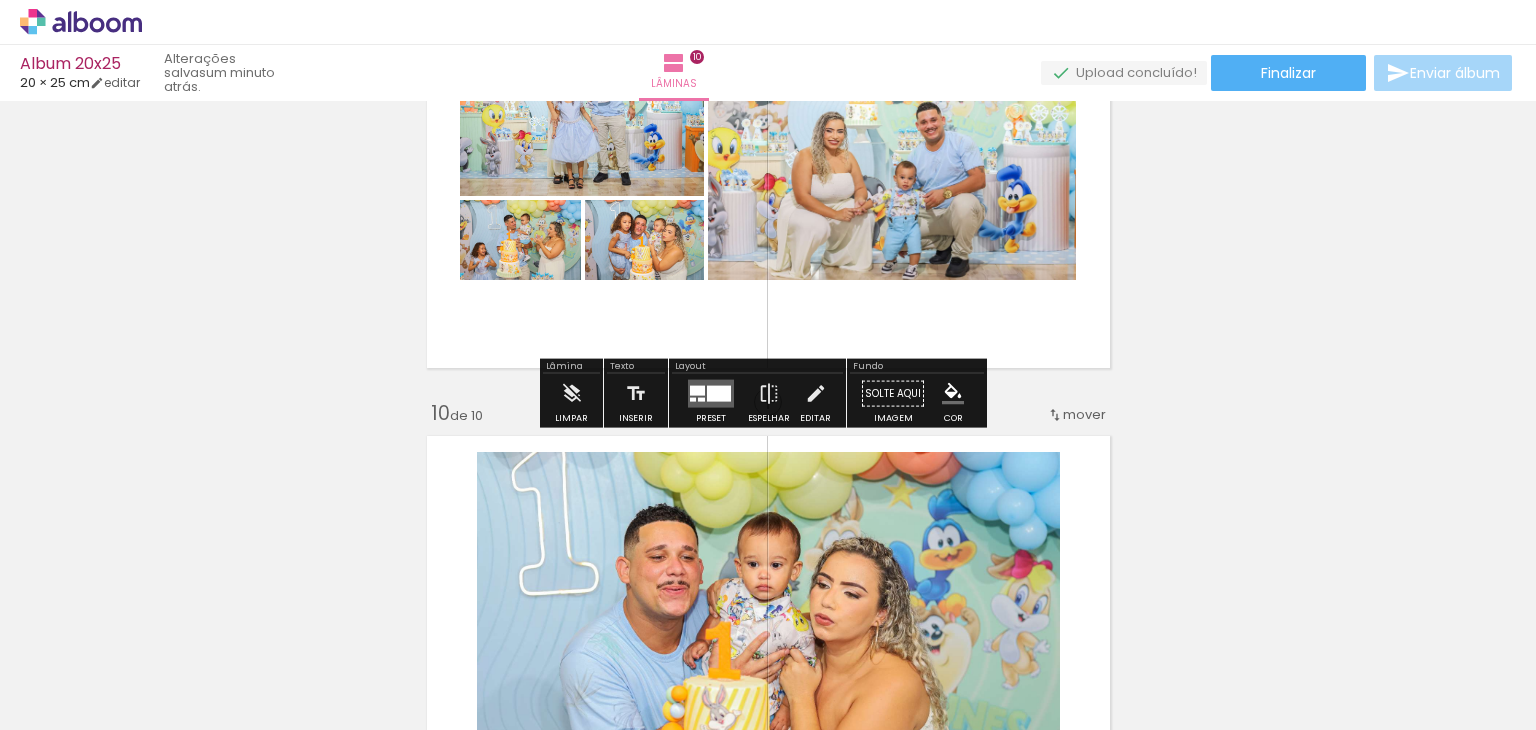 scroll, scrollTop: 4137, scrollLeft: 0, axis: vertical 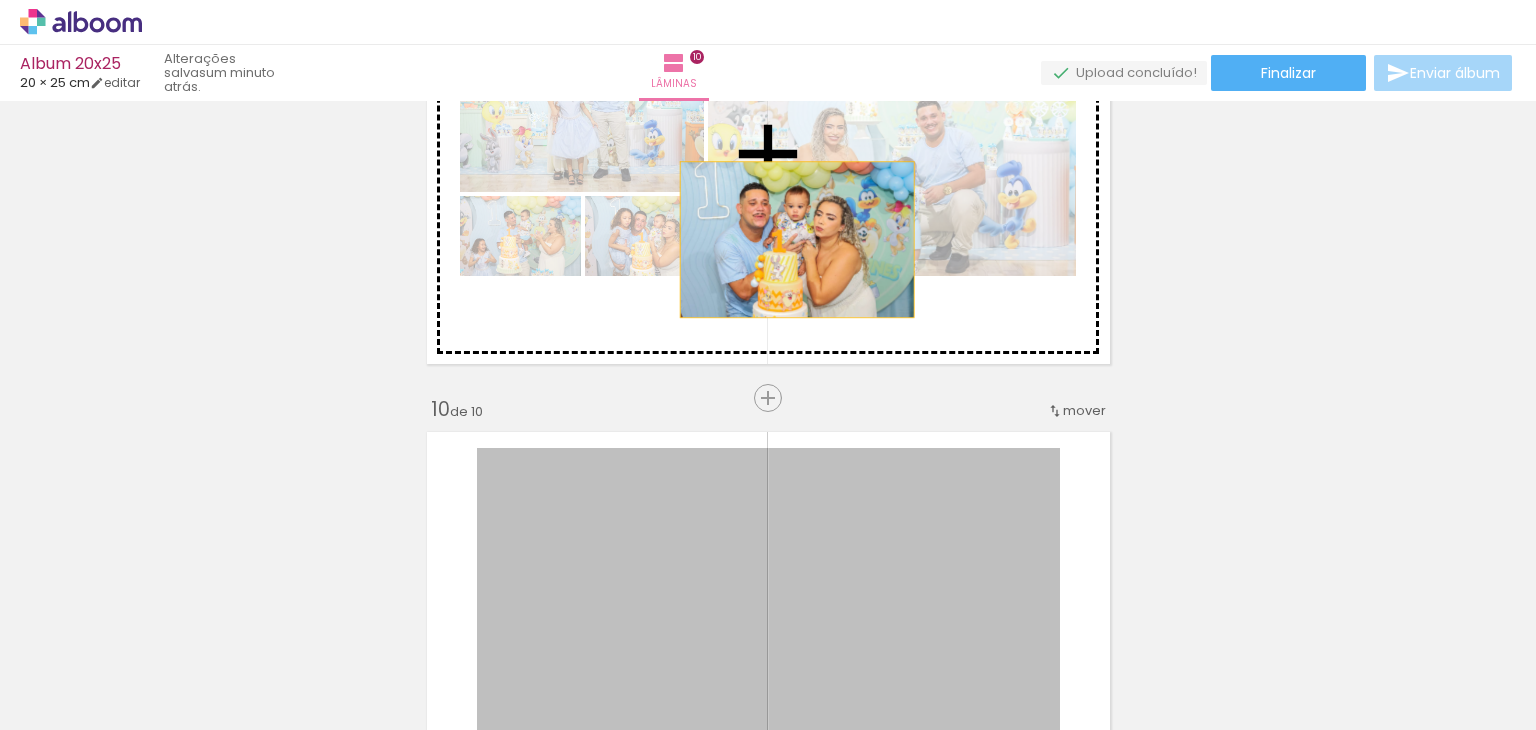drag, startPoint x: 807, startPoint y: 534, endPoint x: 789, endPoint y: 239, distance: 295.54865 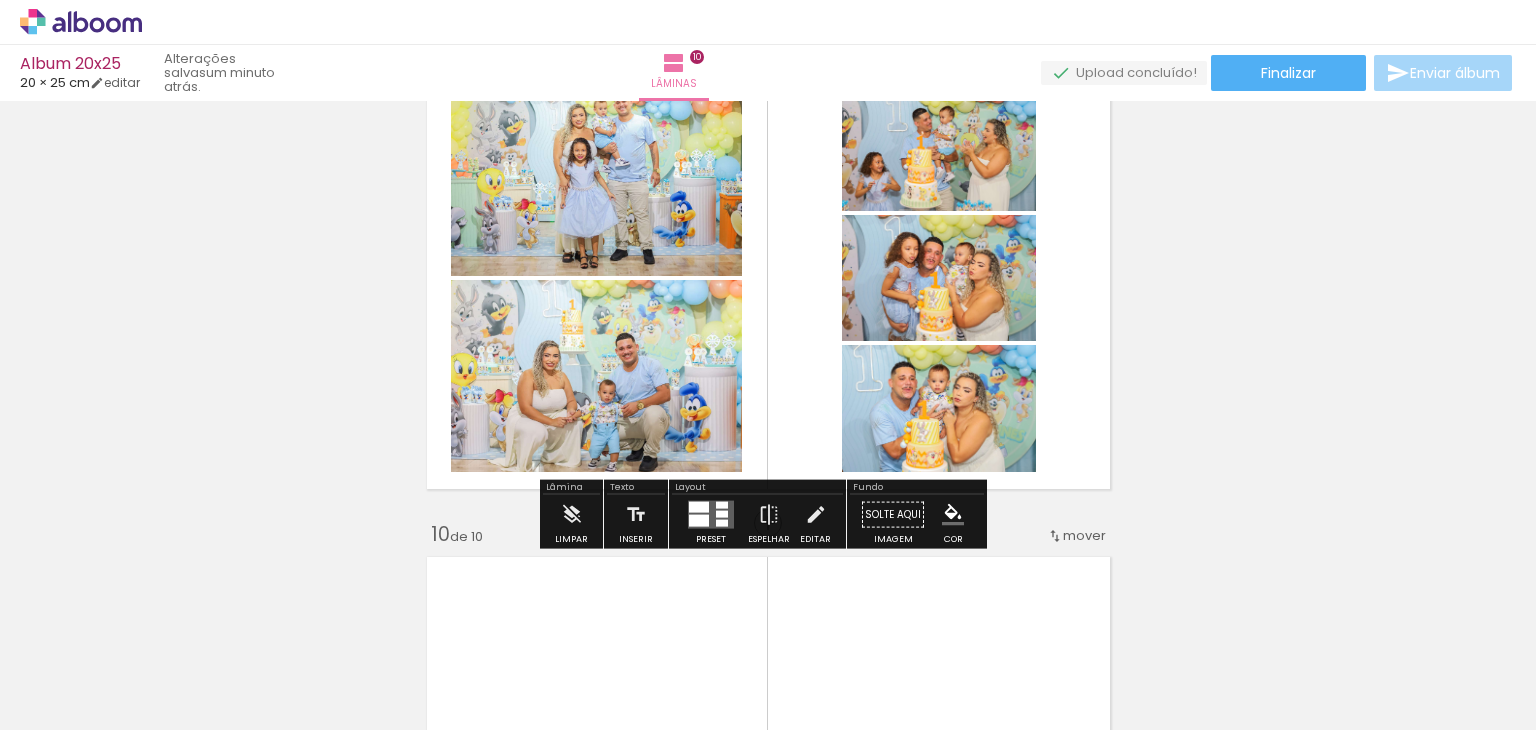 scroll, scrollTop: 3937, scrollLeft: 0, axis: vertical 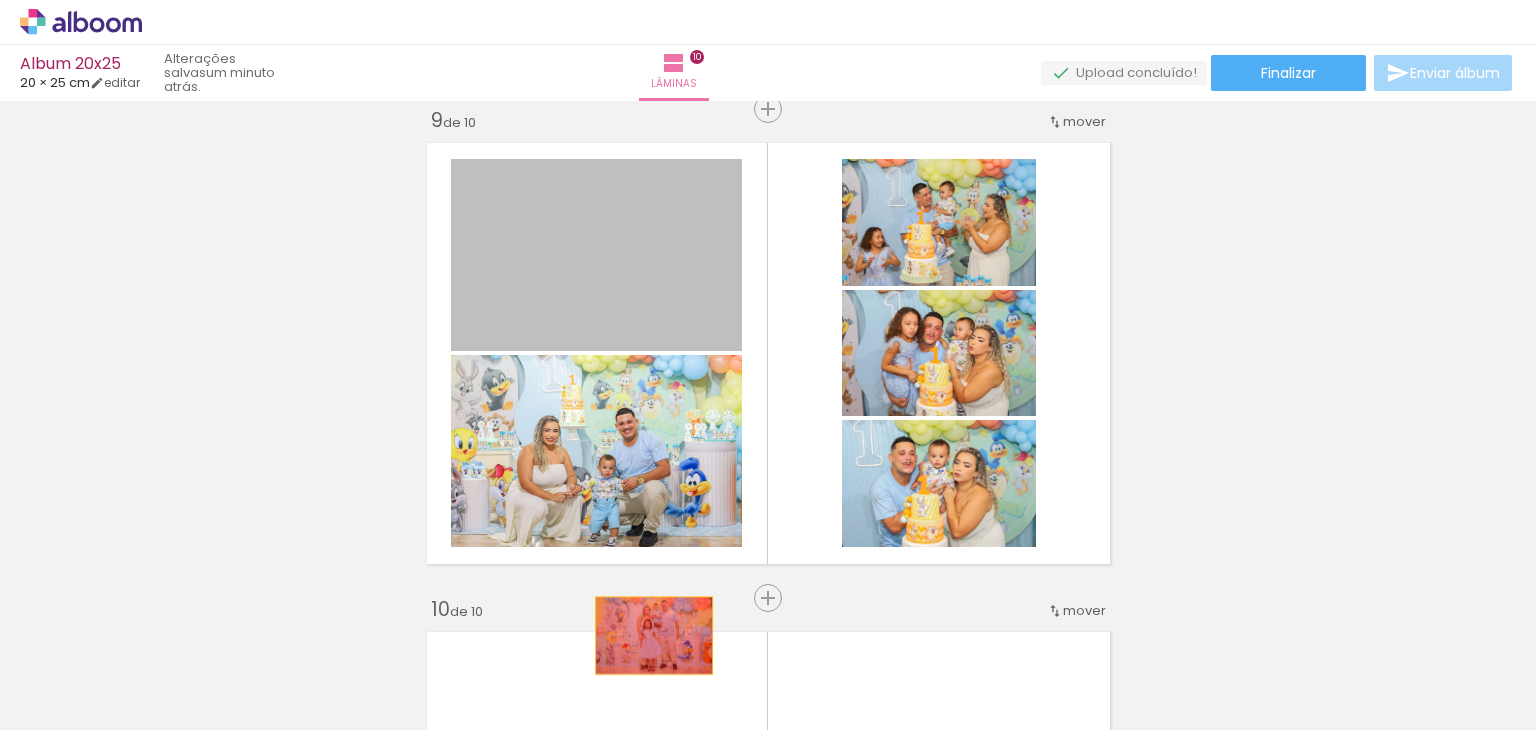 drag, startPoint x: 586, startPoint y: 283, endPoint x: 646, endPoint y: 635, distance: 357.07703 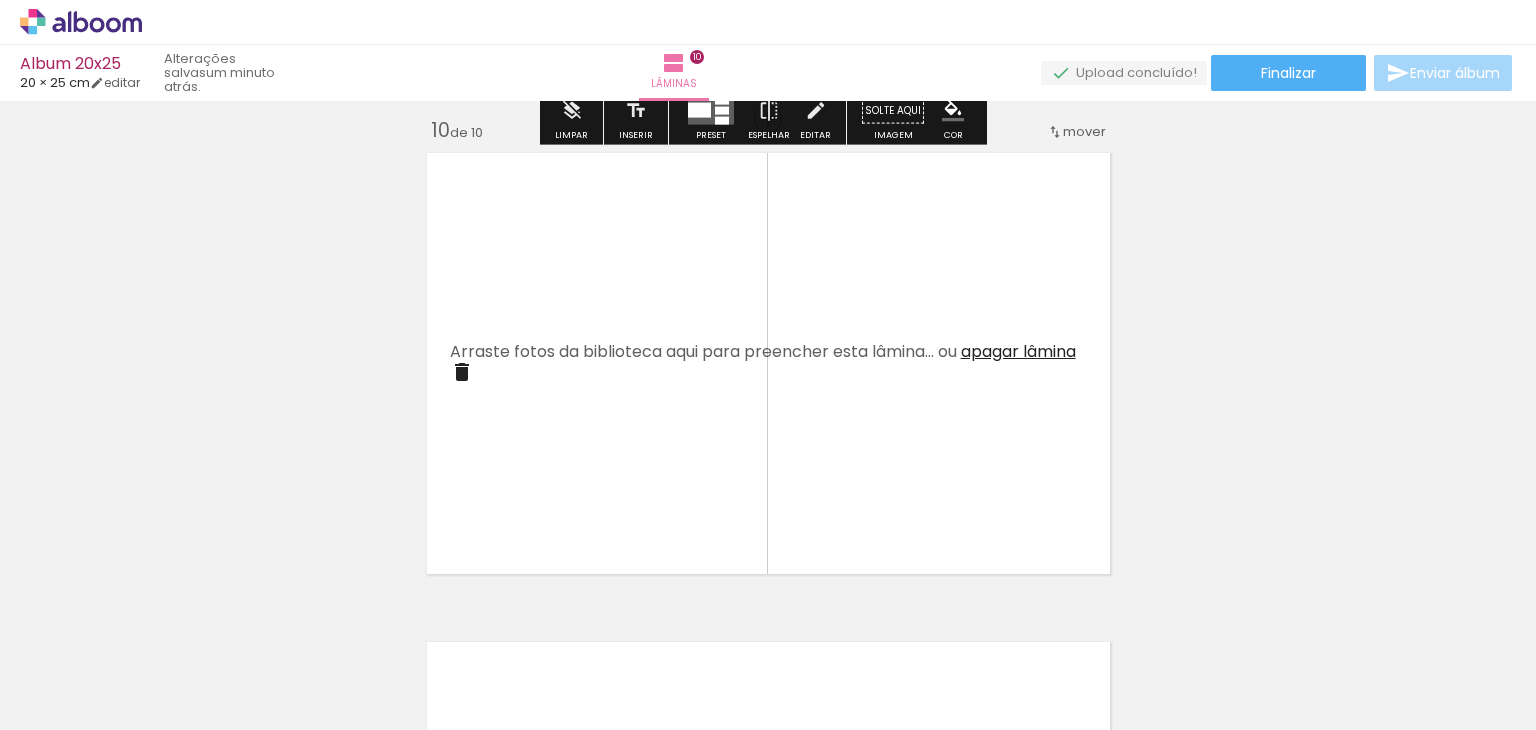scroll, scrollTop: 4437, scrollLeft: 0, axis: vertical 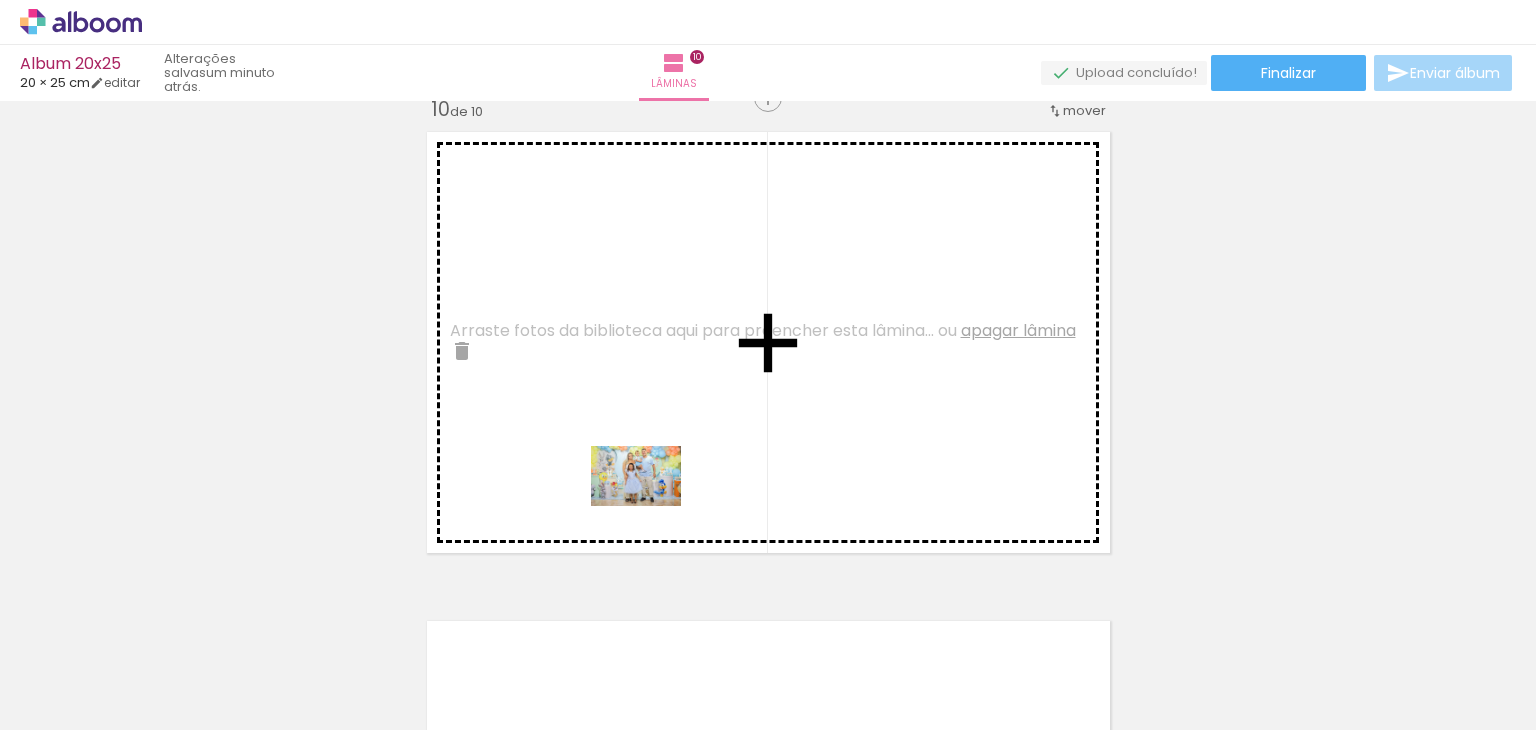 drag, startPoint x: 579, startPoint y: 660, endPoint x: 668, endPoint y: 498, distance: 184.83777 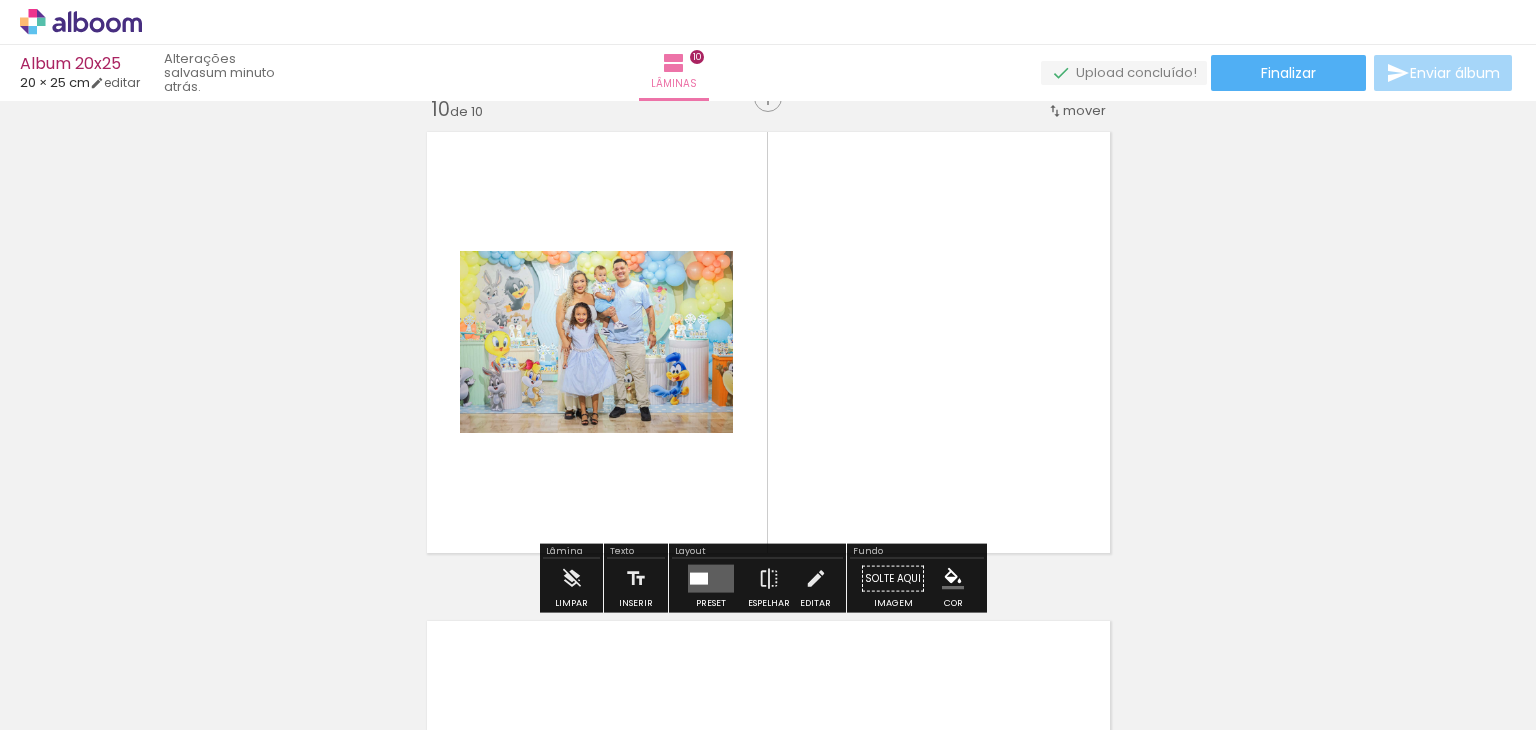 click at bounding box center (711, 579) 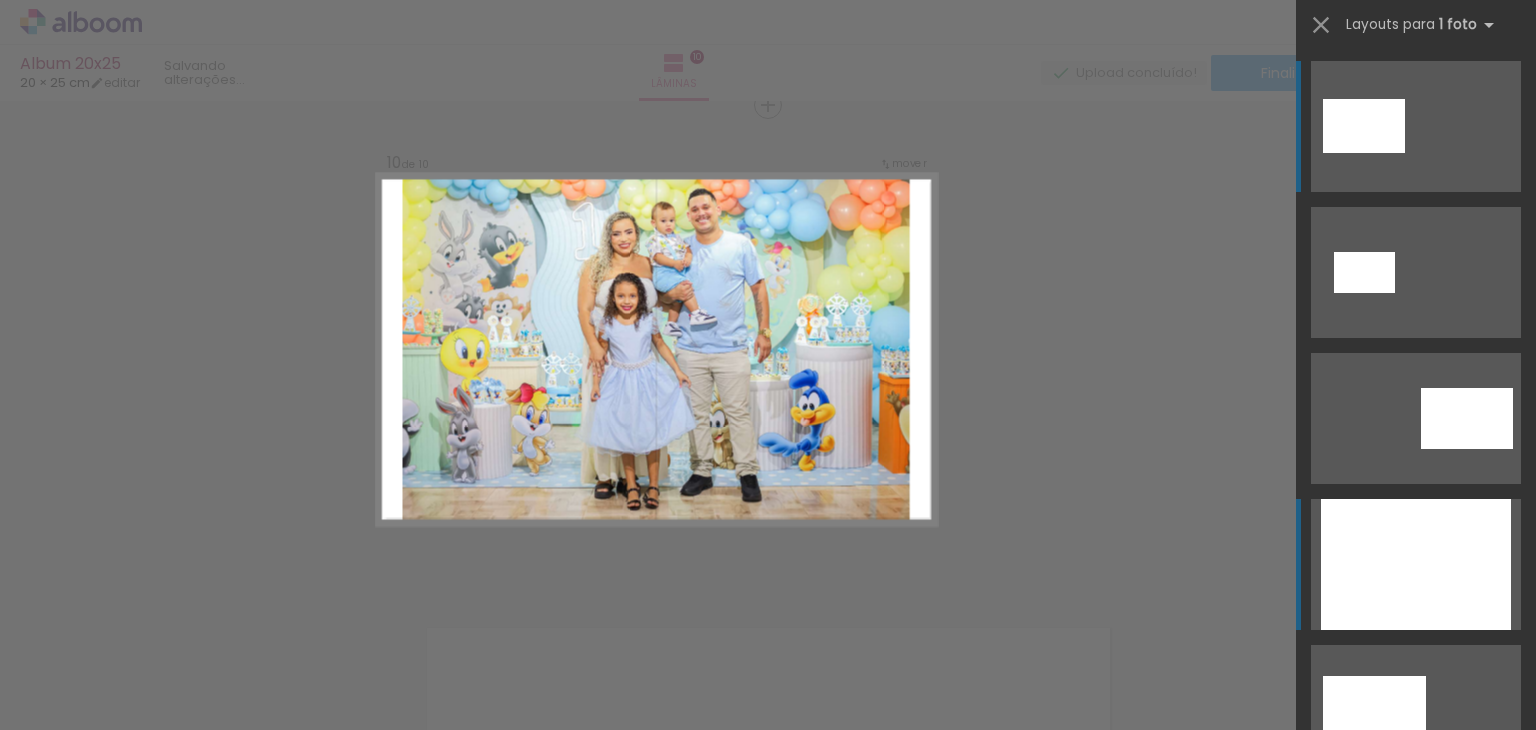 scroll, scrollTop: 4426, scrollLeft: 0, axis: vertical 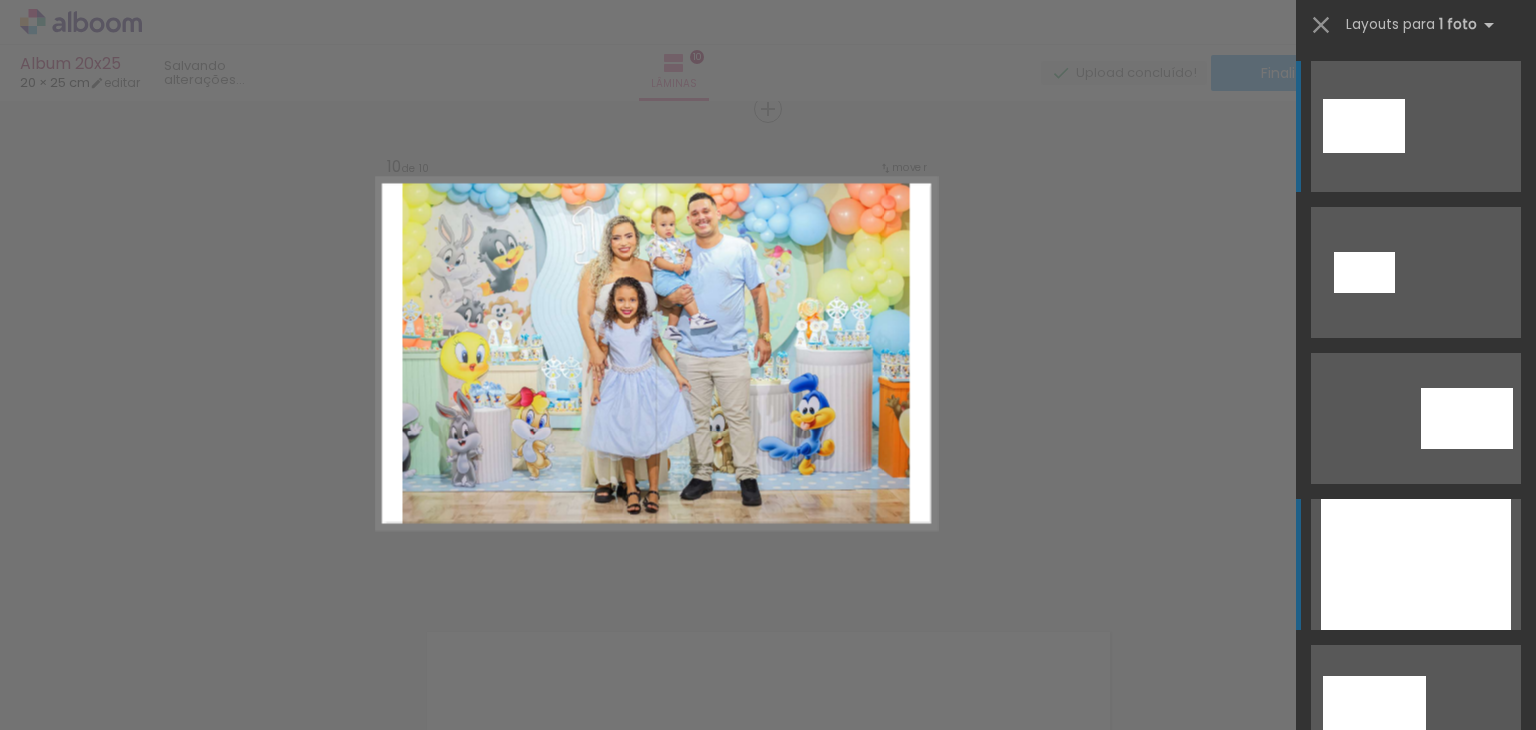 click at bounding box center (1416, 564) 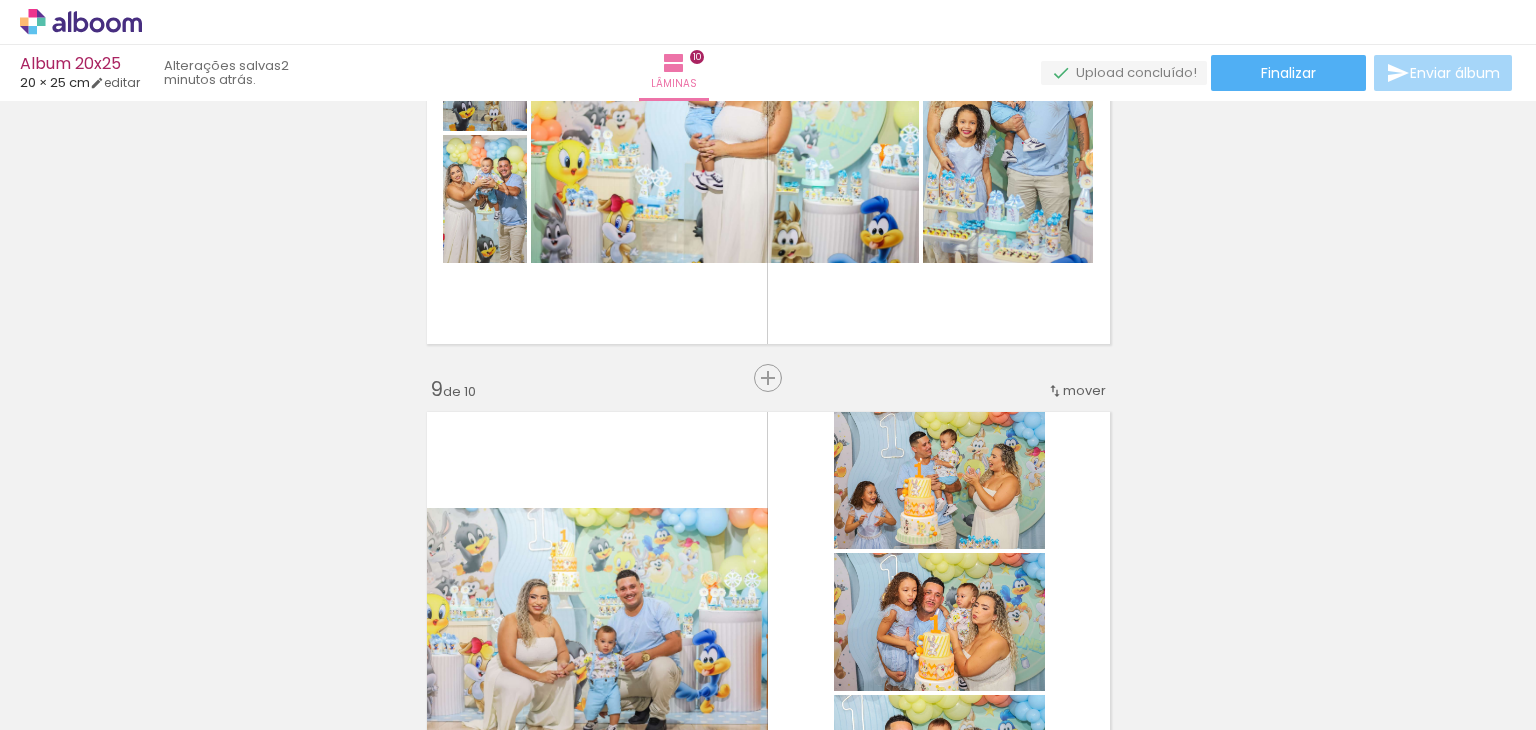 scroll, scrollTop: 3926, scrollLeft: 0, axis: vertical 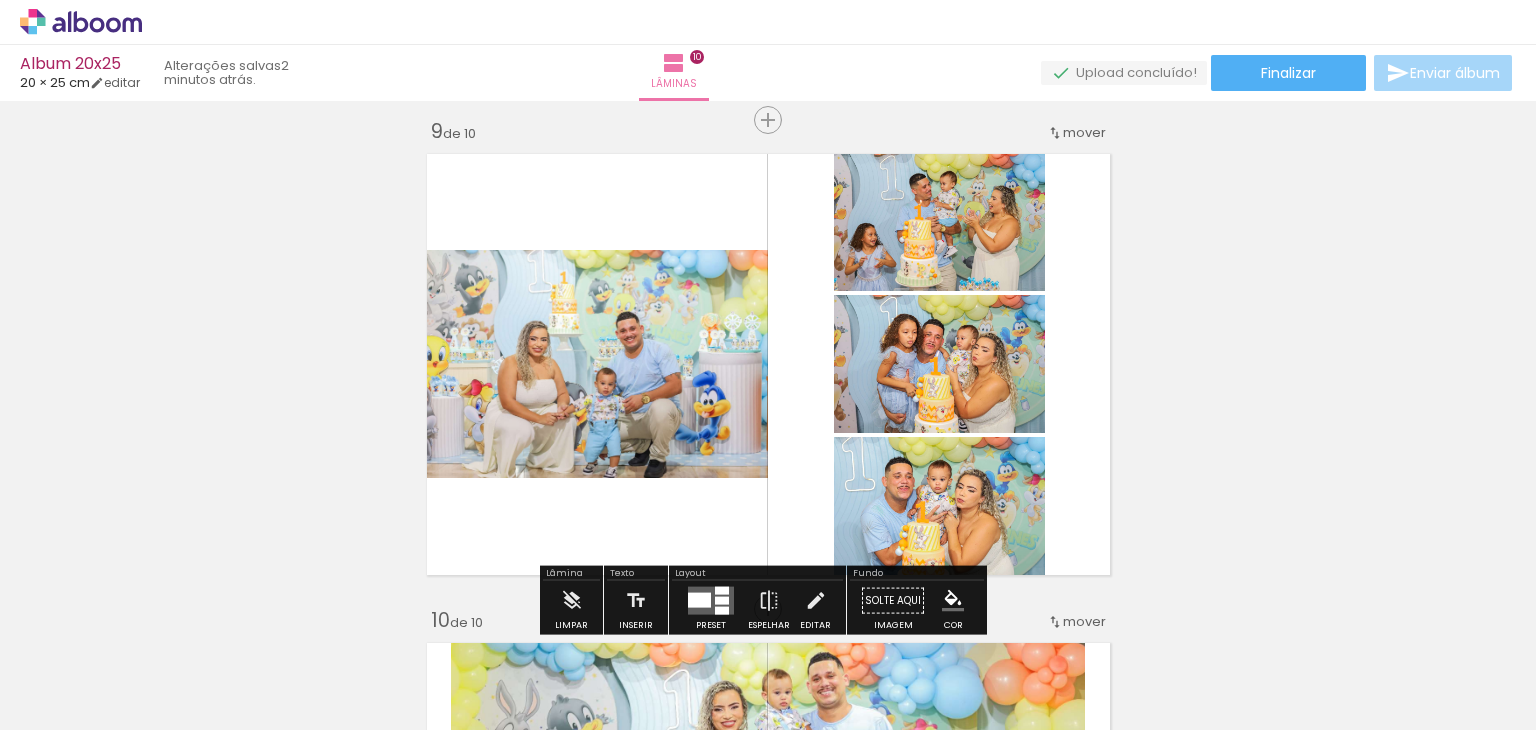 click at bounding box center (699, 600) 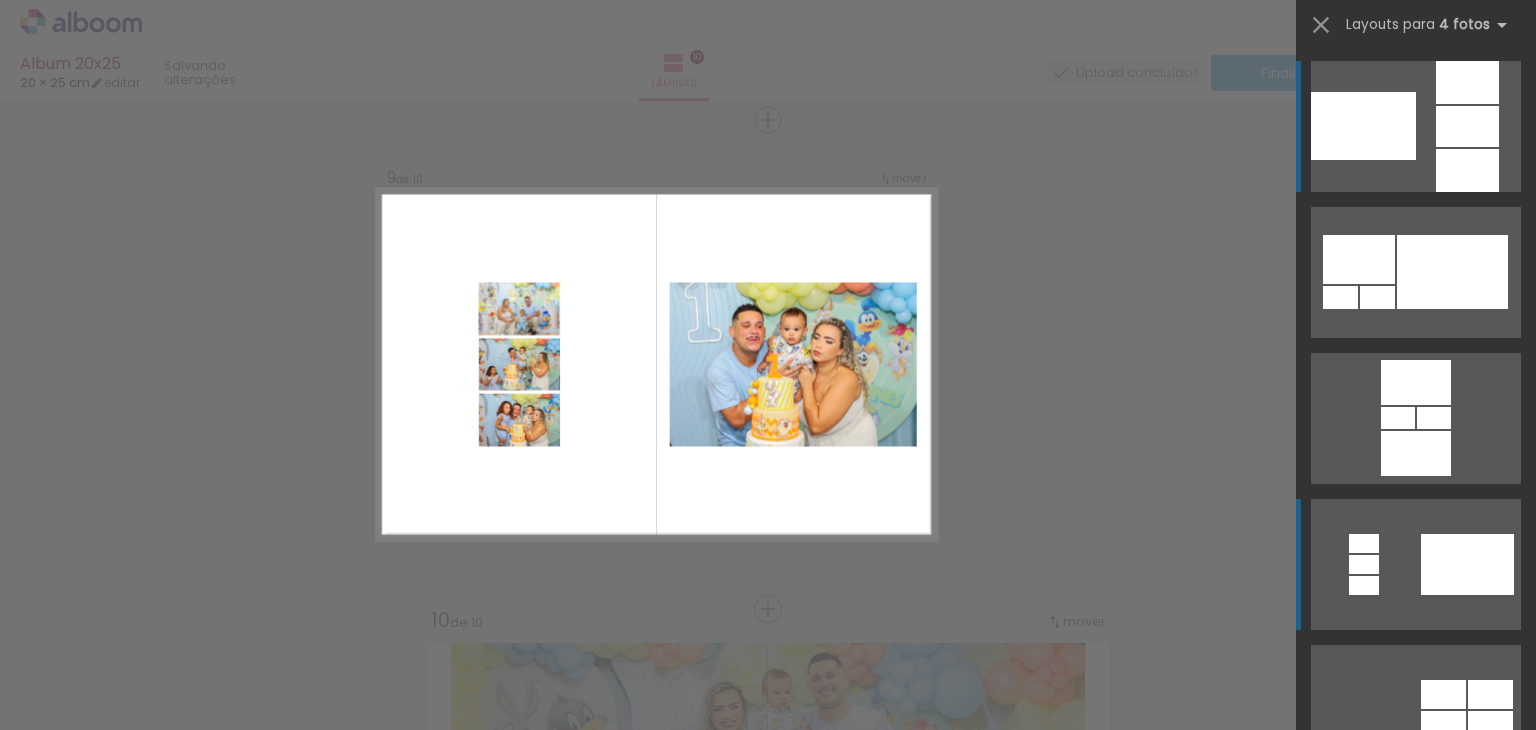 scroll, scrollTop: 3937, scrollLeft: 0, axis: vertical 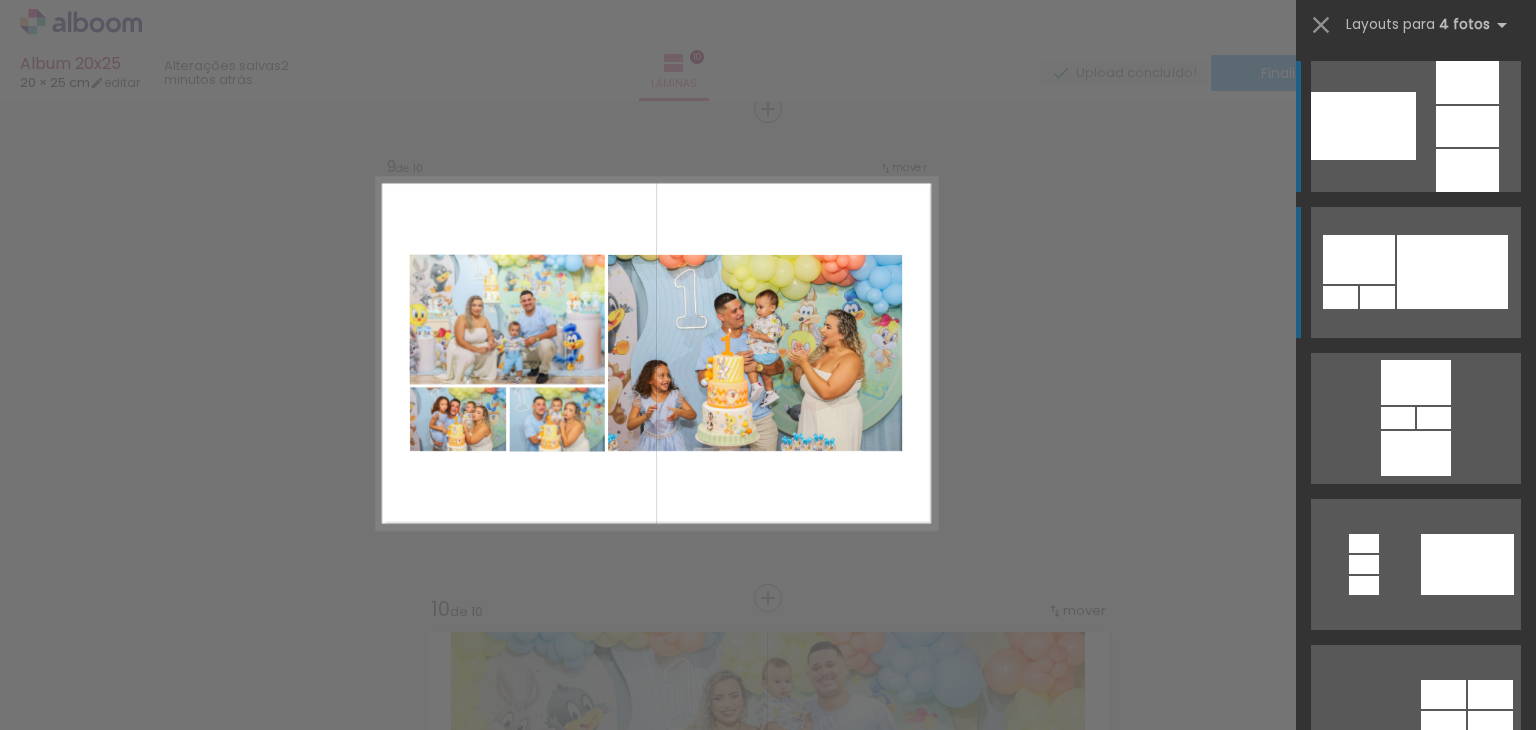 click at bounding box center [1416, 272] 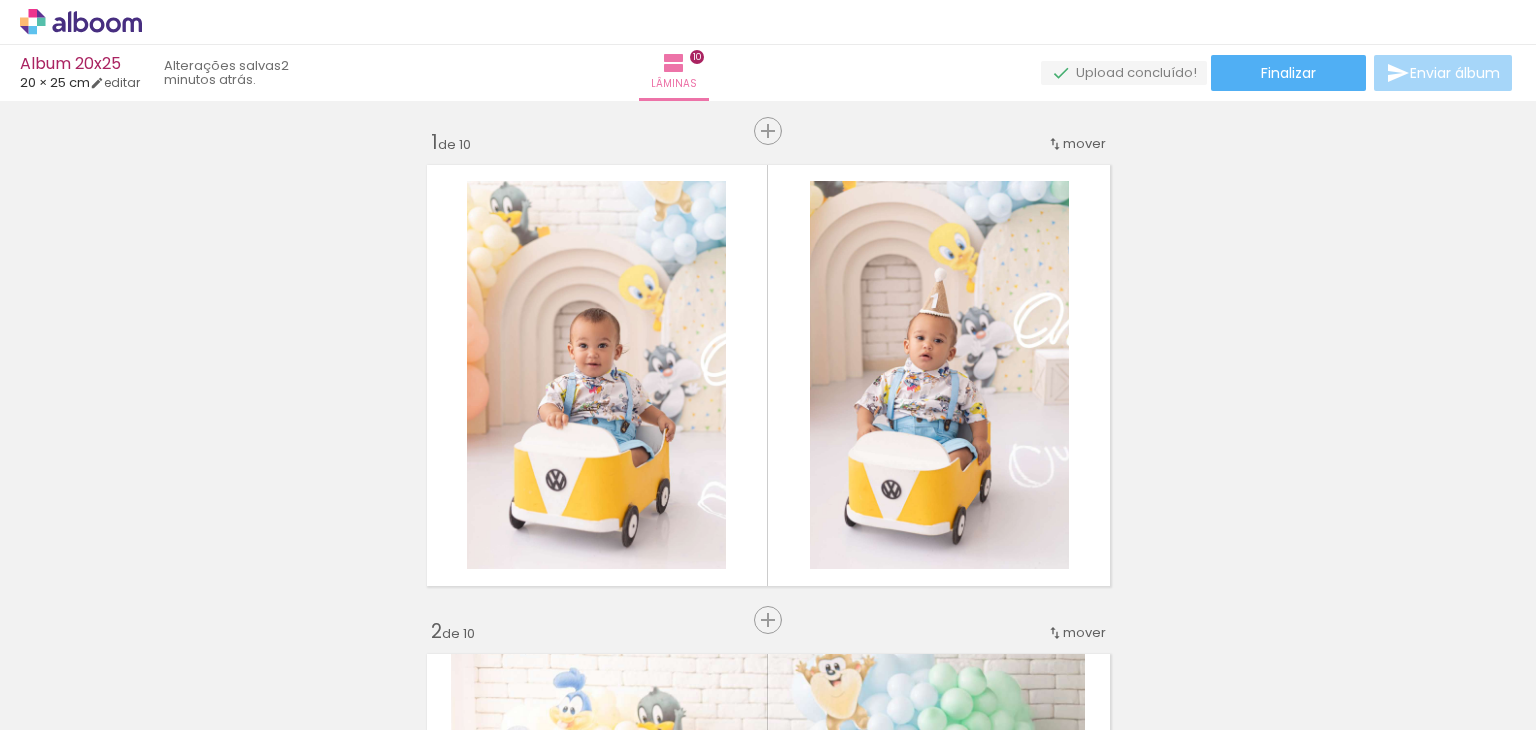 scroll, scrollTop: 0, scrollLeft: 0, axis: both 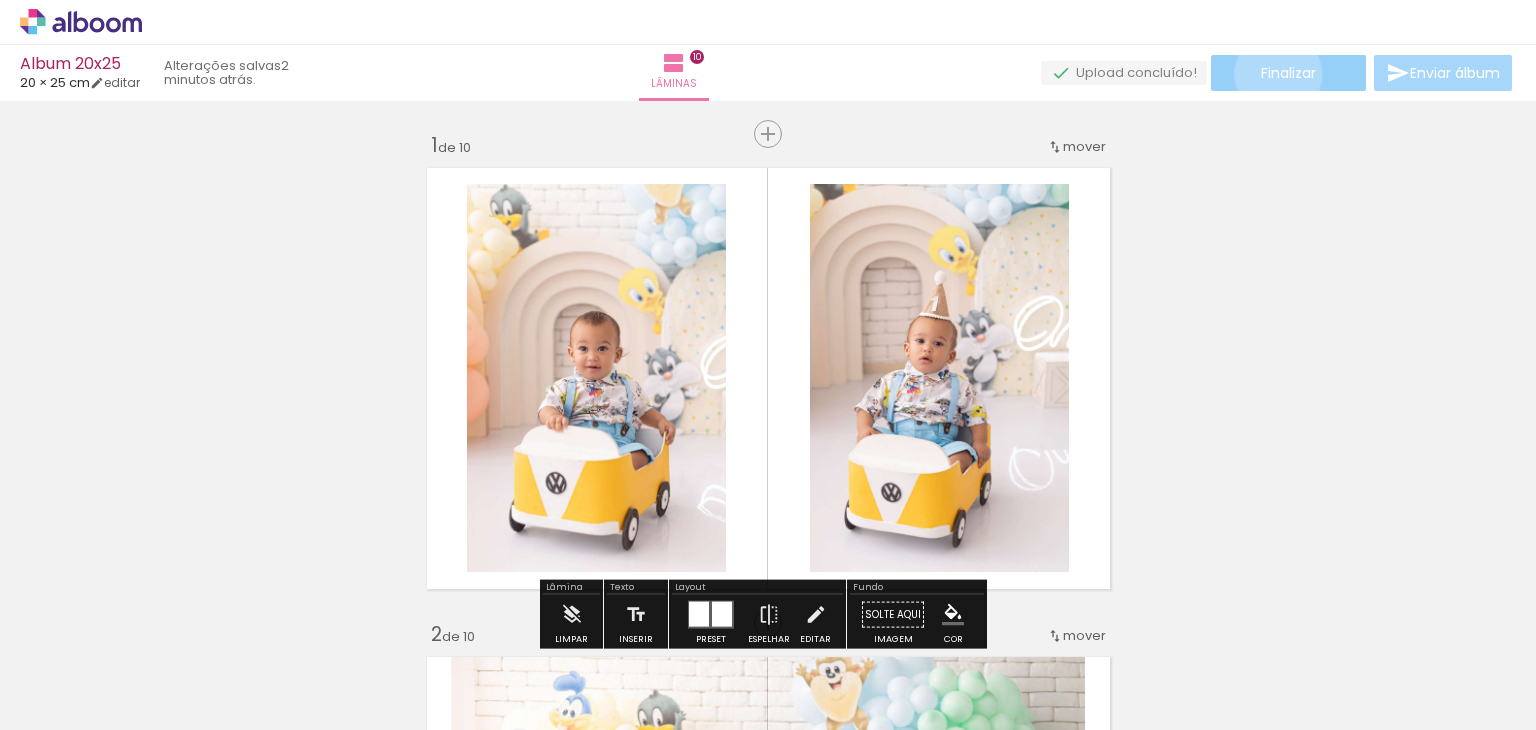 click on "Finalizar" 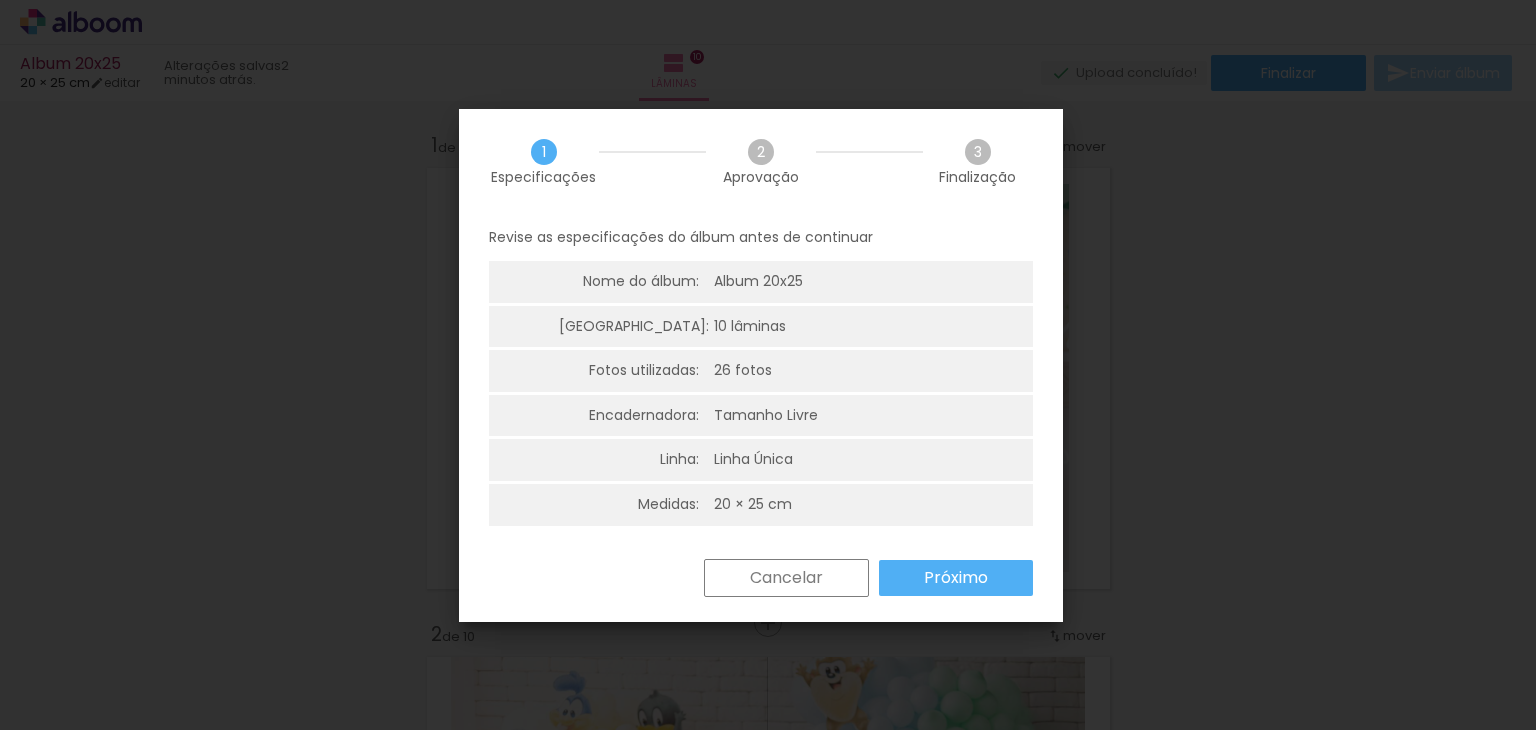 click on "Próximo" at bounding box center [956, 578] 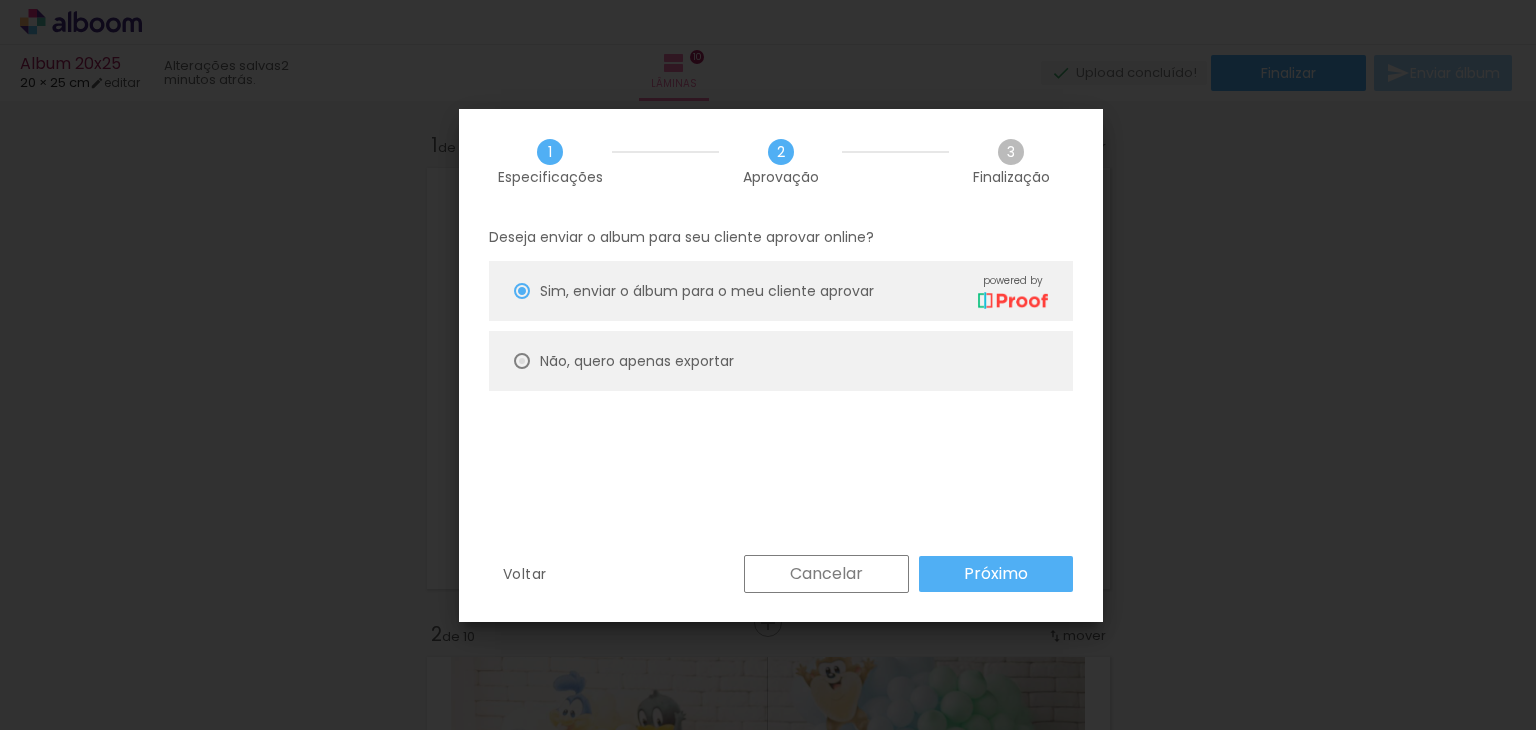 click at bounding box center (522, 291) 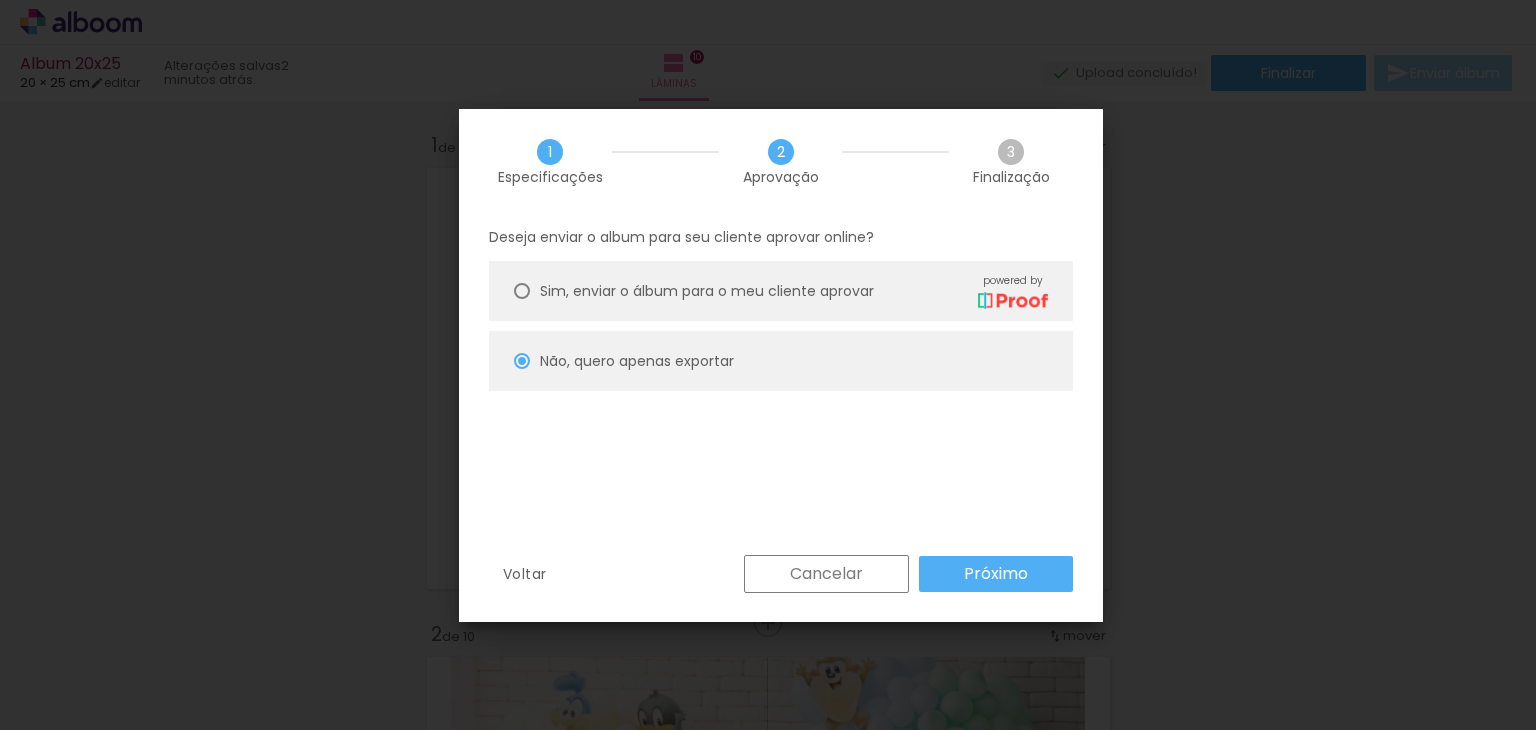 click on "Próximo" at bounding box center [996, 574] 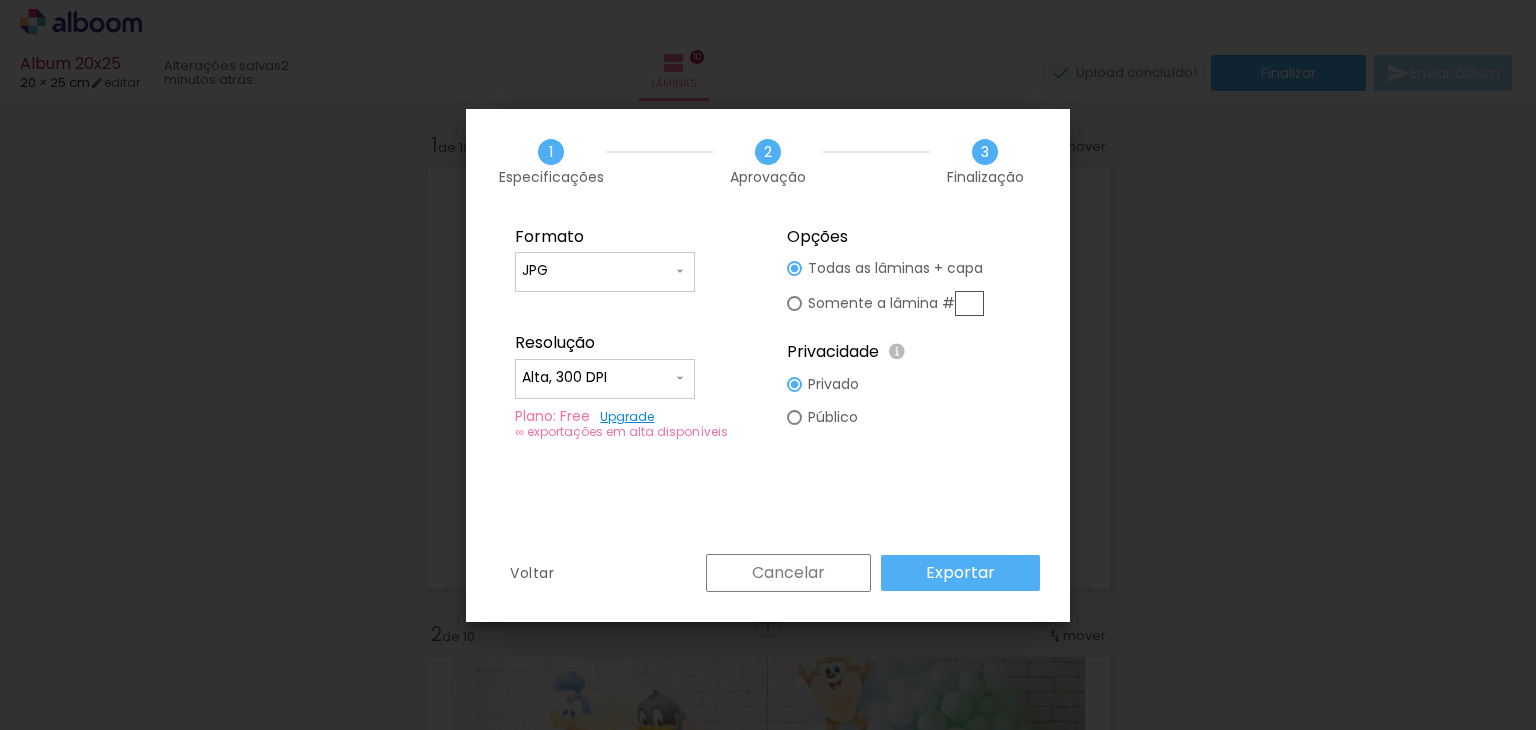 type on "Alta, 300 DPI" 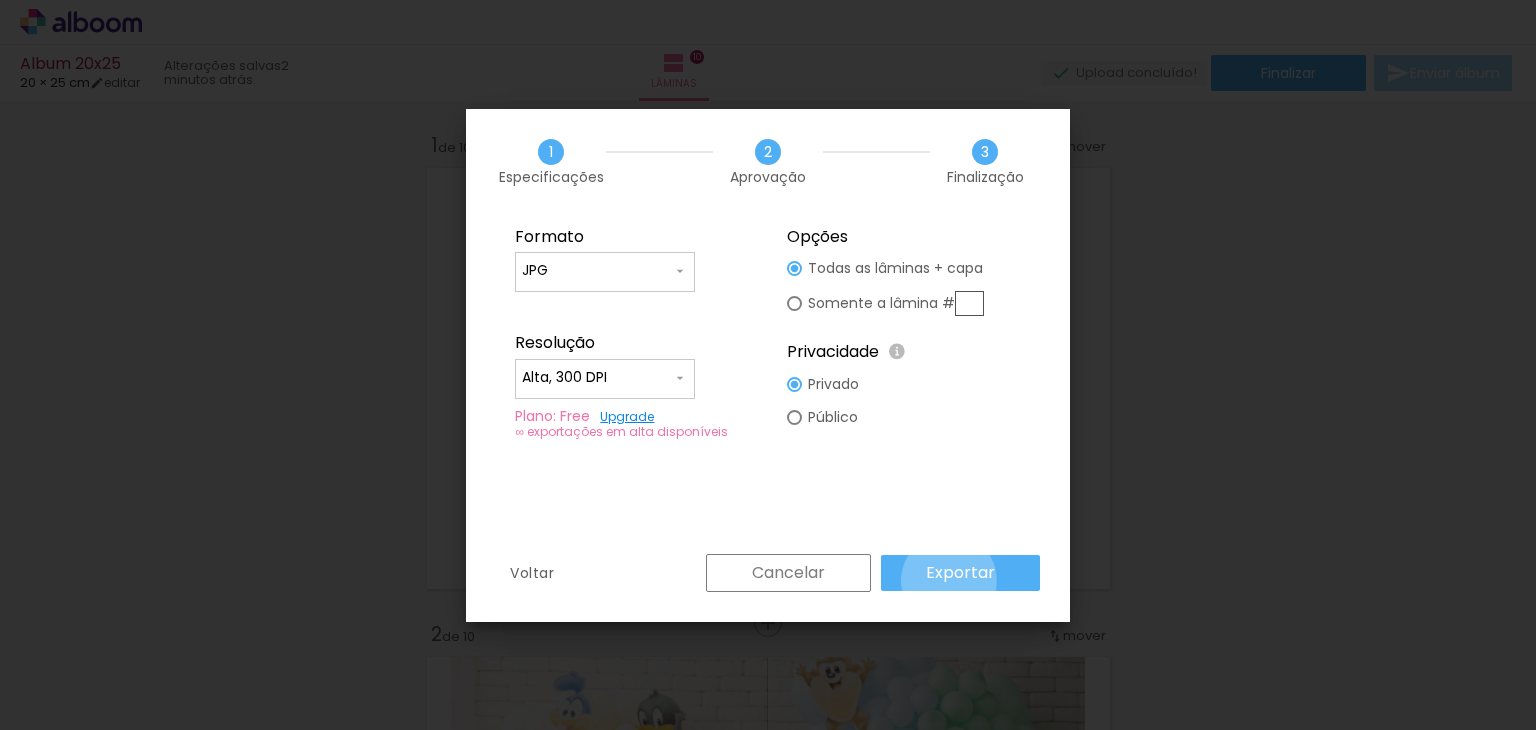 click on "Exportar" at bounding box center [0, 0] 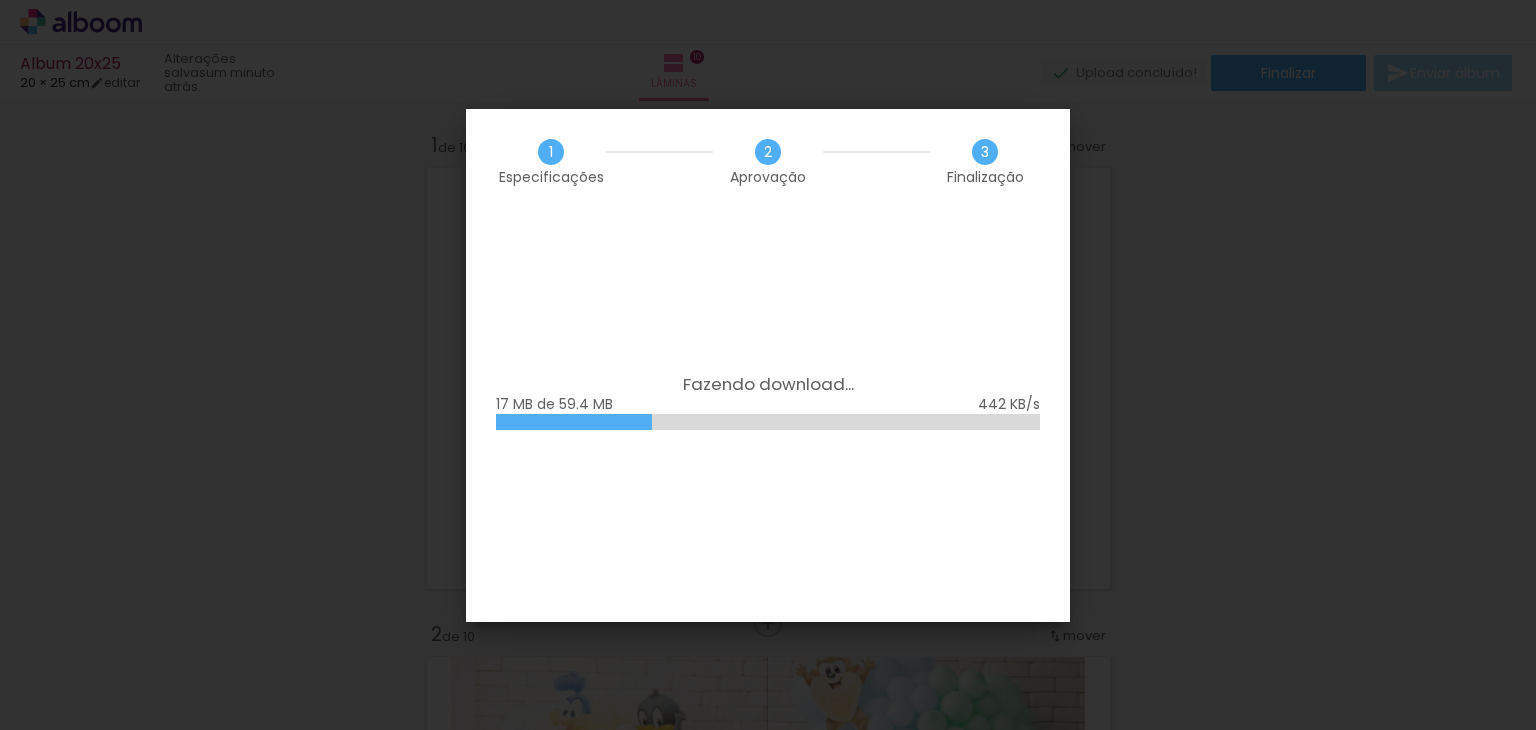 scroll, scrollTop: 0, scrollLeft: 0, axis: both 